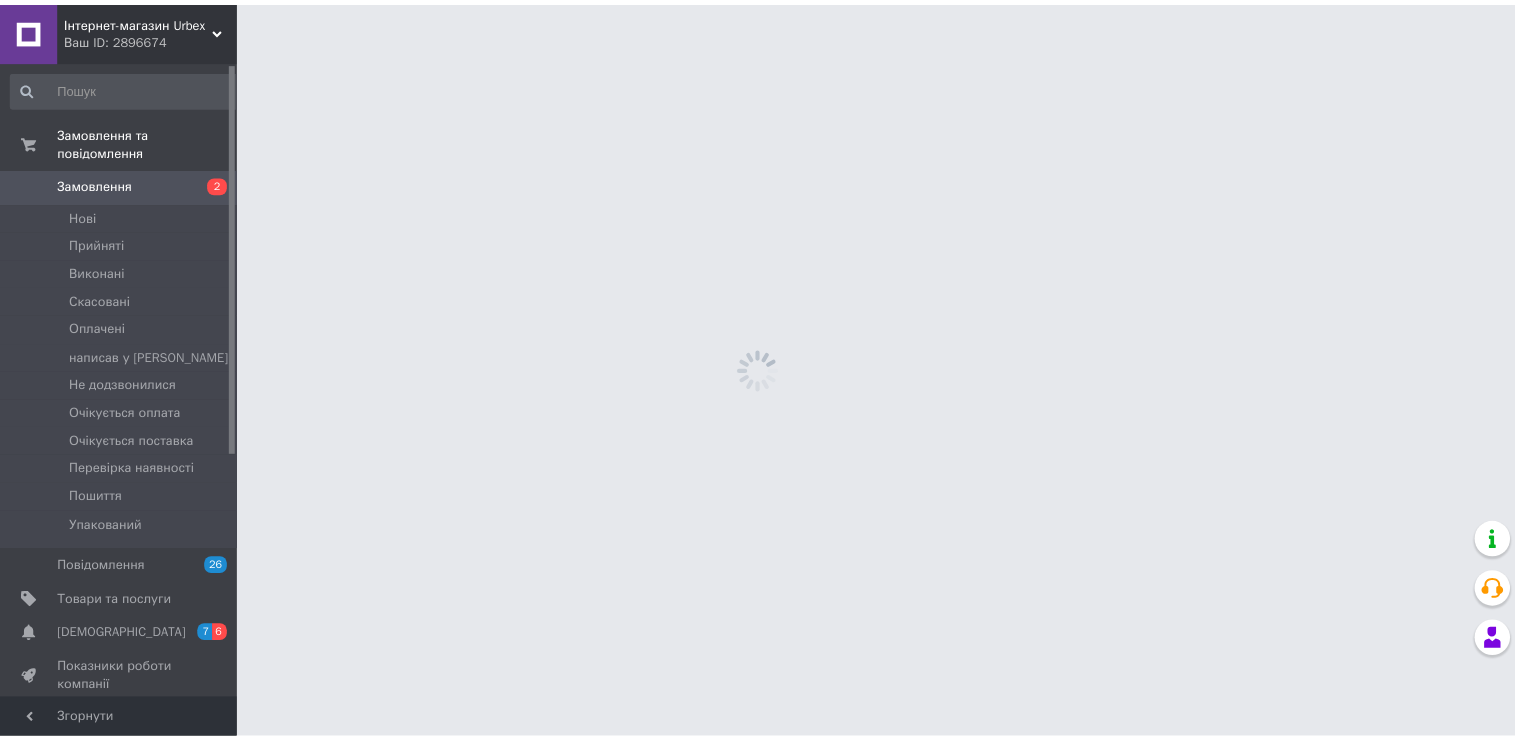 scroll, scrollTop: 0, scrollLeft: 0, axis: both 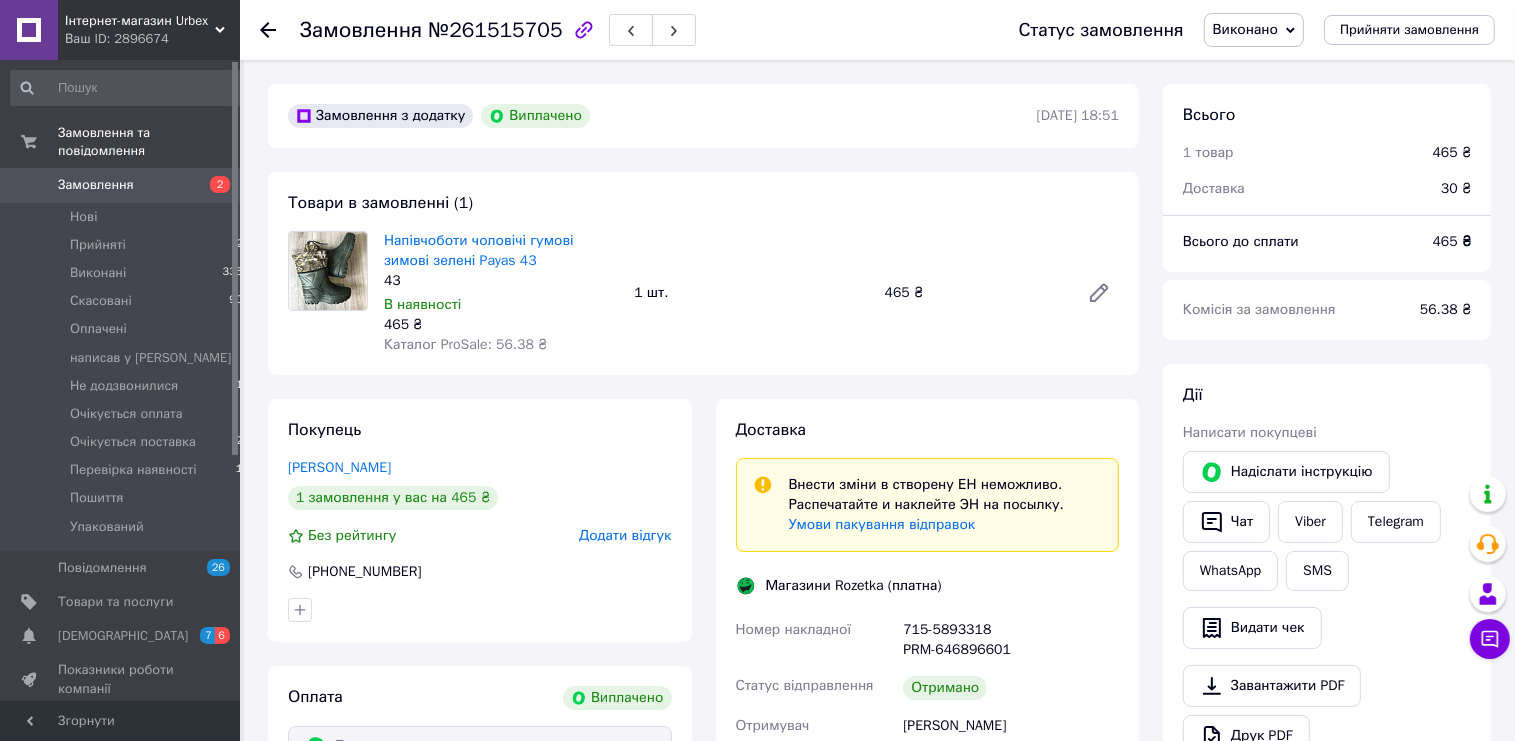 click on "Замовлення" at bounding box center [96, 185] 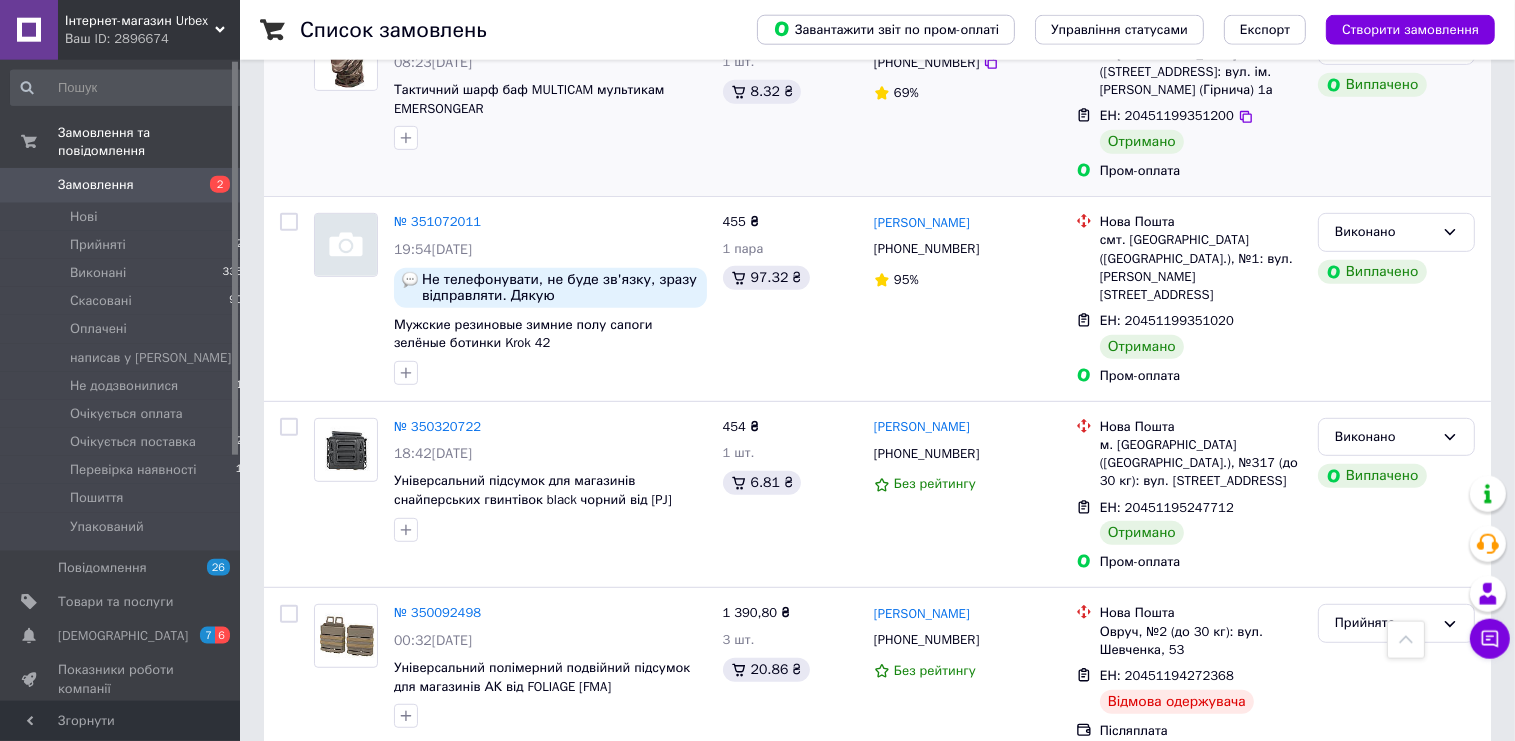 scroll, scrollTop: 1056, scrollLeft: 0, axis: vertical 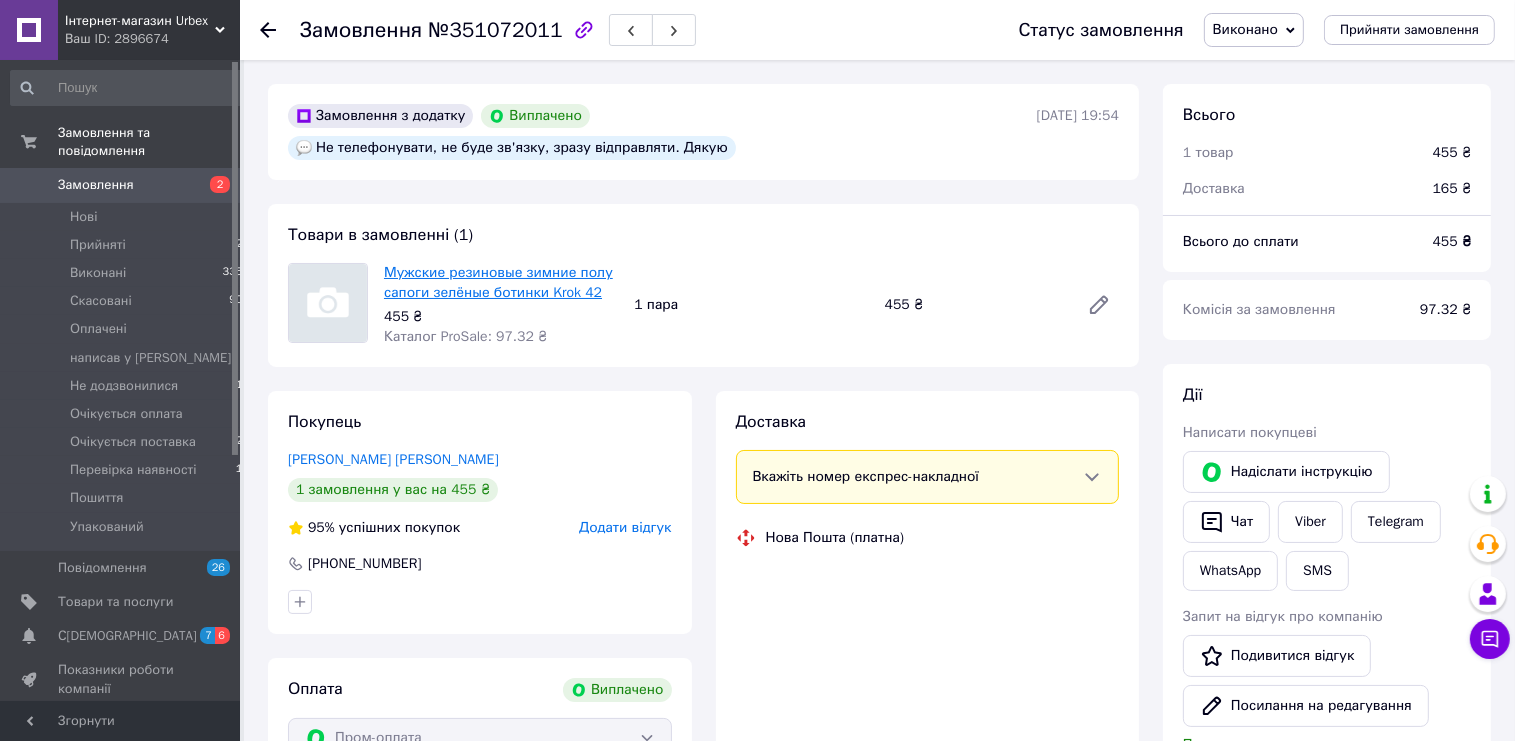 click on "Мужские резиновые зимние полу сапоги зелёные ботинки Krok 42" at bounding box center [498, 282] 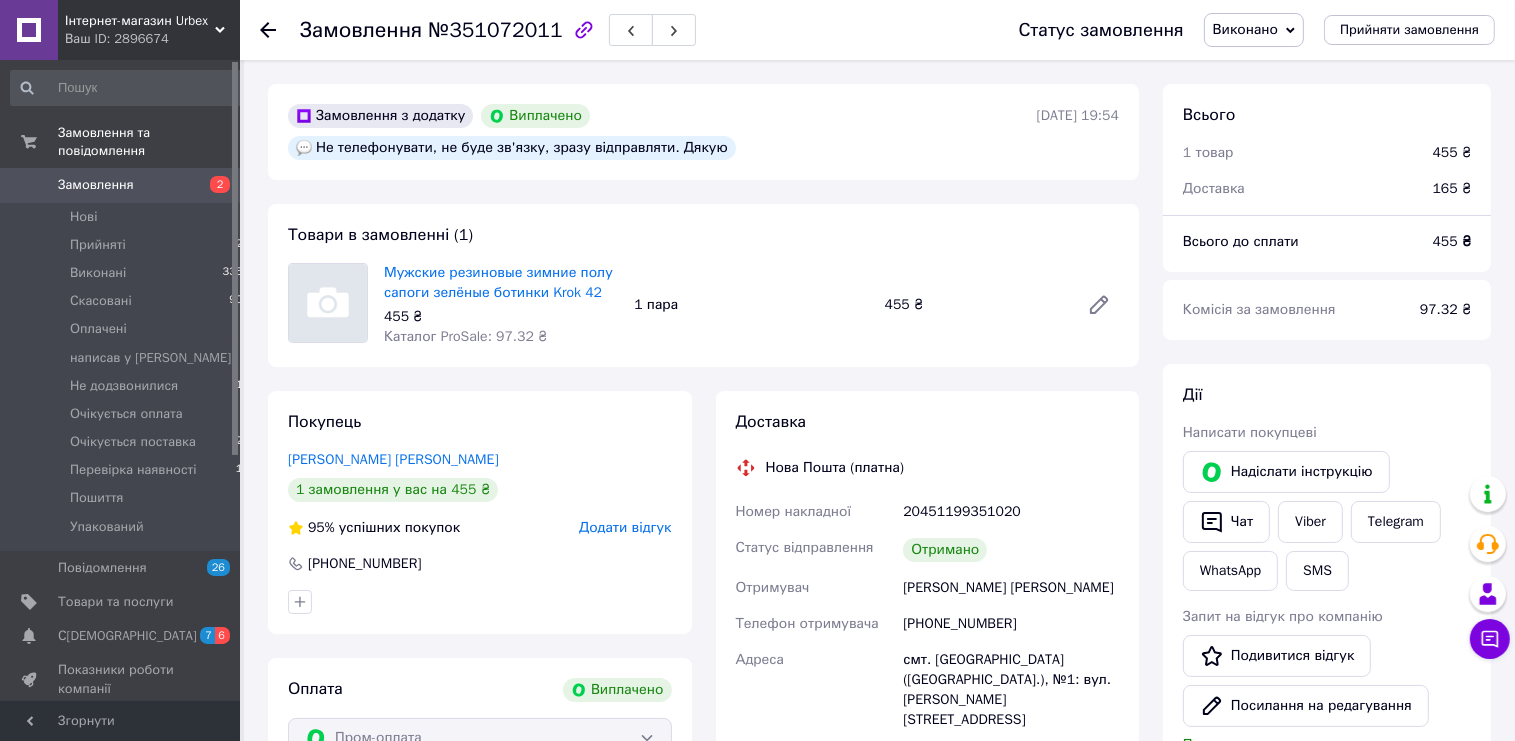 click on "Замовлення" at bounding box center [96, 185] 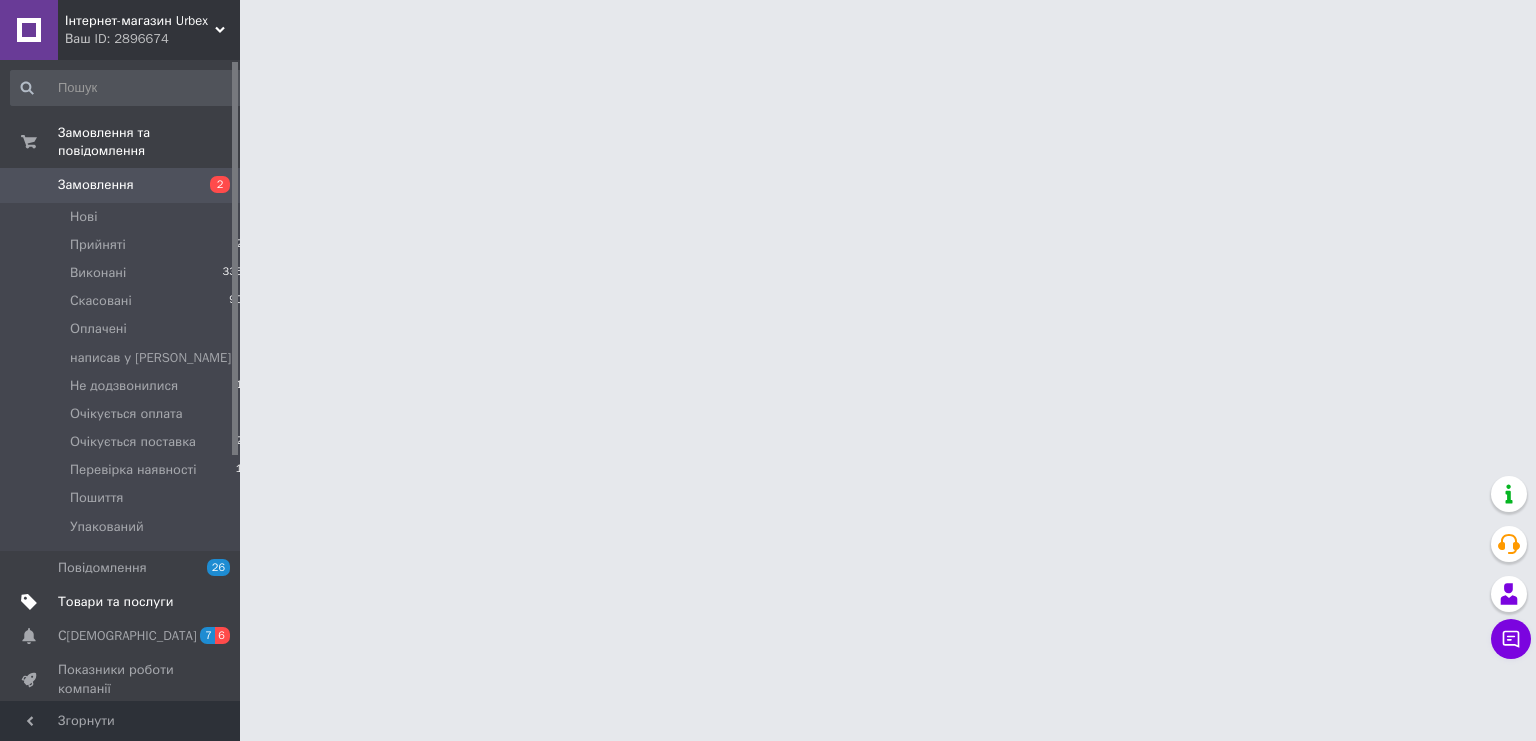 click on "Товари та послуги" at bounding box center [115, 602] 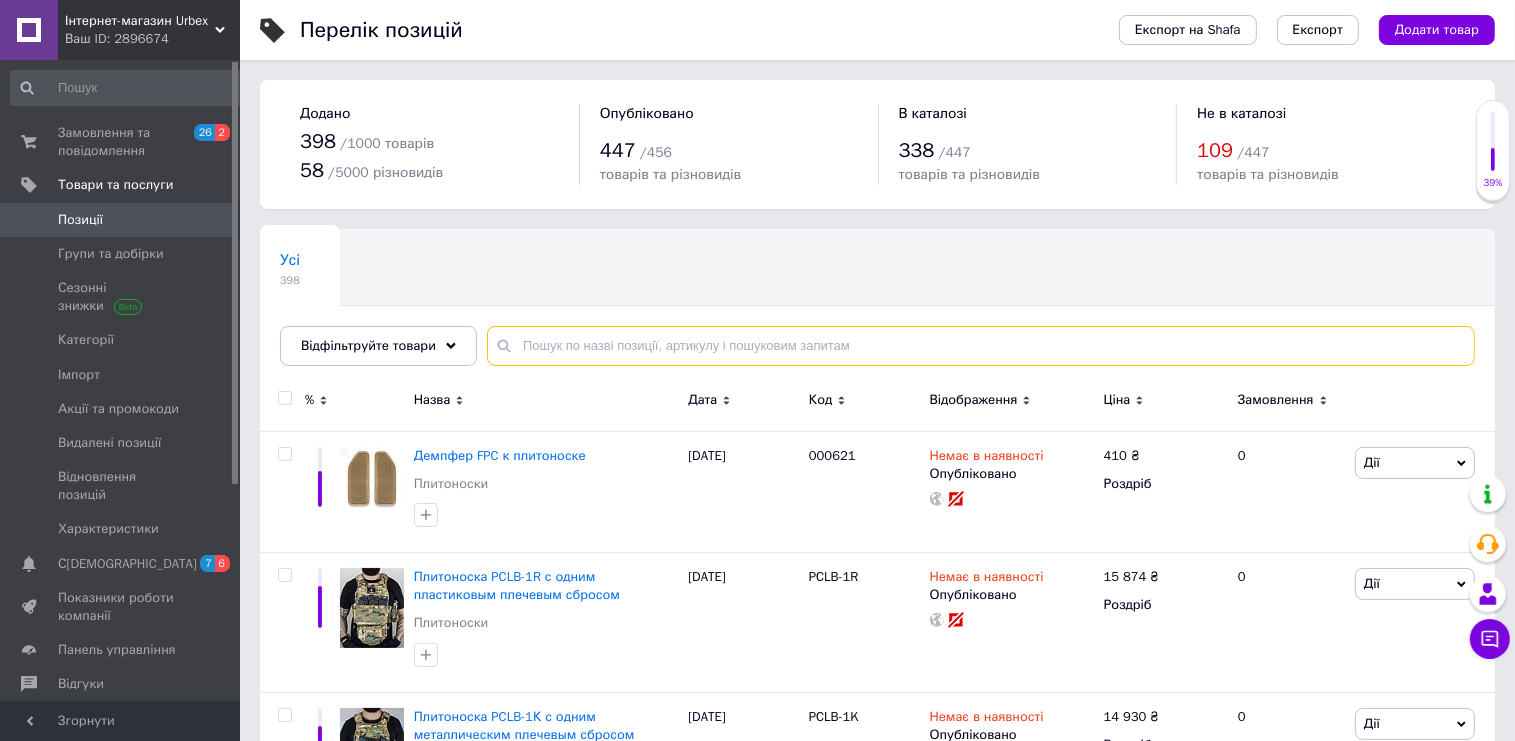 click at bounding box center (981, 346) 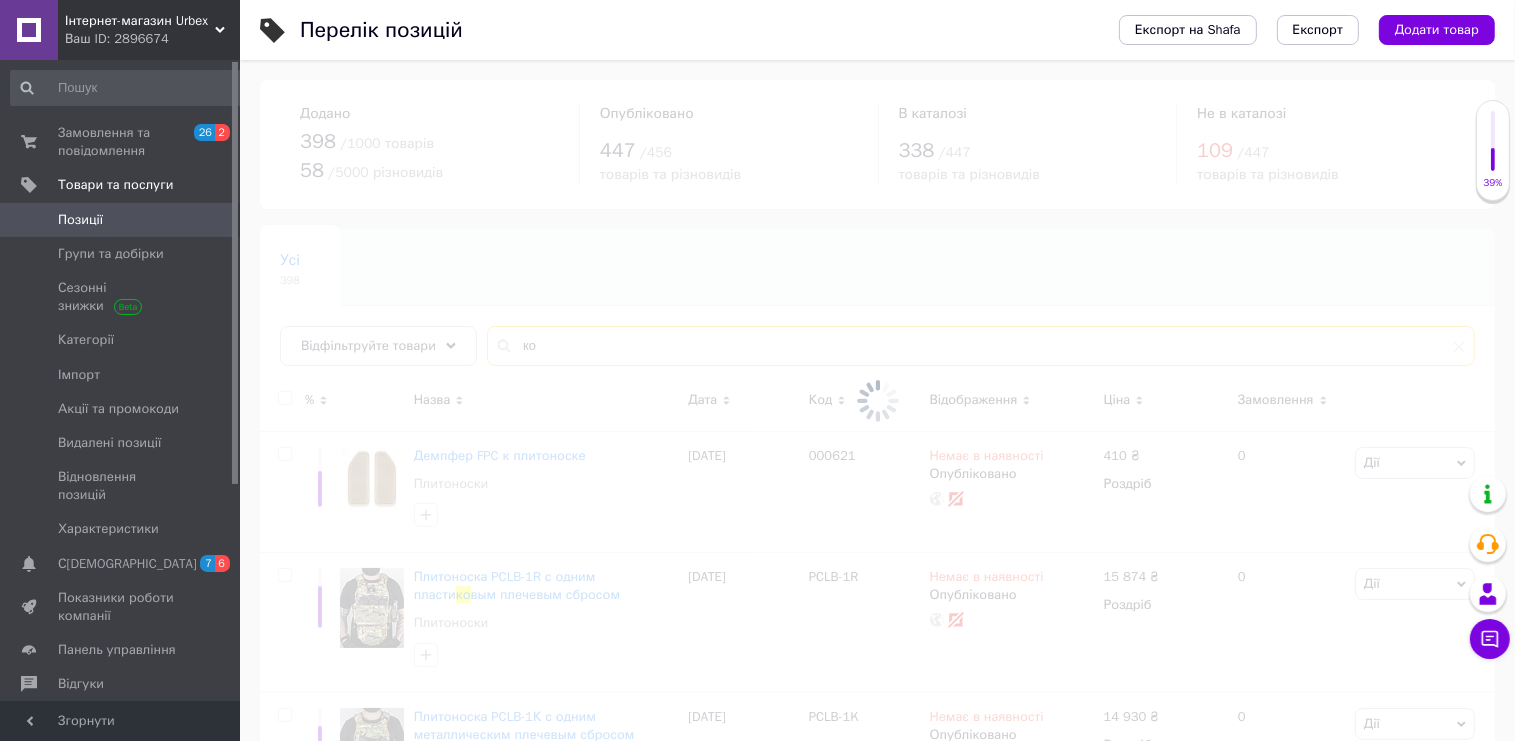 type on "к" 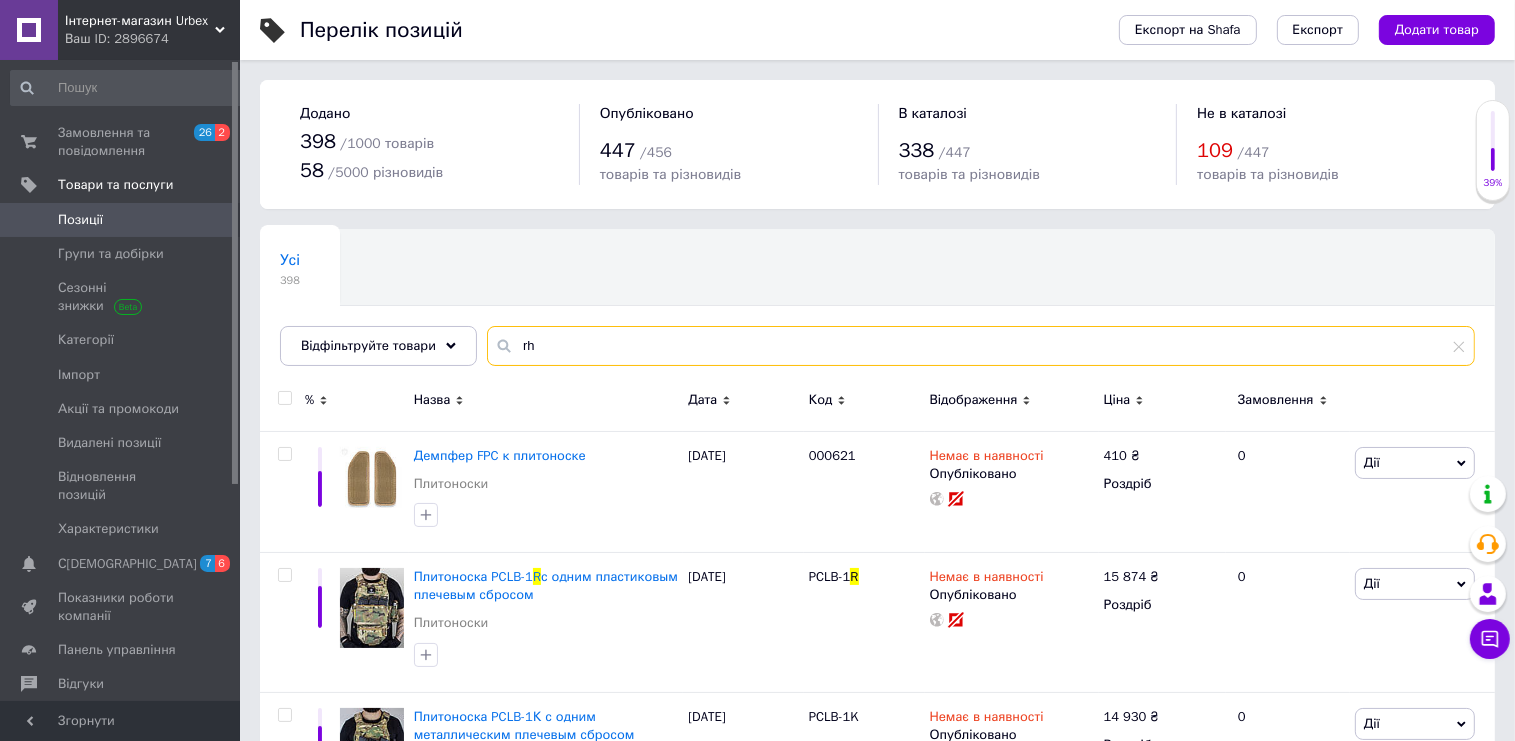 type on "r" 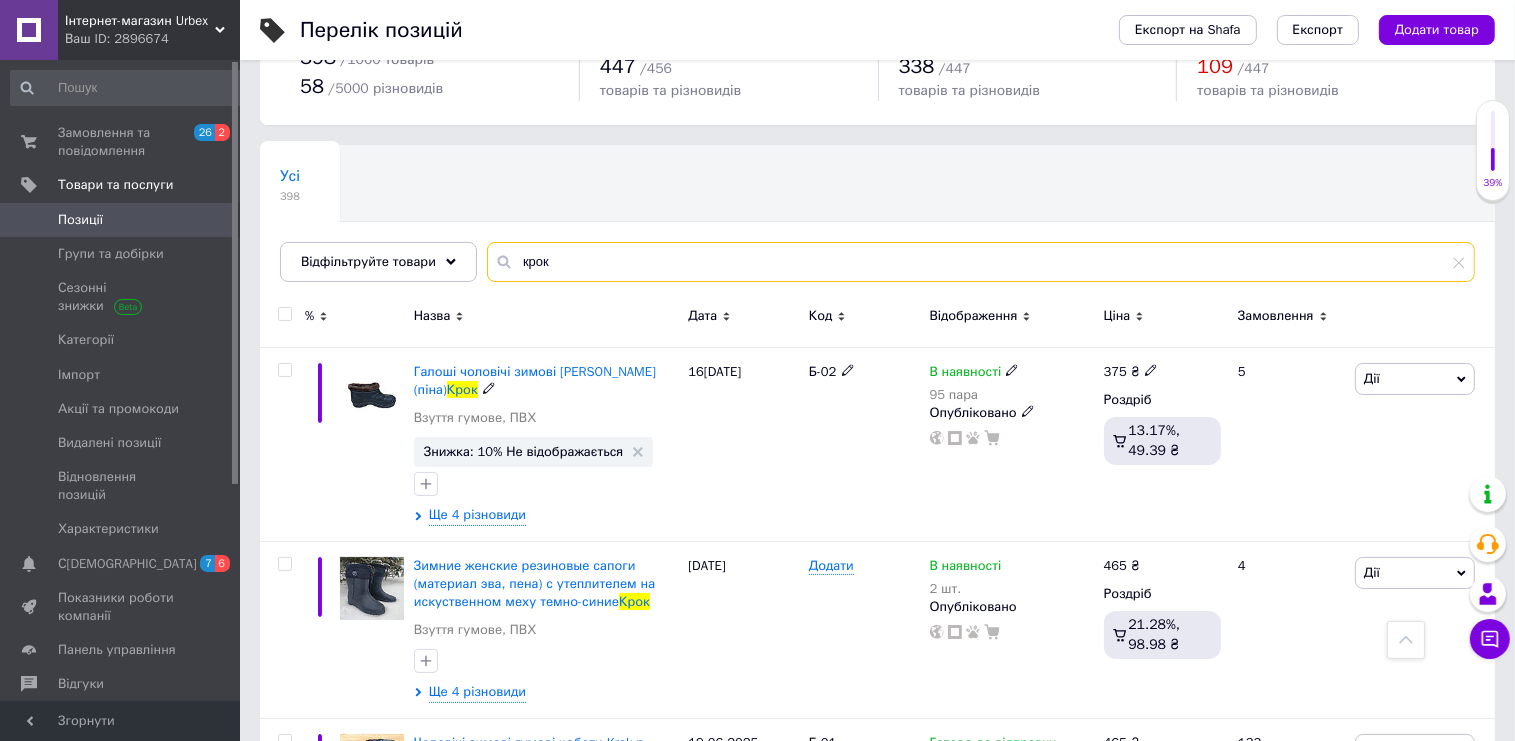scroll, scrollTop: 0, scrollLeft: 0, axis: both 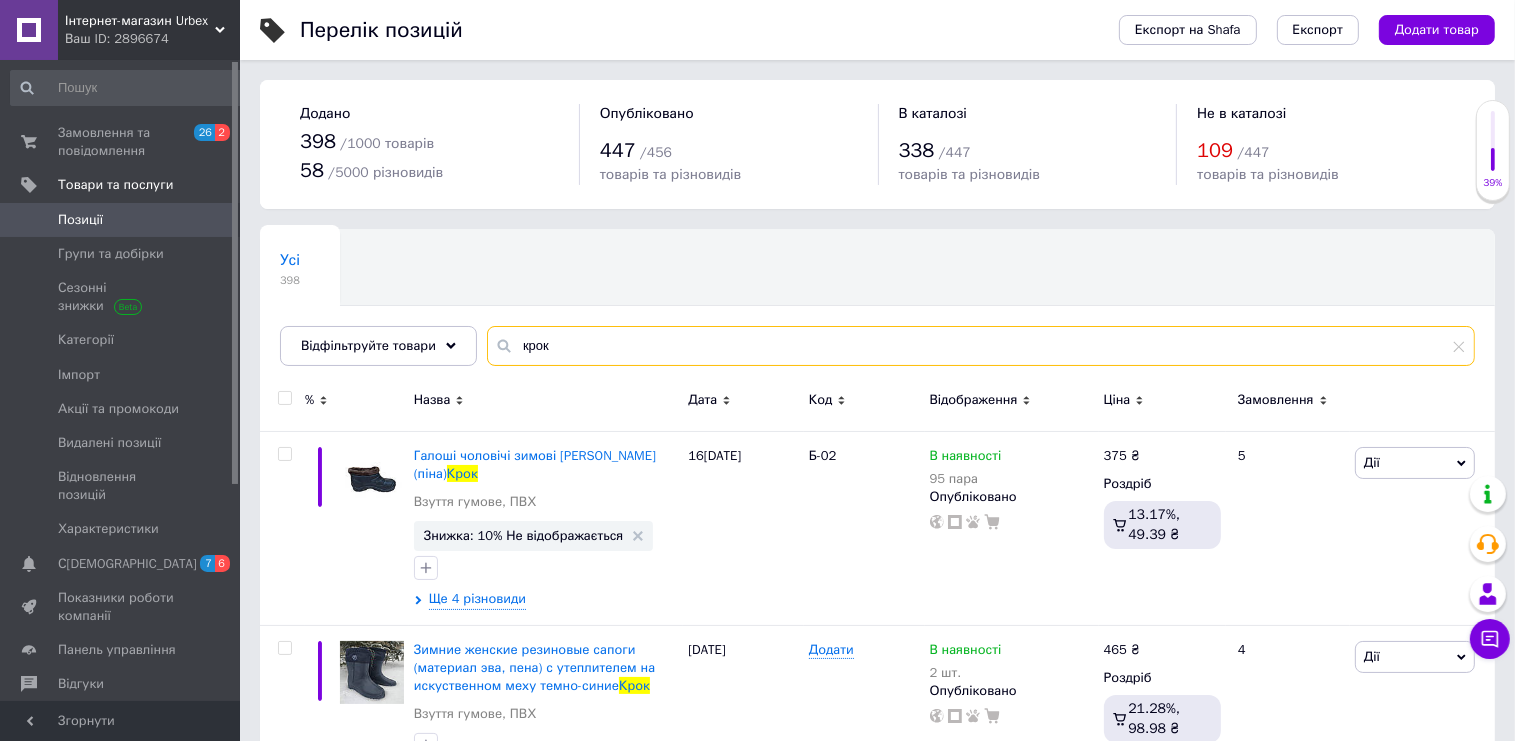 click on "крок" at bounding box center [981, 346] 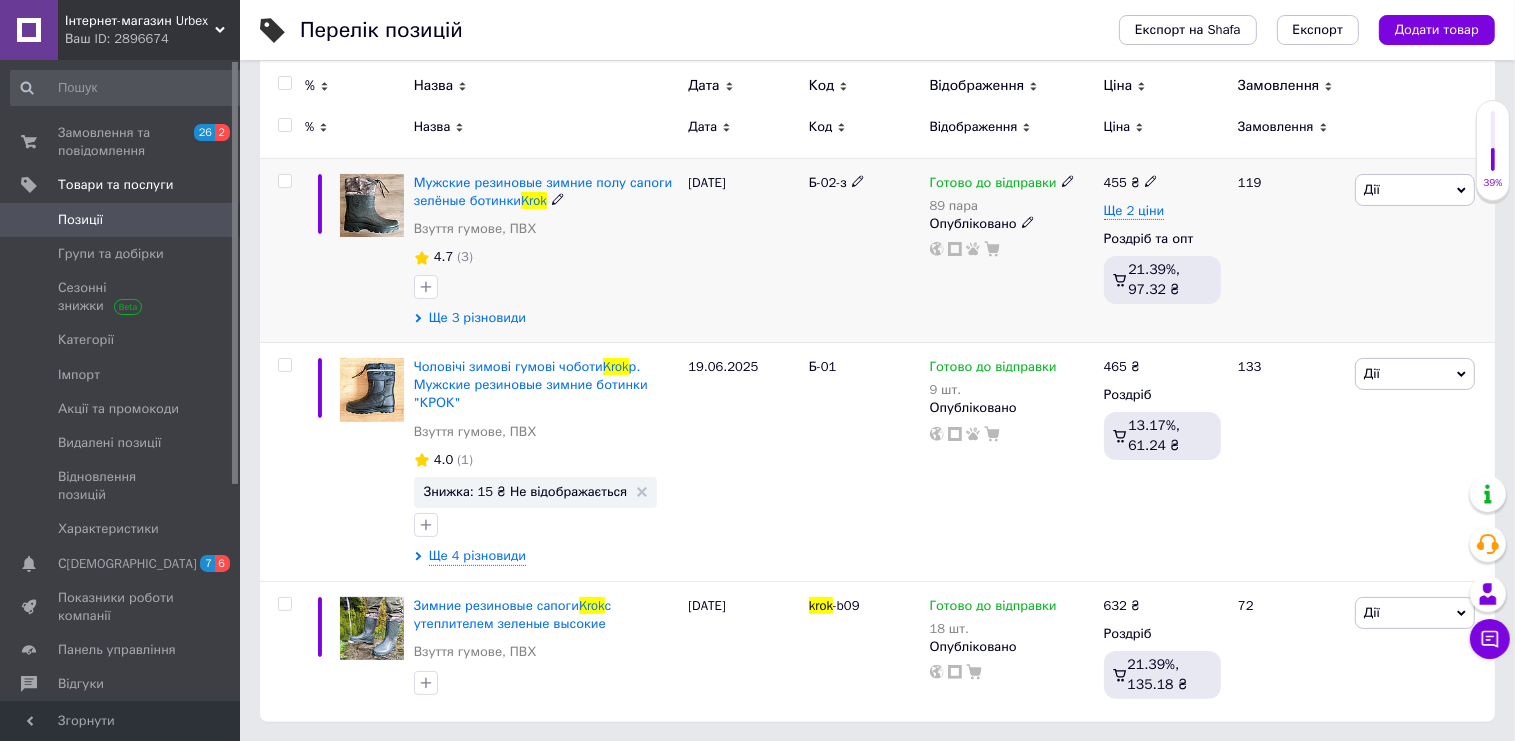 scroll, scrollTop: 272, scrollLeft: 0, axis: vertical 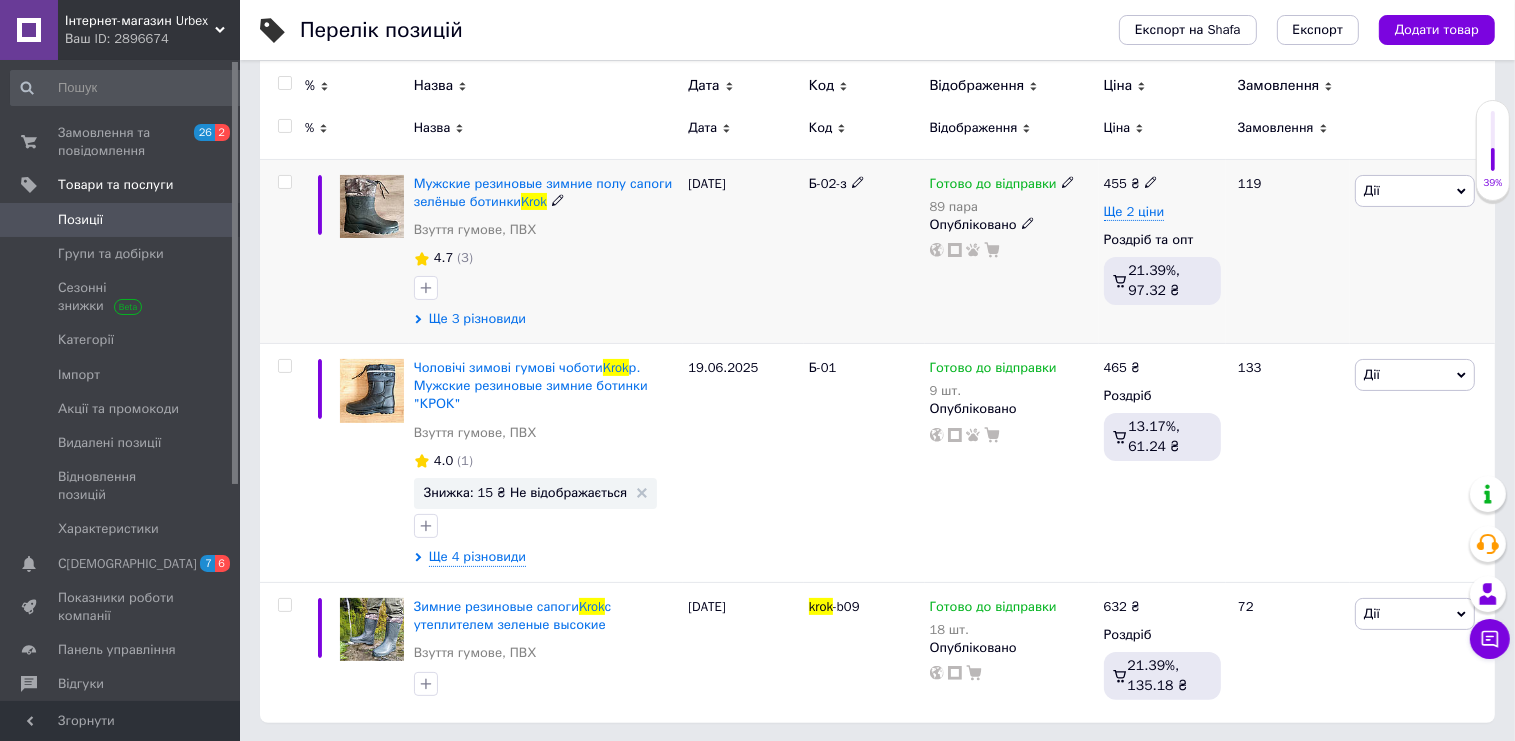 type on "krok" 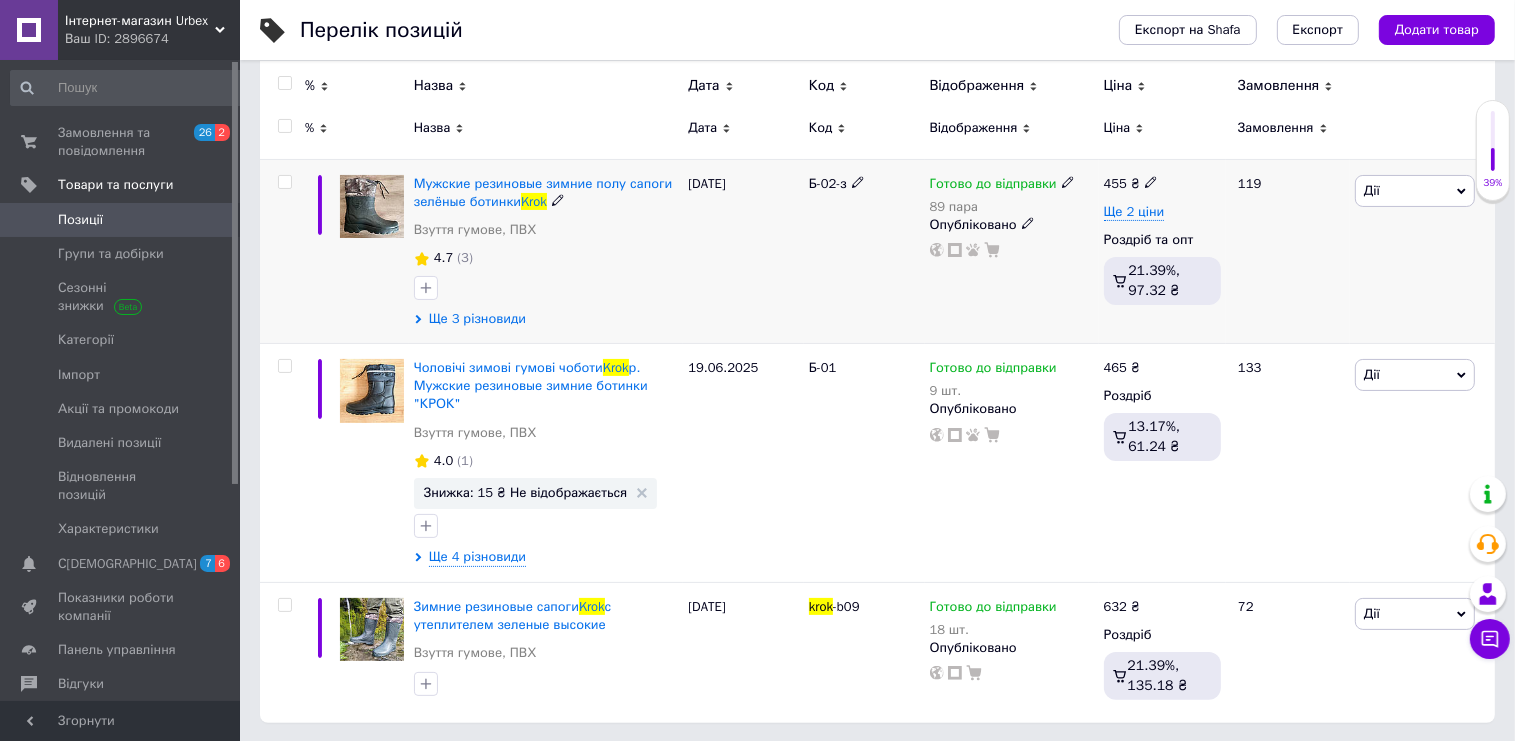 click on "Ще 3 різновиди" at bounding box center [477, 319] 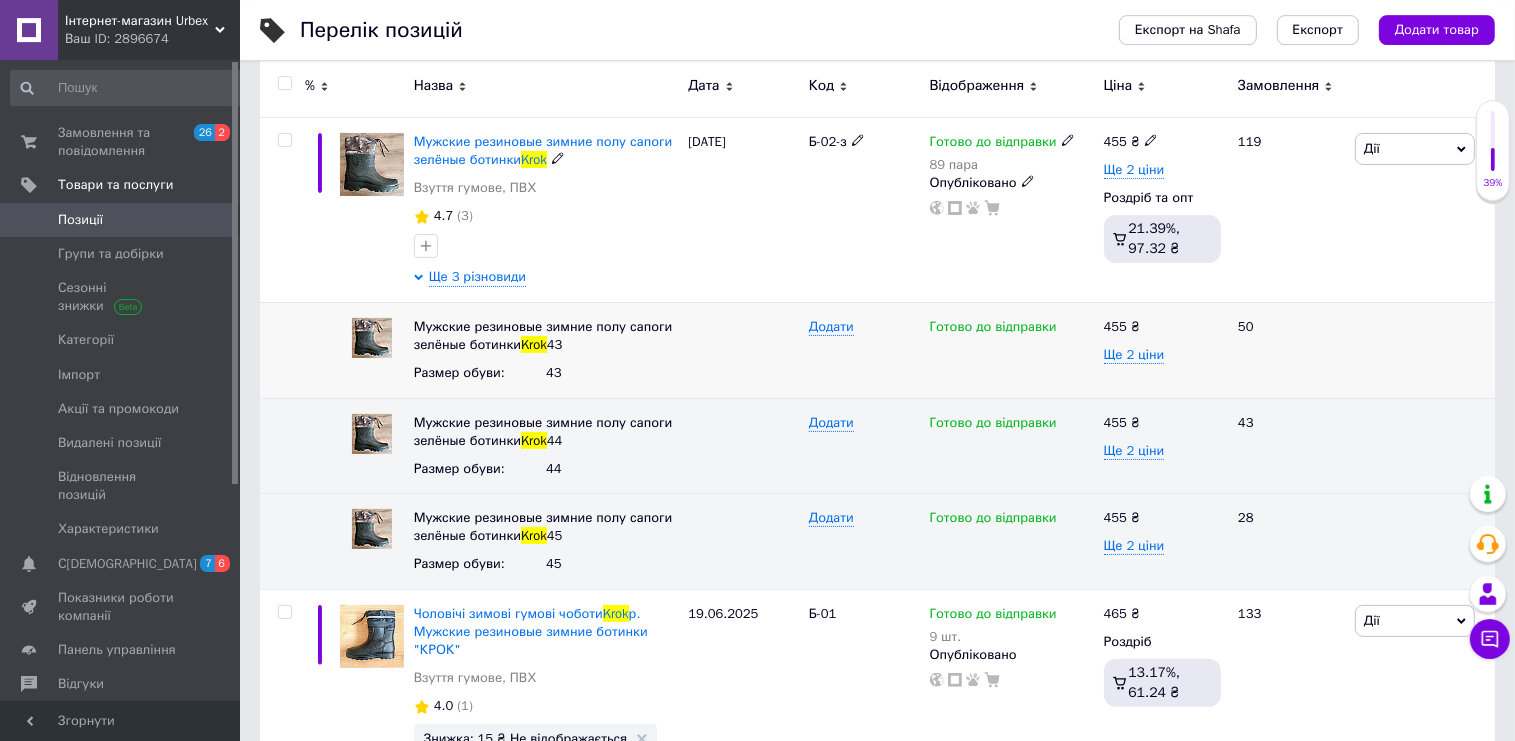 scroll, scrollTop: 272, scrollLeft: 0, axis: vertical 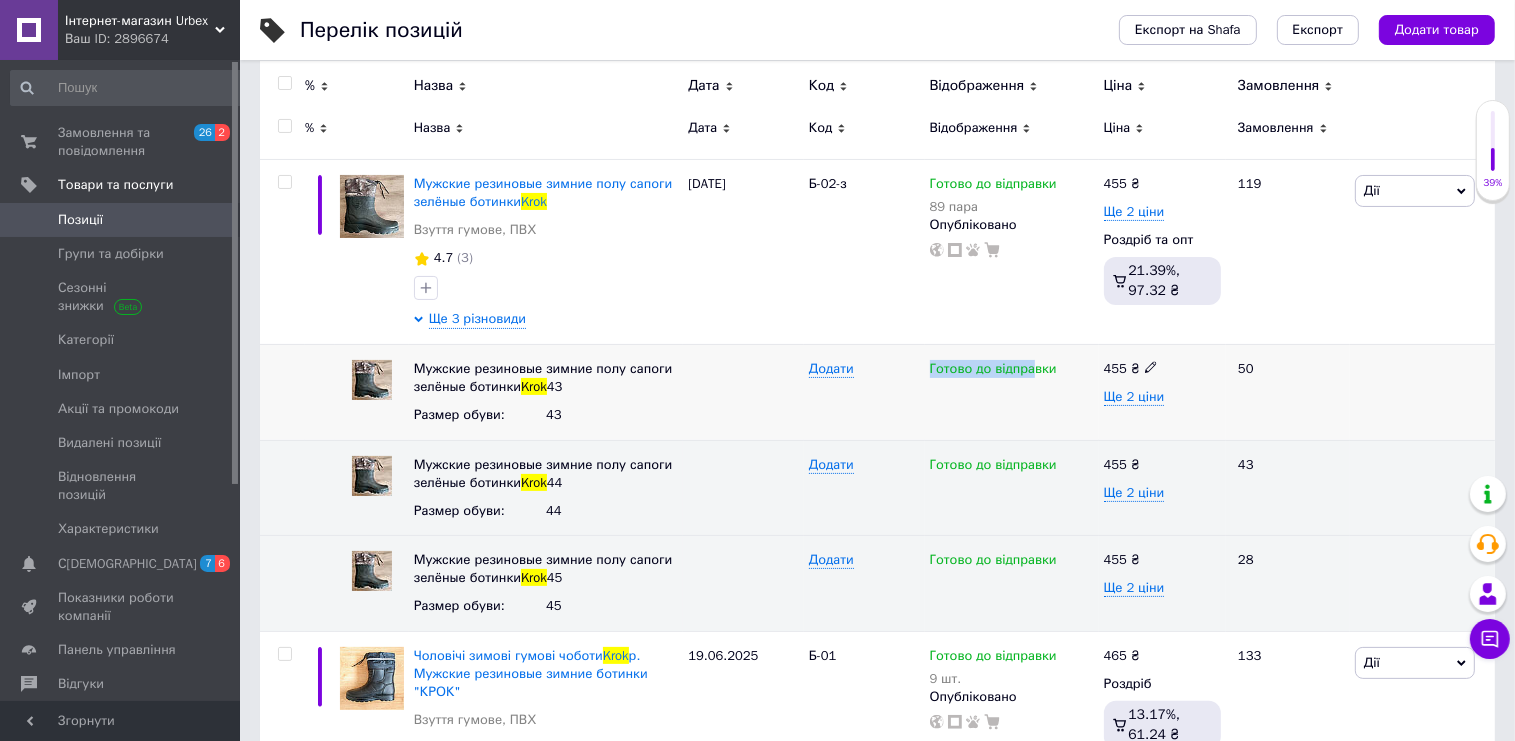 drag, startPoint x: 1027, startPoint y: 371, endPoint x: 927, endPoint y: 383, distance: 100.71743 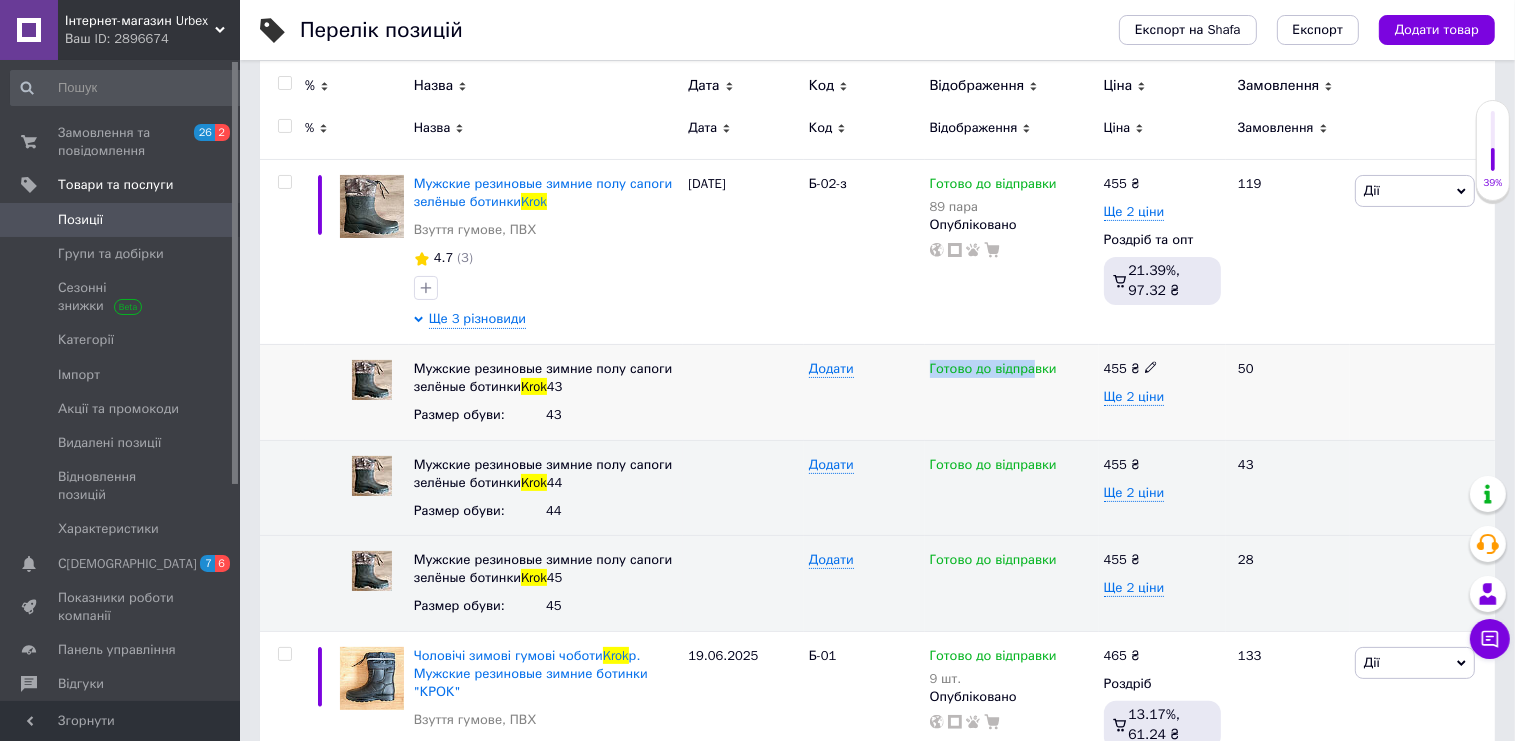 click on "Готово до відправки" at bounding box center (993, 371) 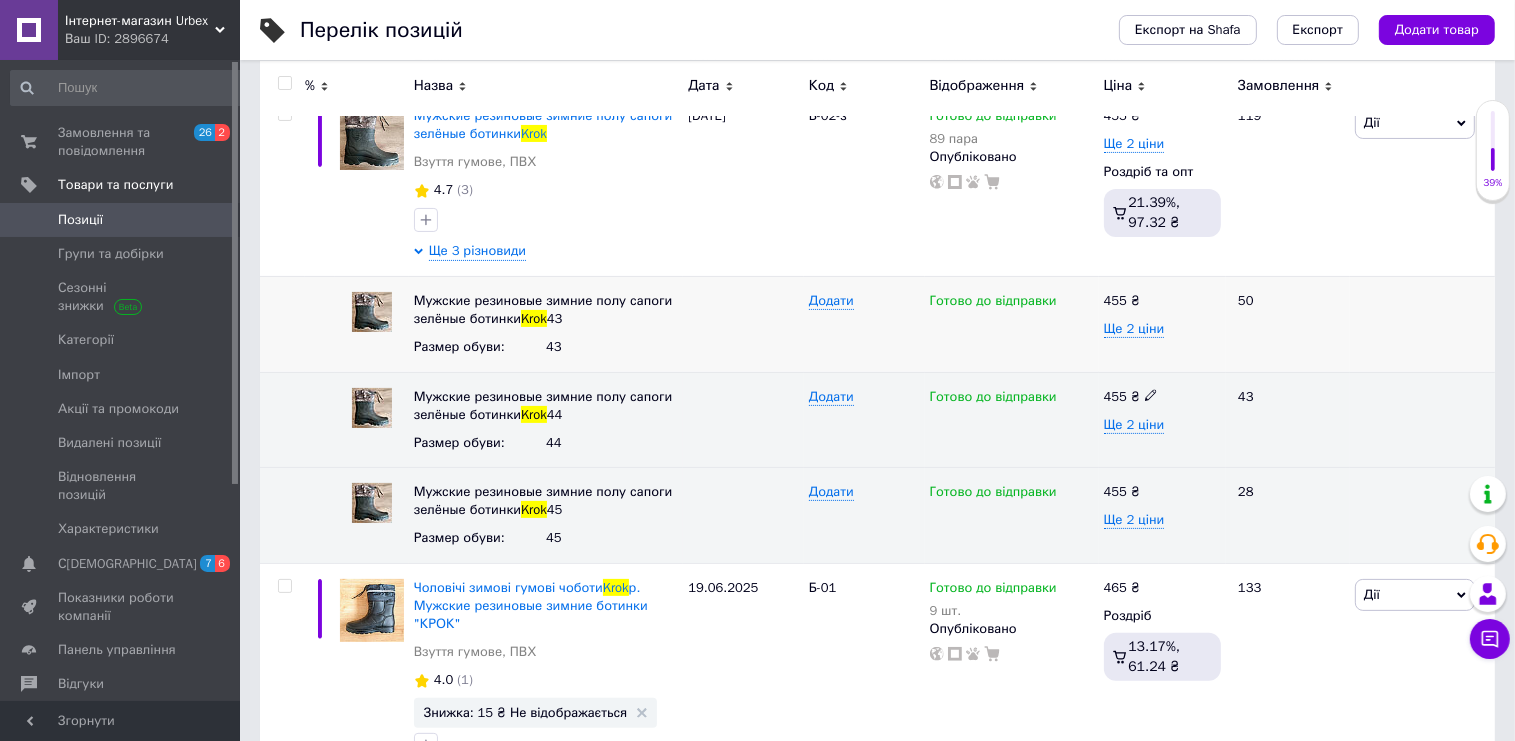 scroll, scrollTop: 378, scrollLeft: 0, axis: vertical 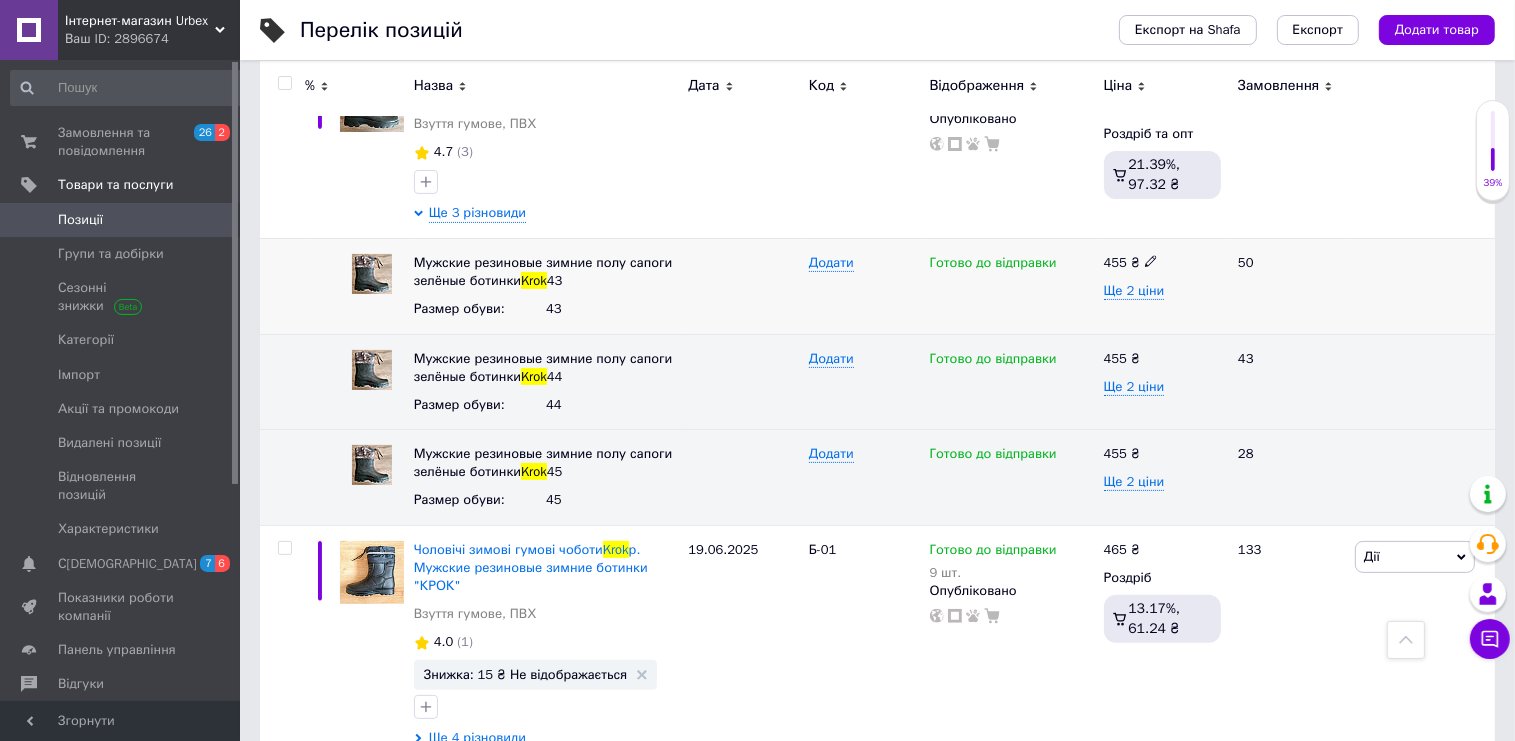 click on "Готово до відправки" at bounding box center [993, 265] 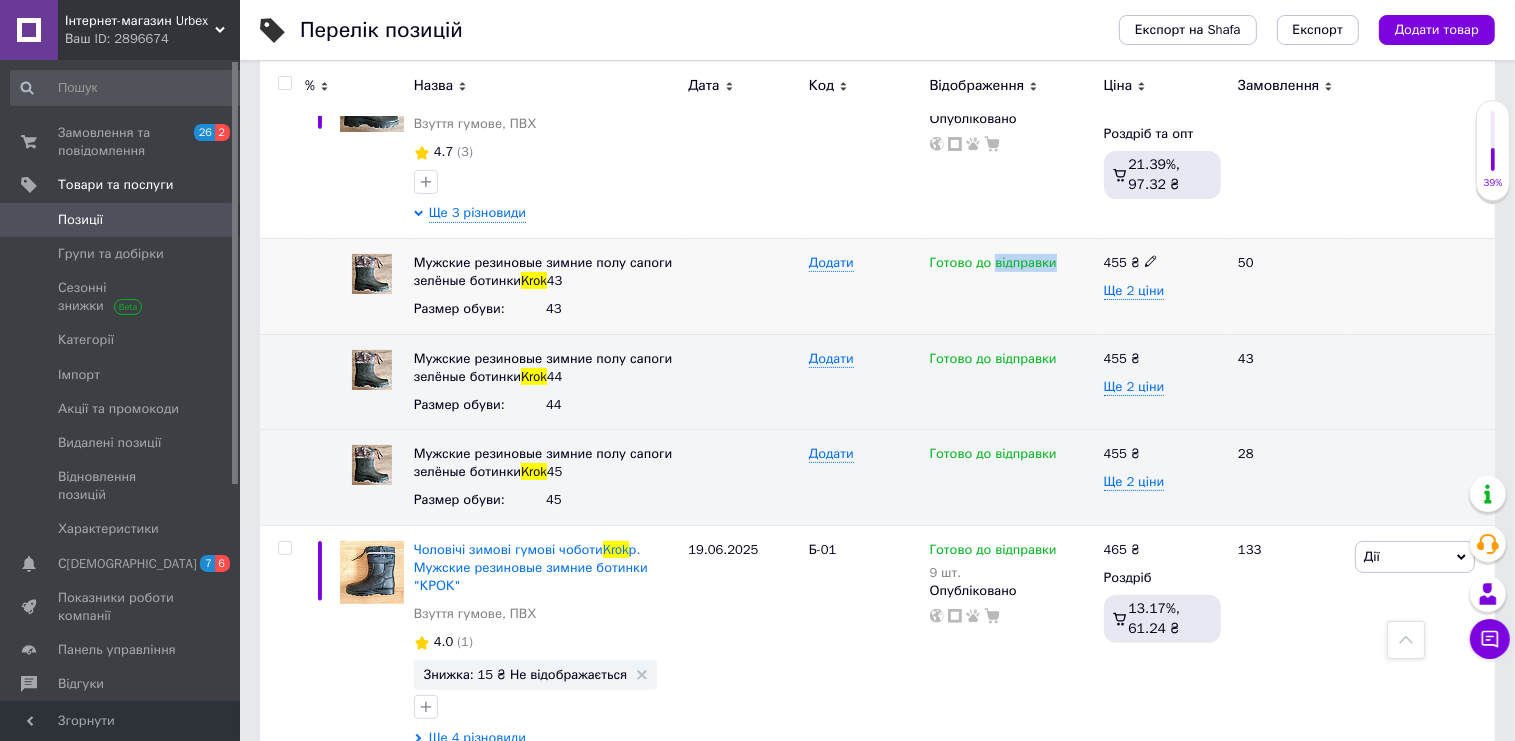 click on "Готово до відправки" at bounding box center [993, 265] 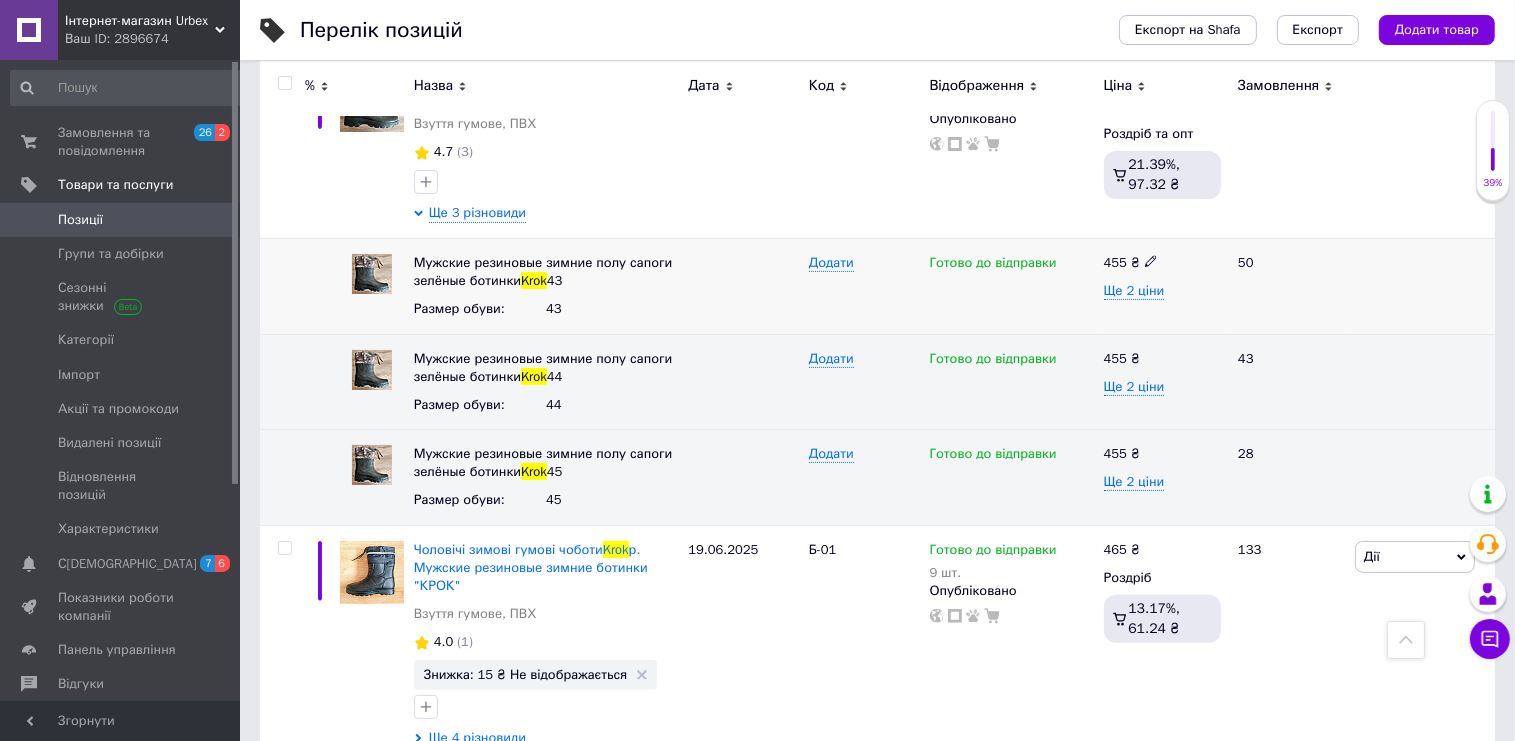 click on "Готово до відправки" at bounding box center (993, 265) 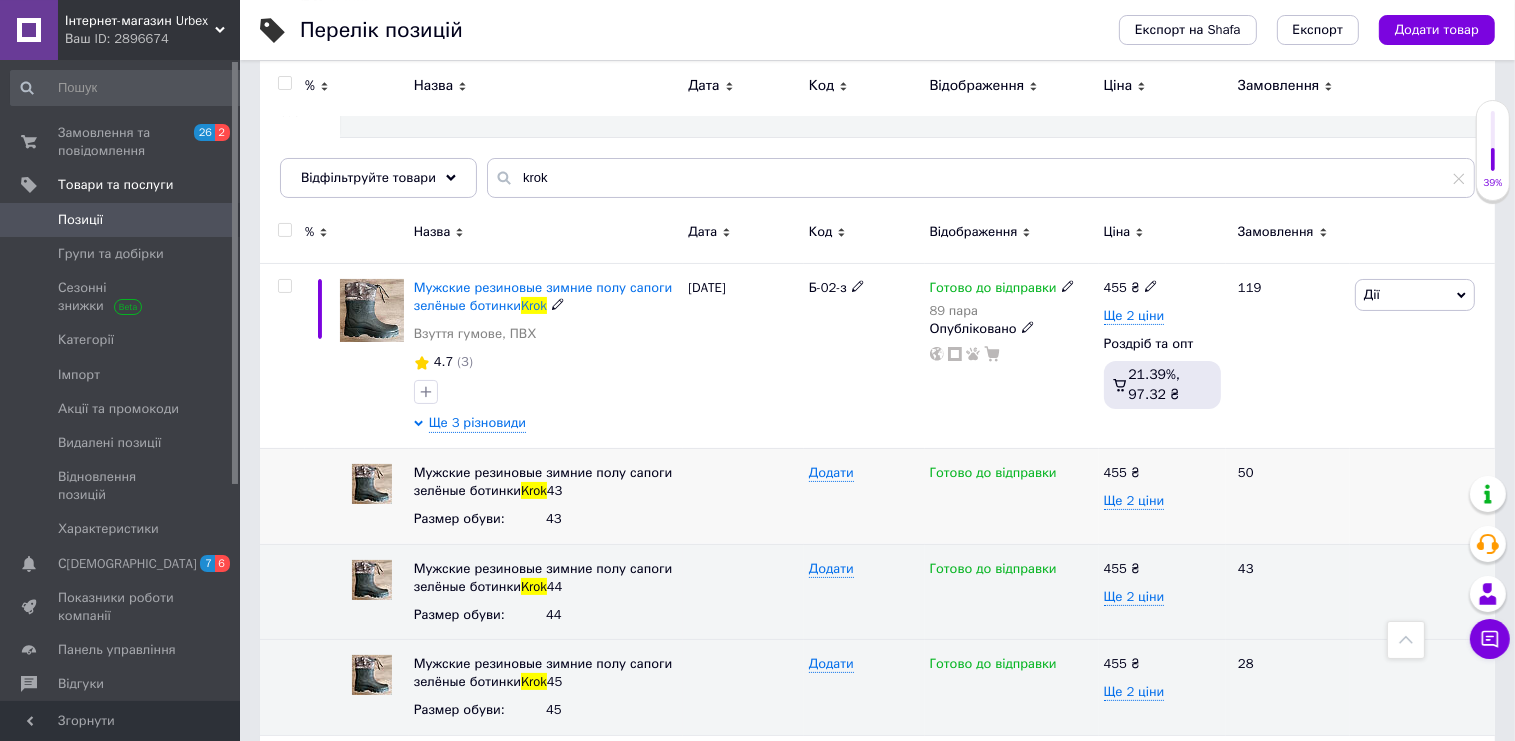 scroll, scrollTop: 167, scrollLeft: 0, axis: vertical 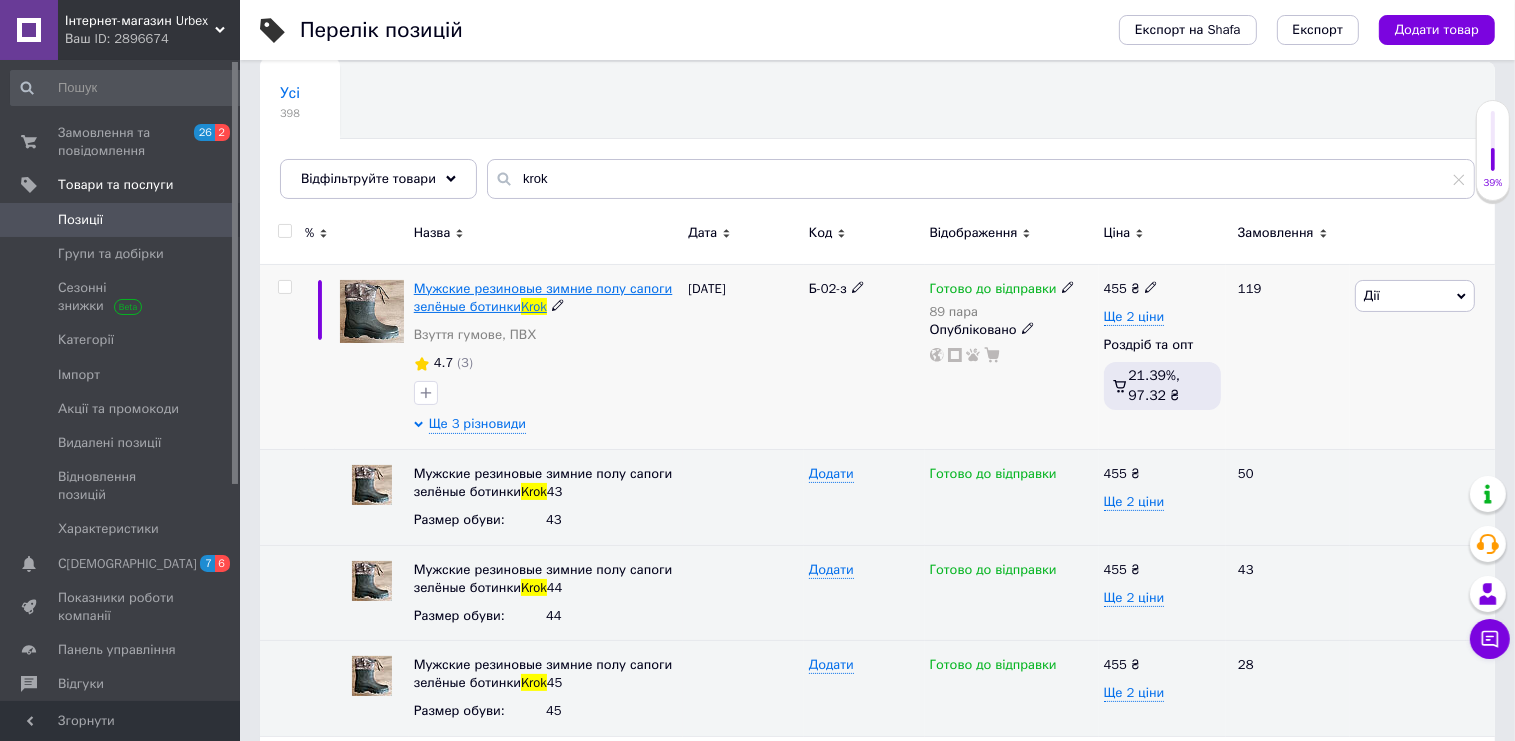 click on "Мужские резиновые зимние полу сапоги зелёные ботинки" at bounding box center (543, 297) 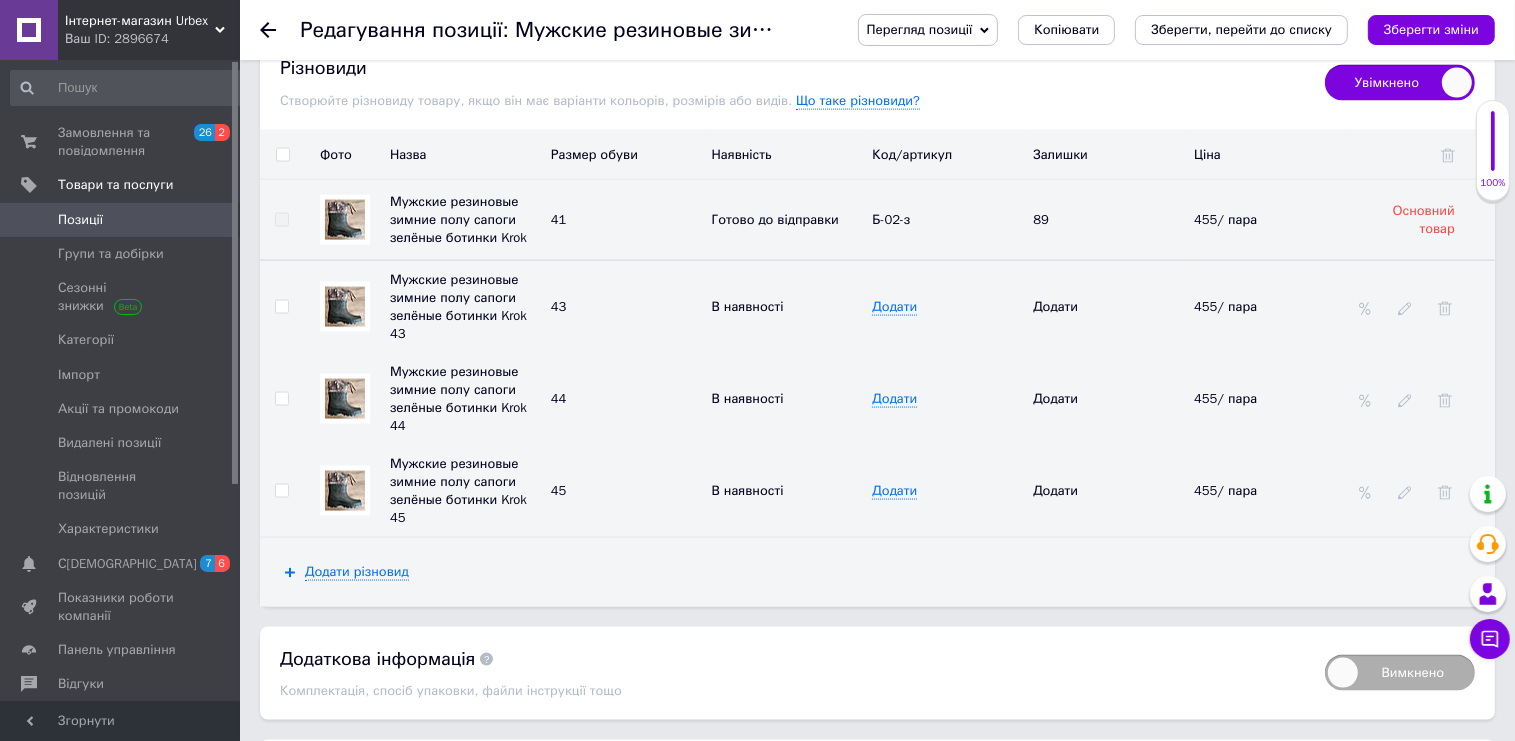 scroll, scrollTop: 2851, scrollLeft: 0, axis: vertical 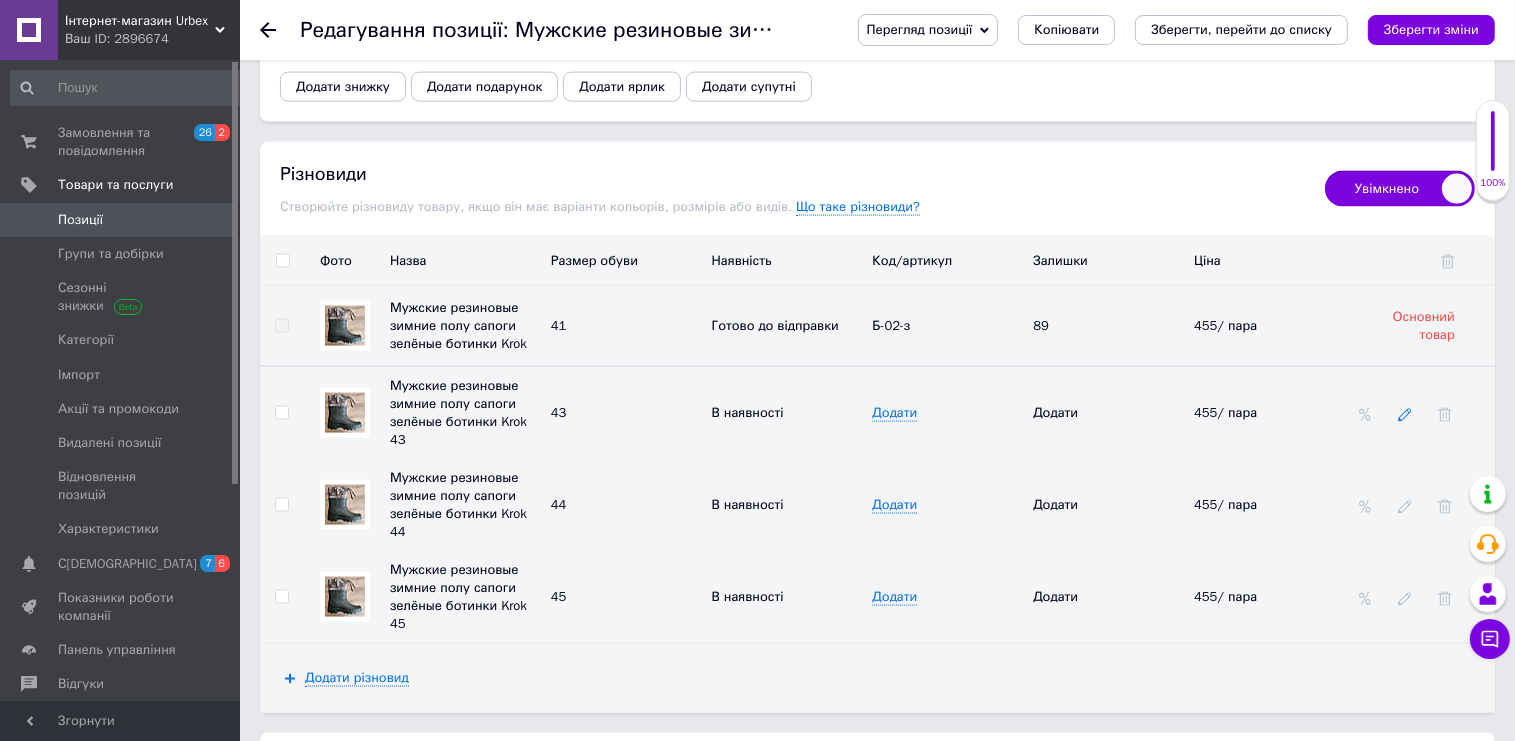 click 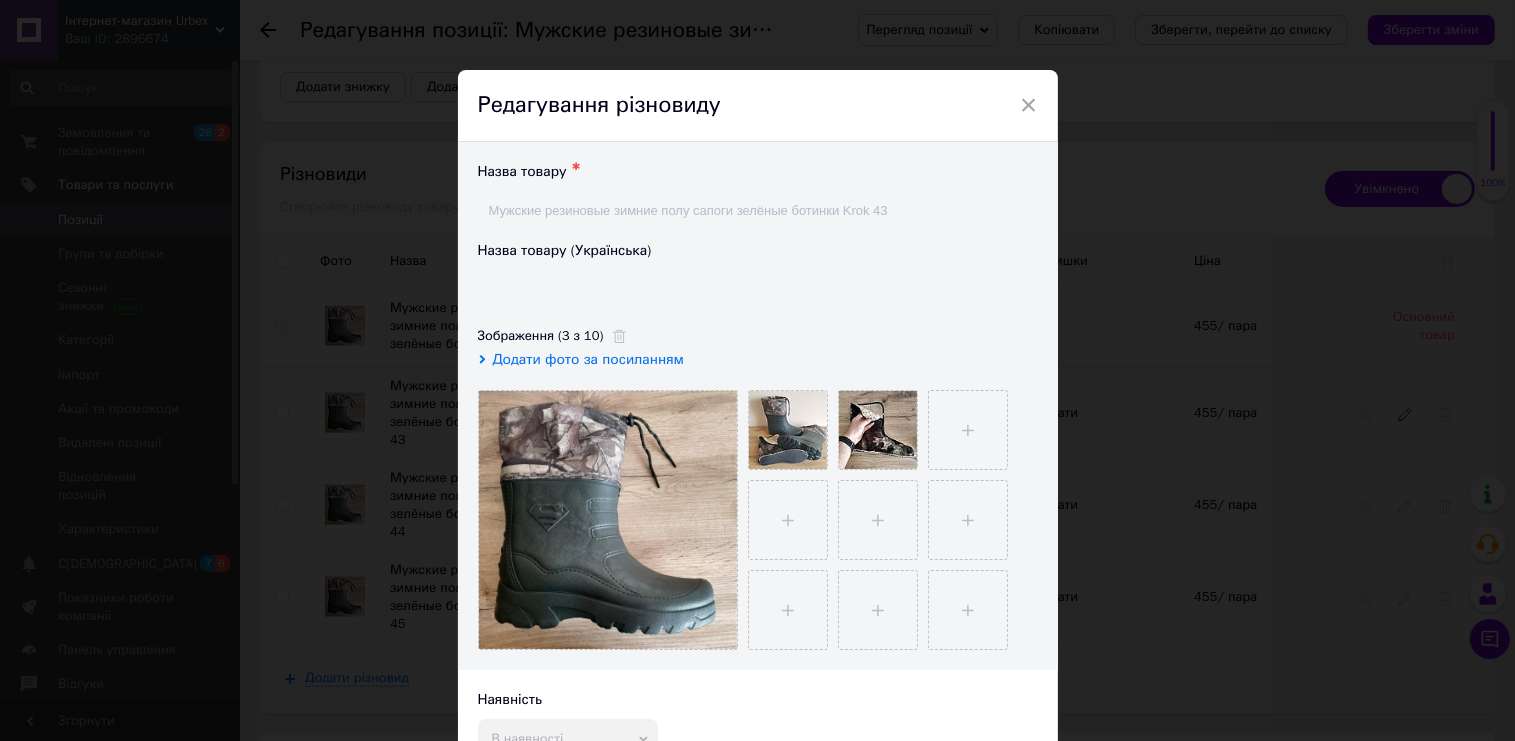 type on "Гумові напів чоботи чоловічі зимові зелені Krok 43" 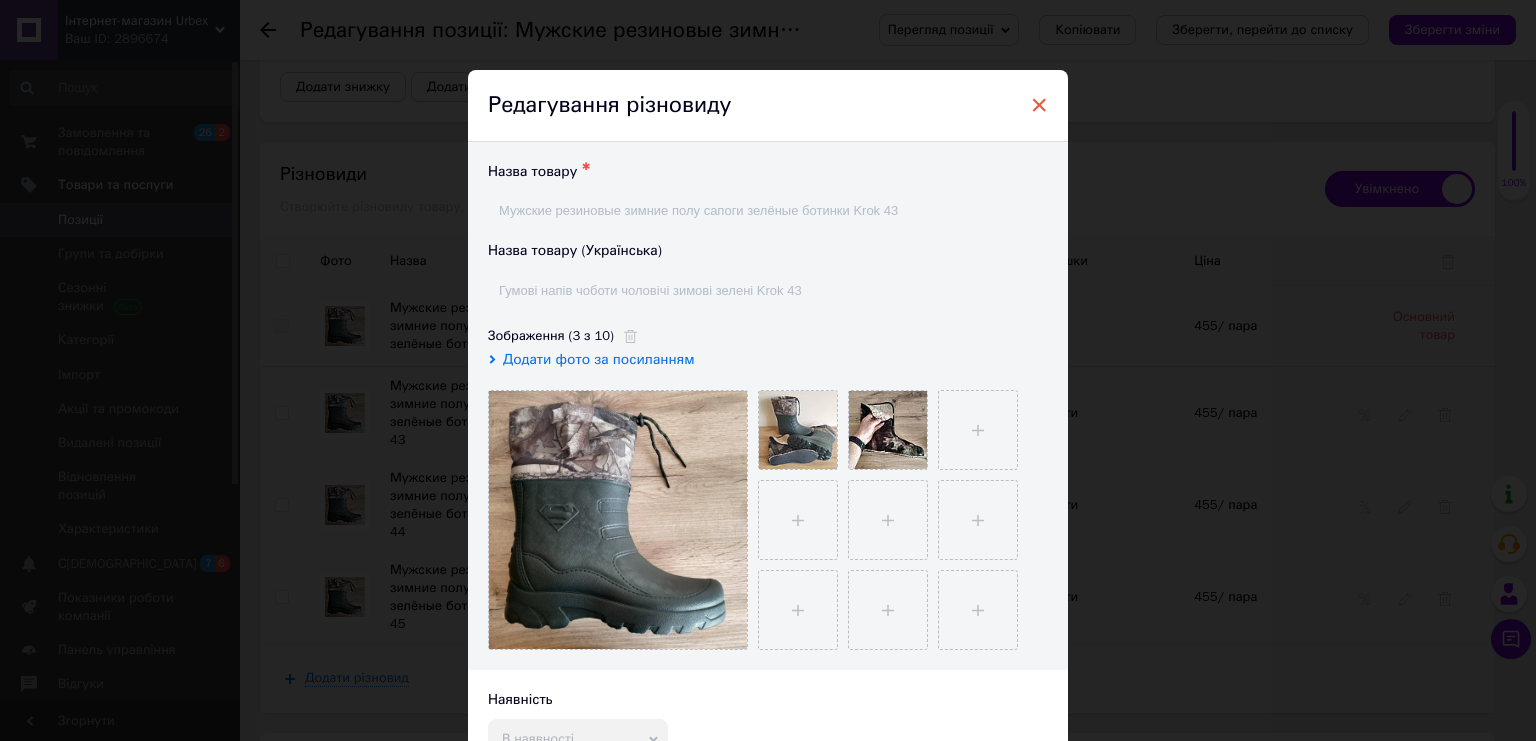 click on "×" at bounding box center [1039, 105] 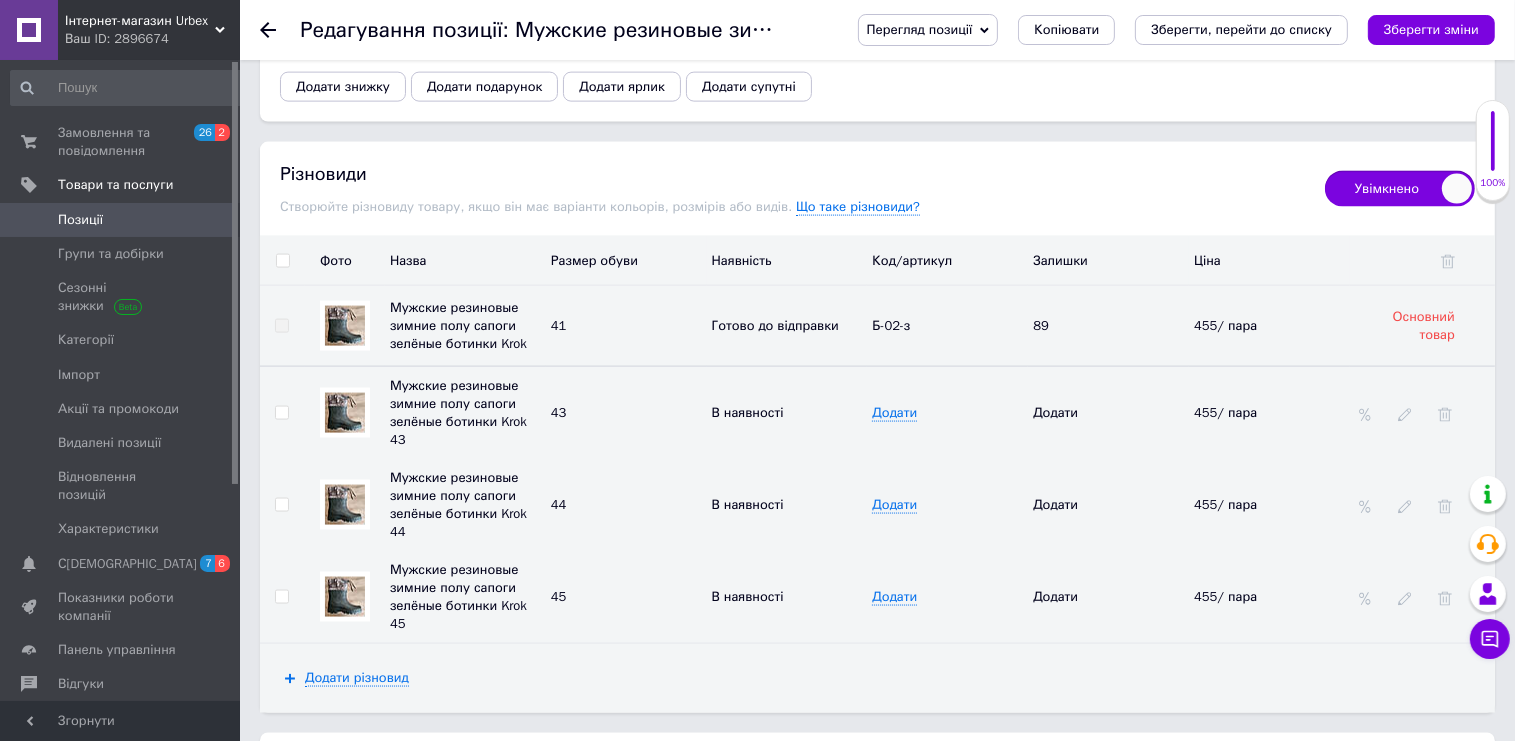 scroll, scrollTop: 2957, scrollLeft: 0, axis: vertical 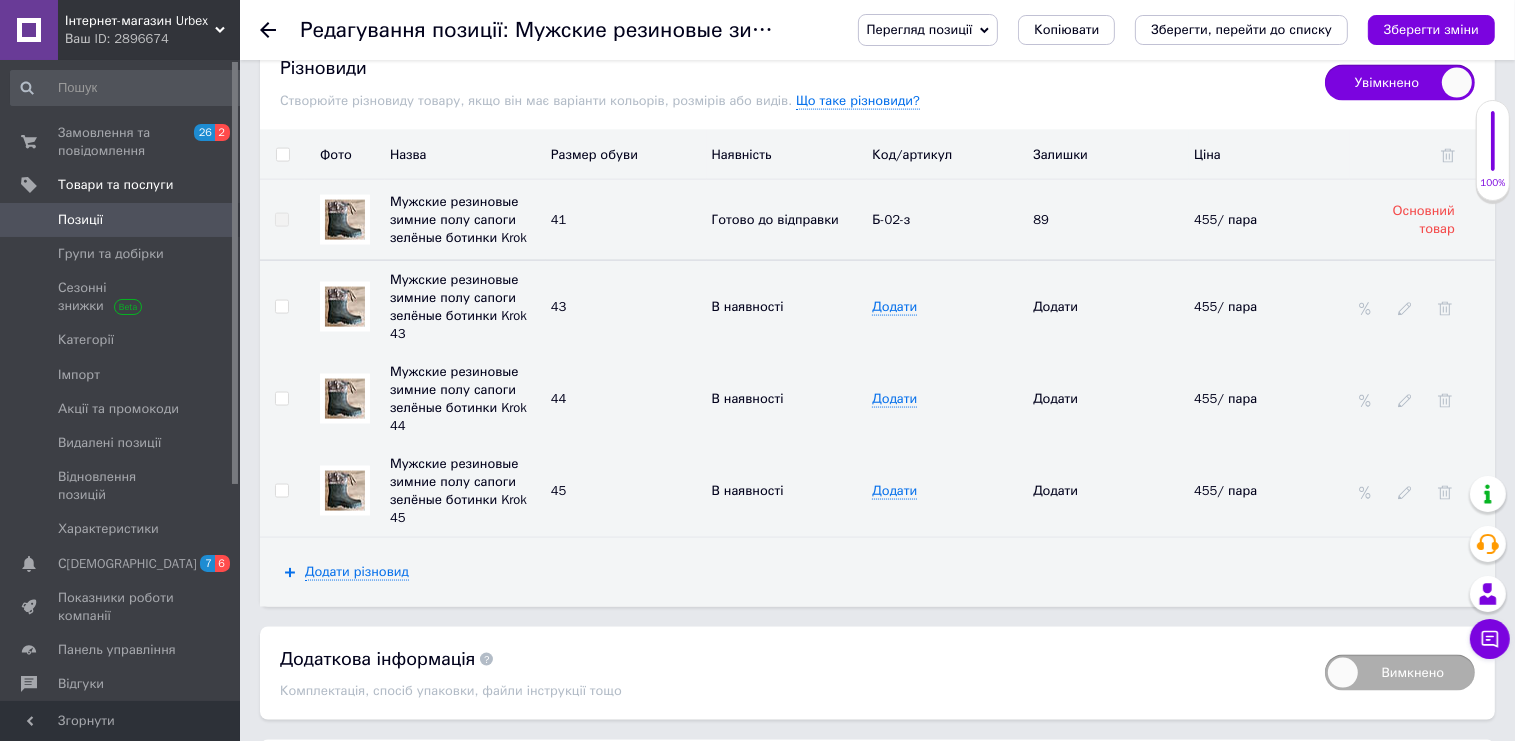 click on "В наявності" at bounding box center (748, 306) 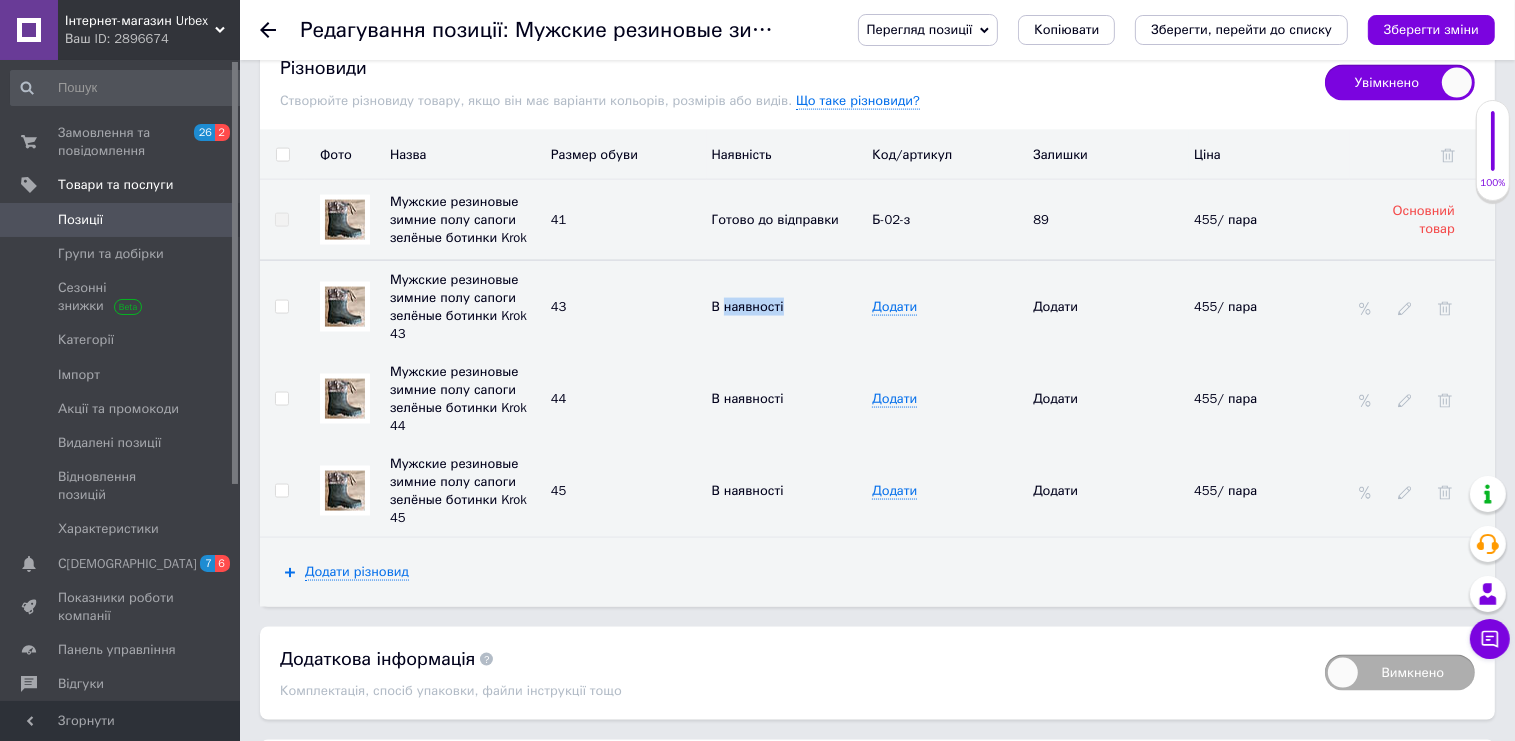 click on "В наявності" at bounding box center [748, 306] 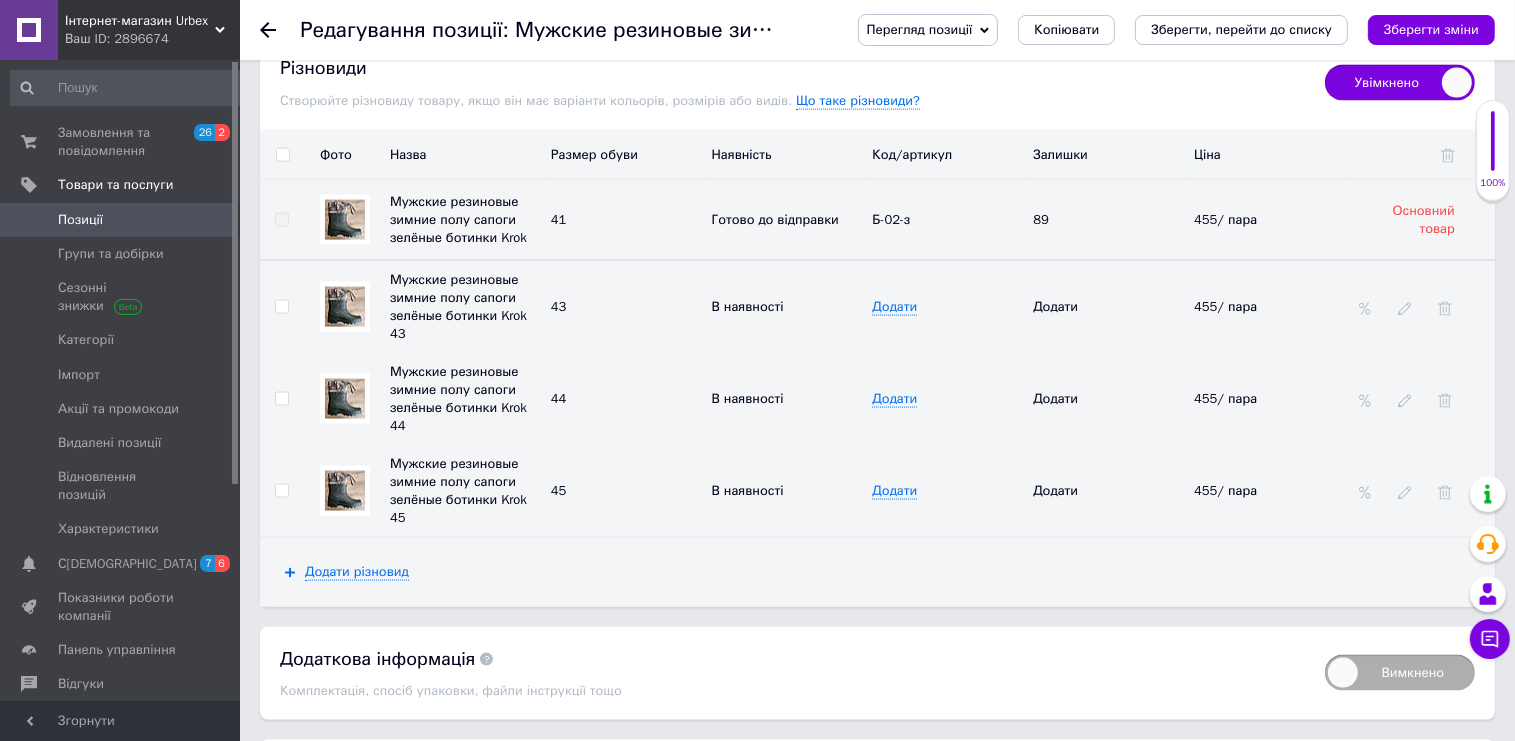 click on "В наявності" at bounding box center [748, 306] 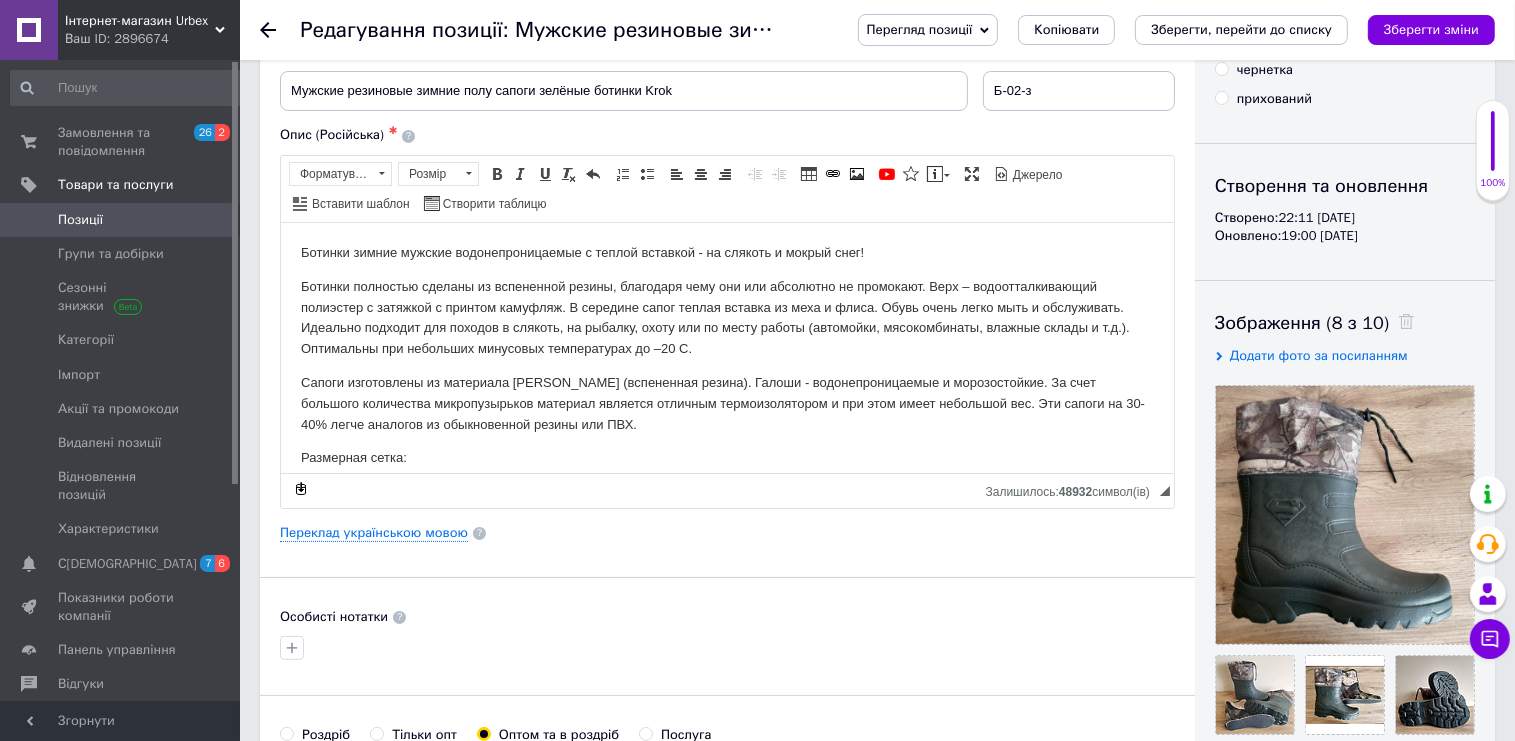 scroll, scrollTop: 0, scrollLeft: 0, axis: both 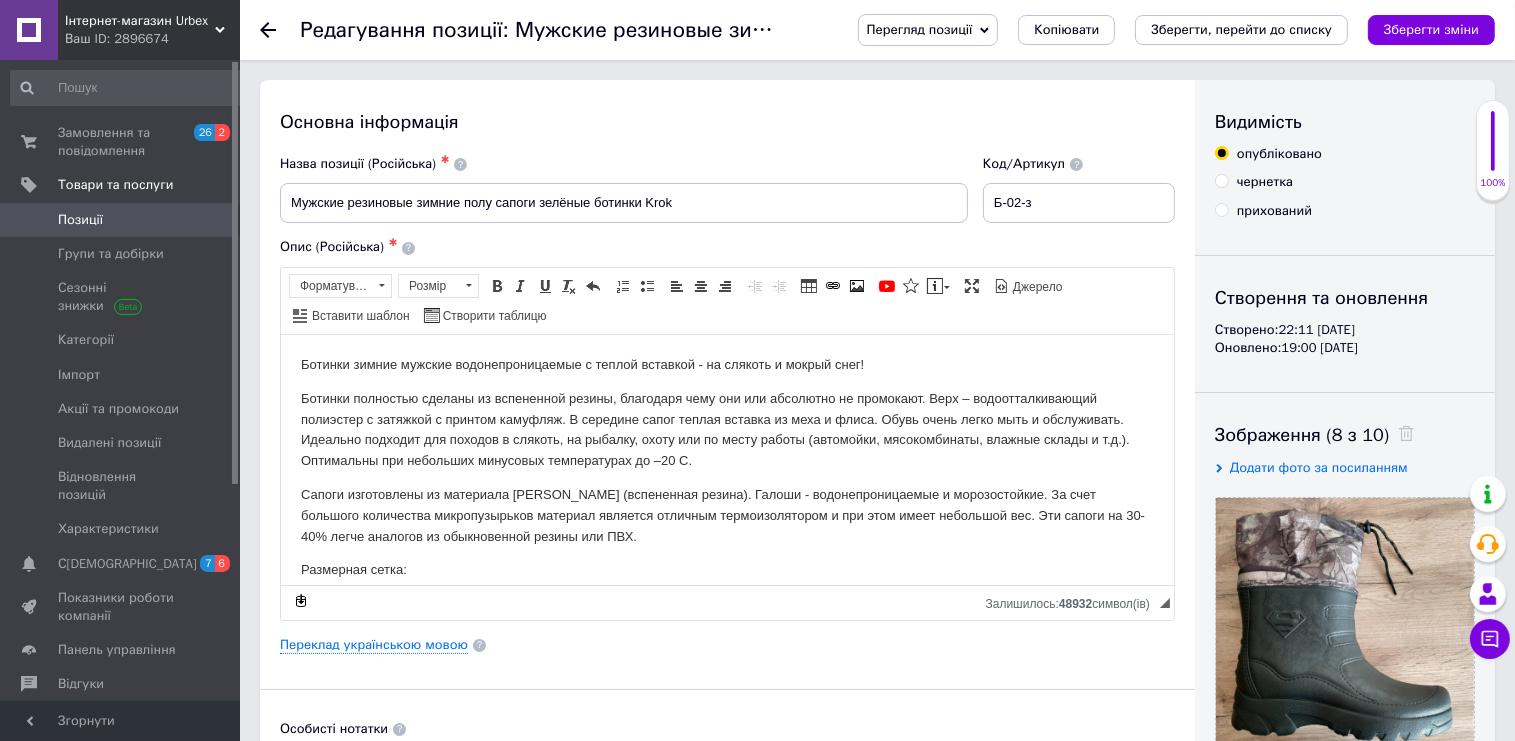 click 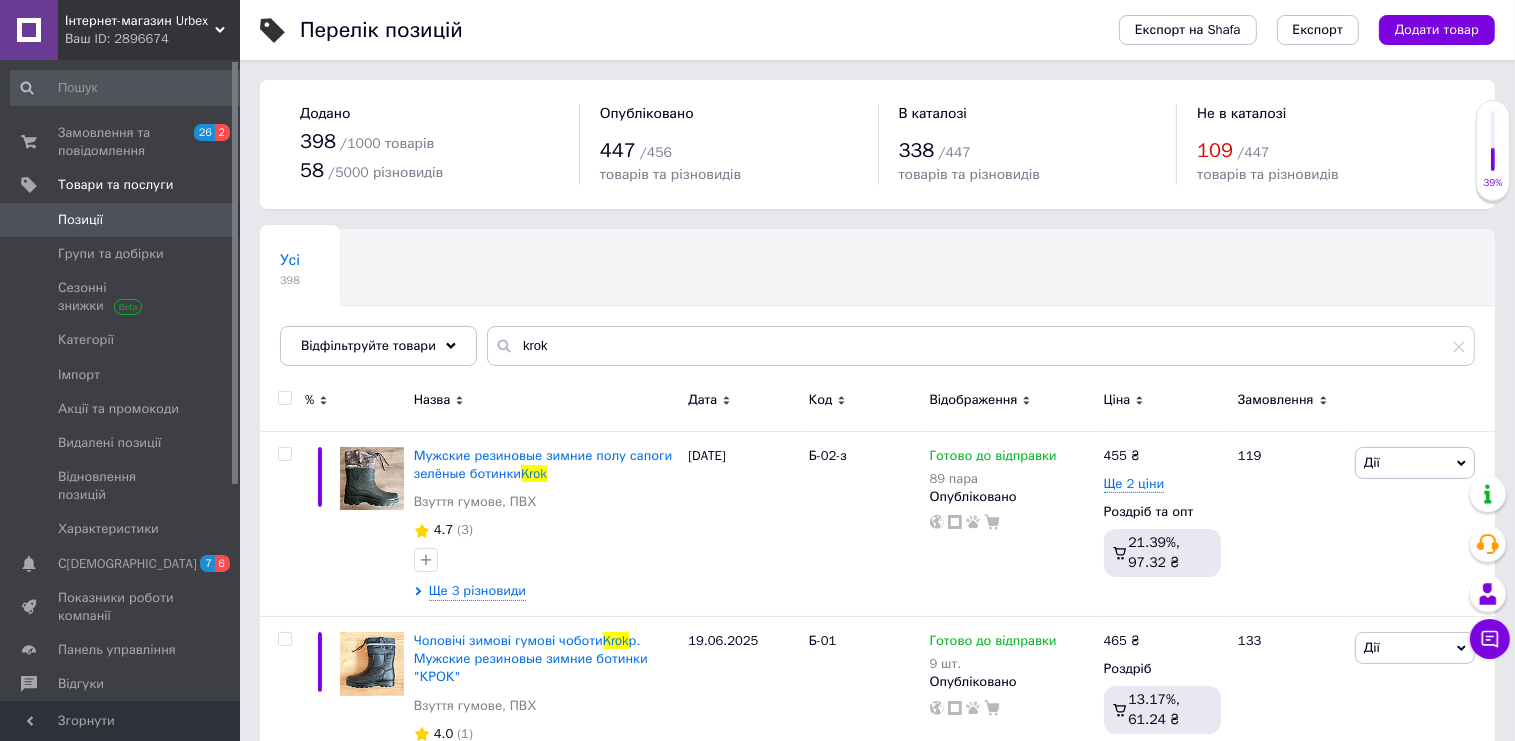 click on "Позиції" at bounding box center (121, 220) 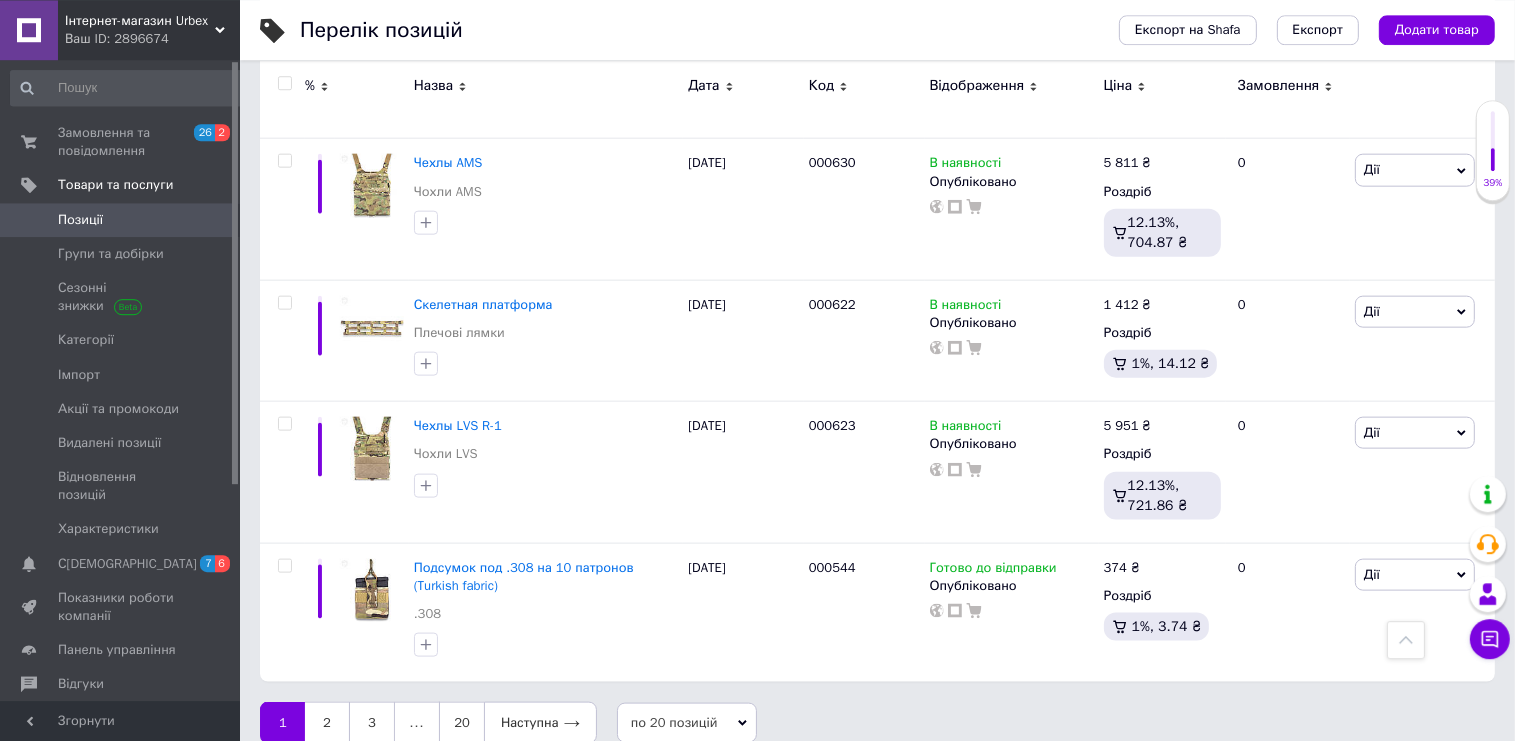 scroll, scrollTop: 2387, scrollLeft: 0, axis: vertical 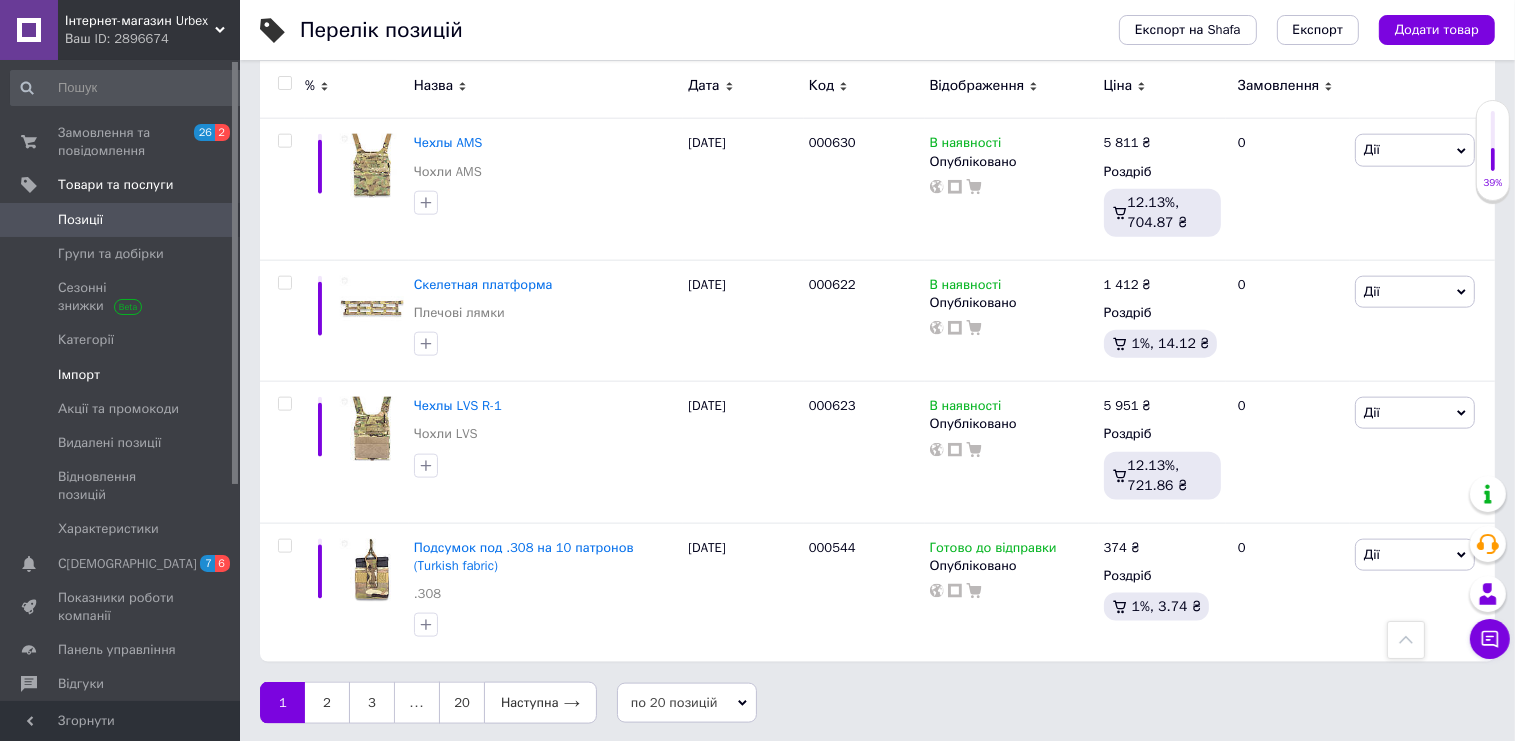 click on "Імпорт" at bounding box center (121, 375) 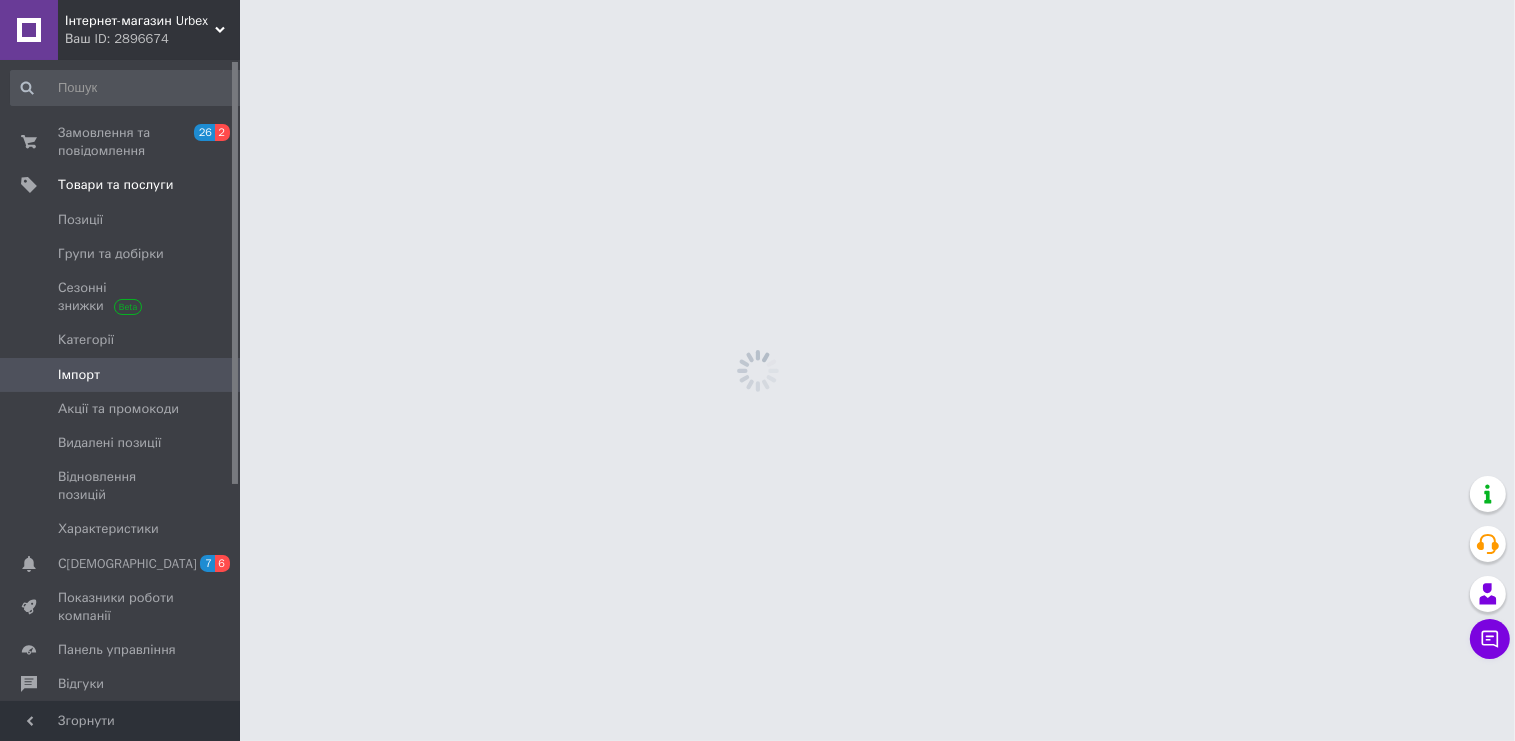 scroll, scrollTop: 0, scrollLeft: 0, axis: both 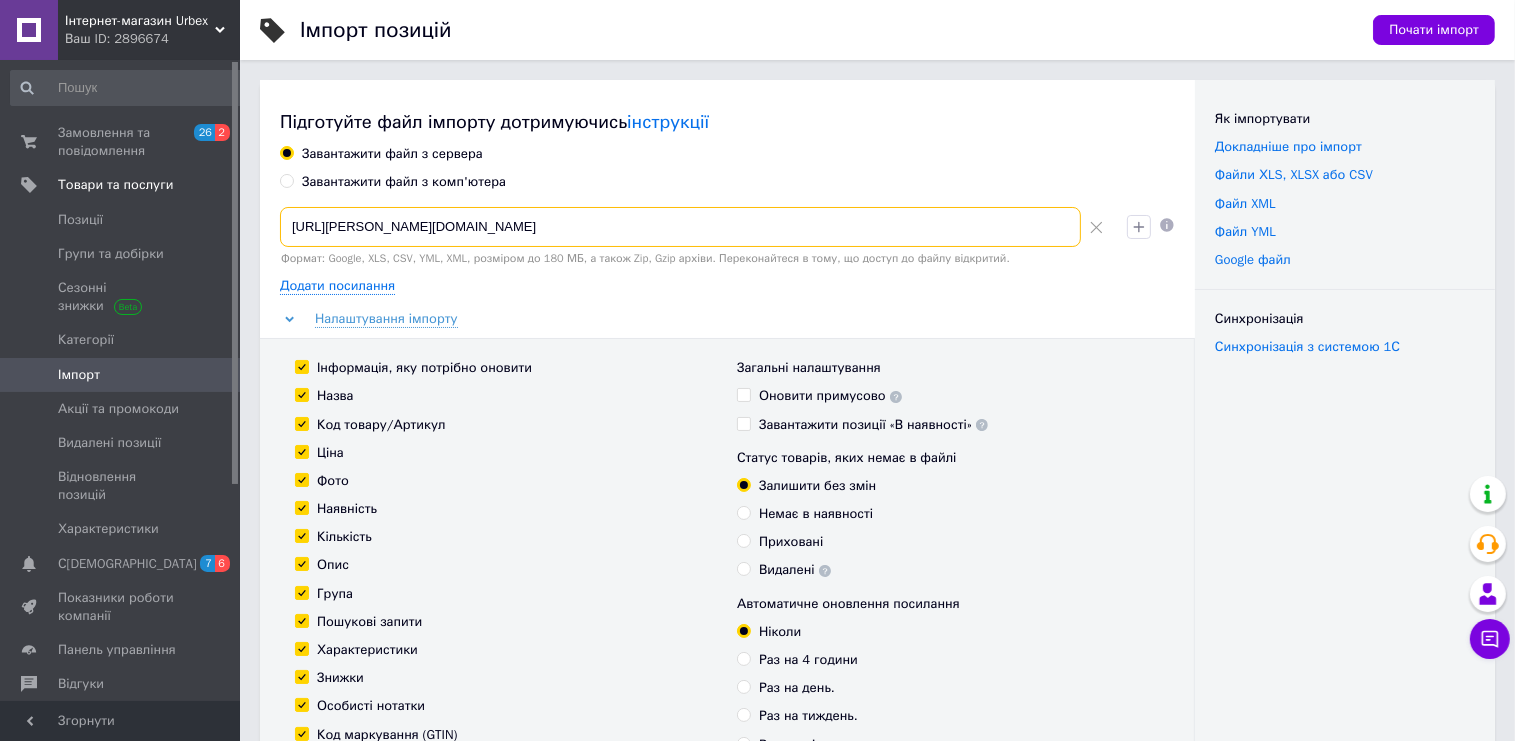 click on "[URL][PERSON_NAME][DOMAIN_NAME]" at bounding box center (680, 227) 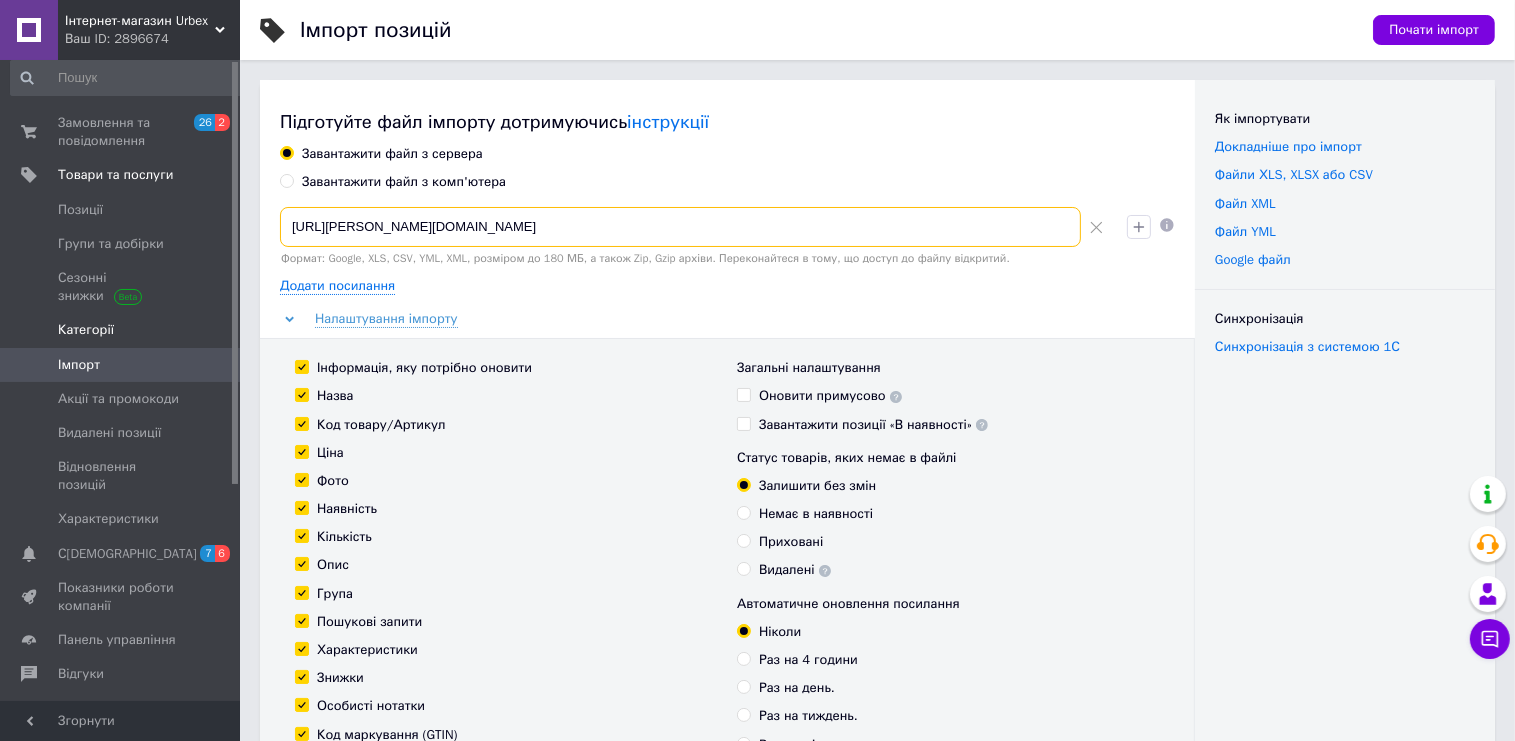 scroll, scrollTop: 0, scrollLeft: 0, axis: both 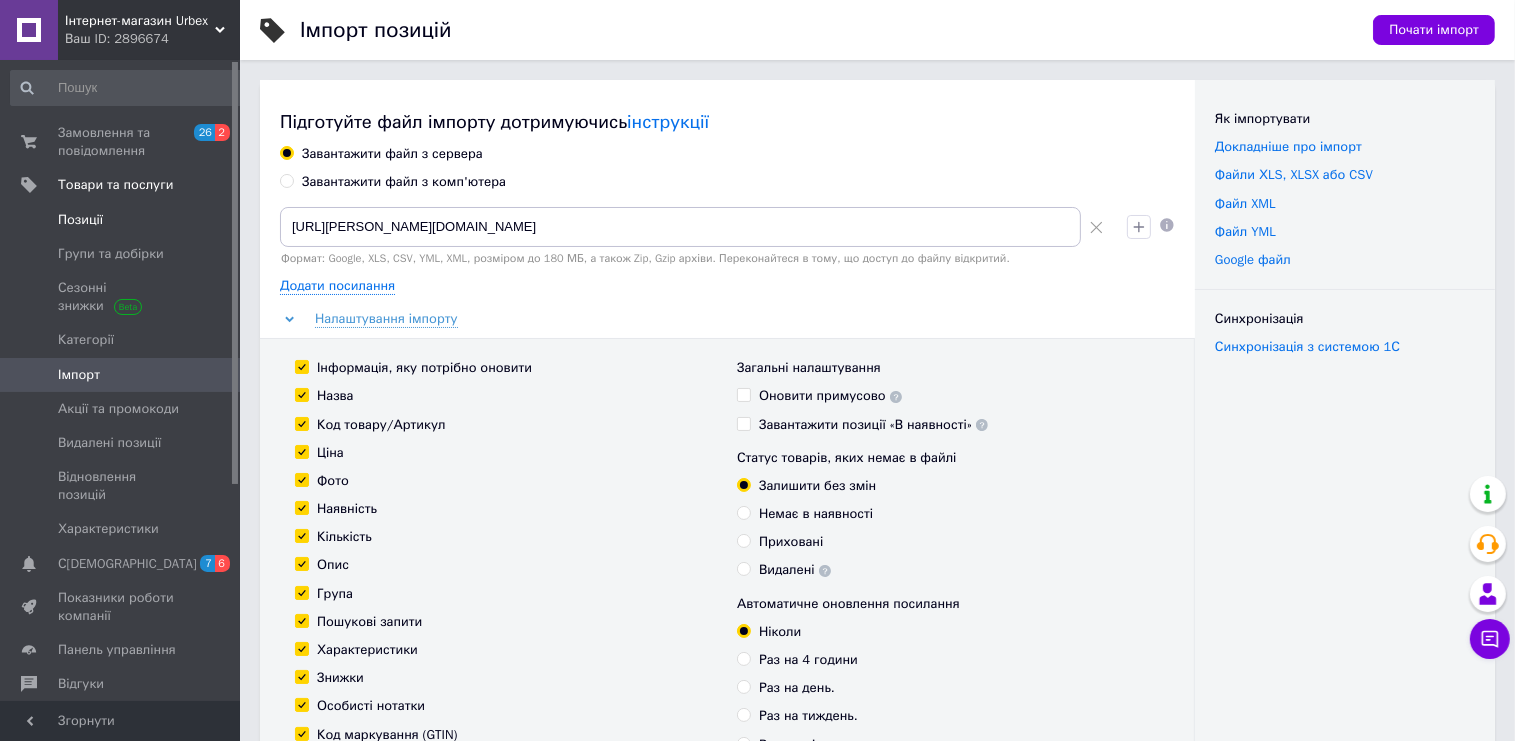 click on "Позиції" at bounding box center [80, 220] 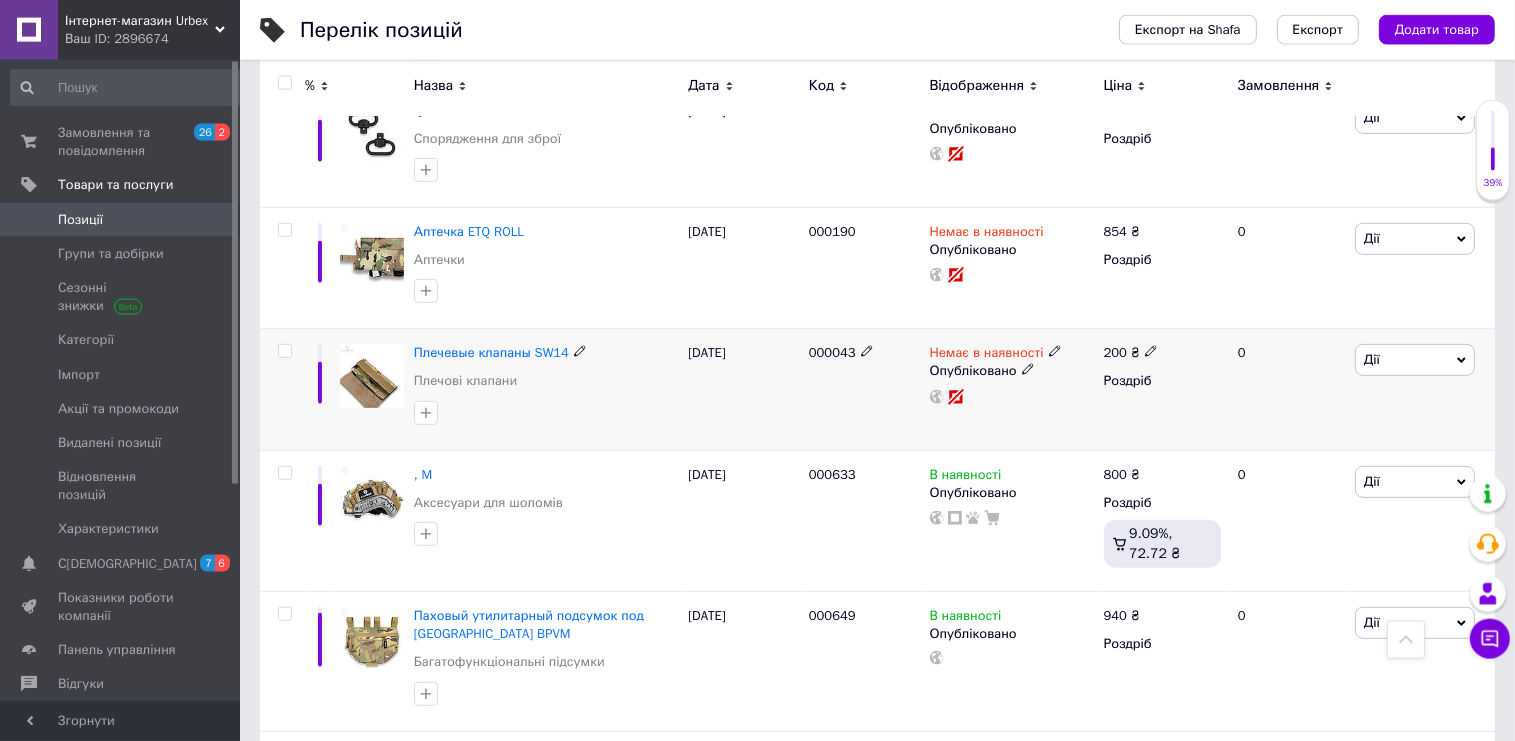scroll, scrollTop: 950, scrollLeft: 0, axis: vertical 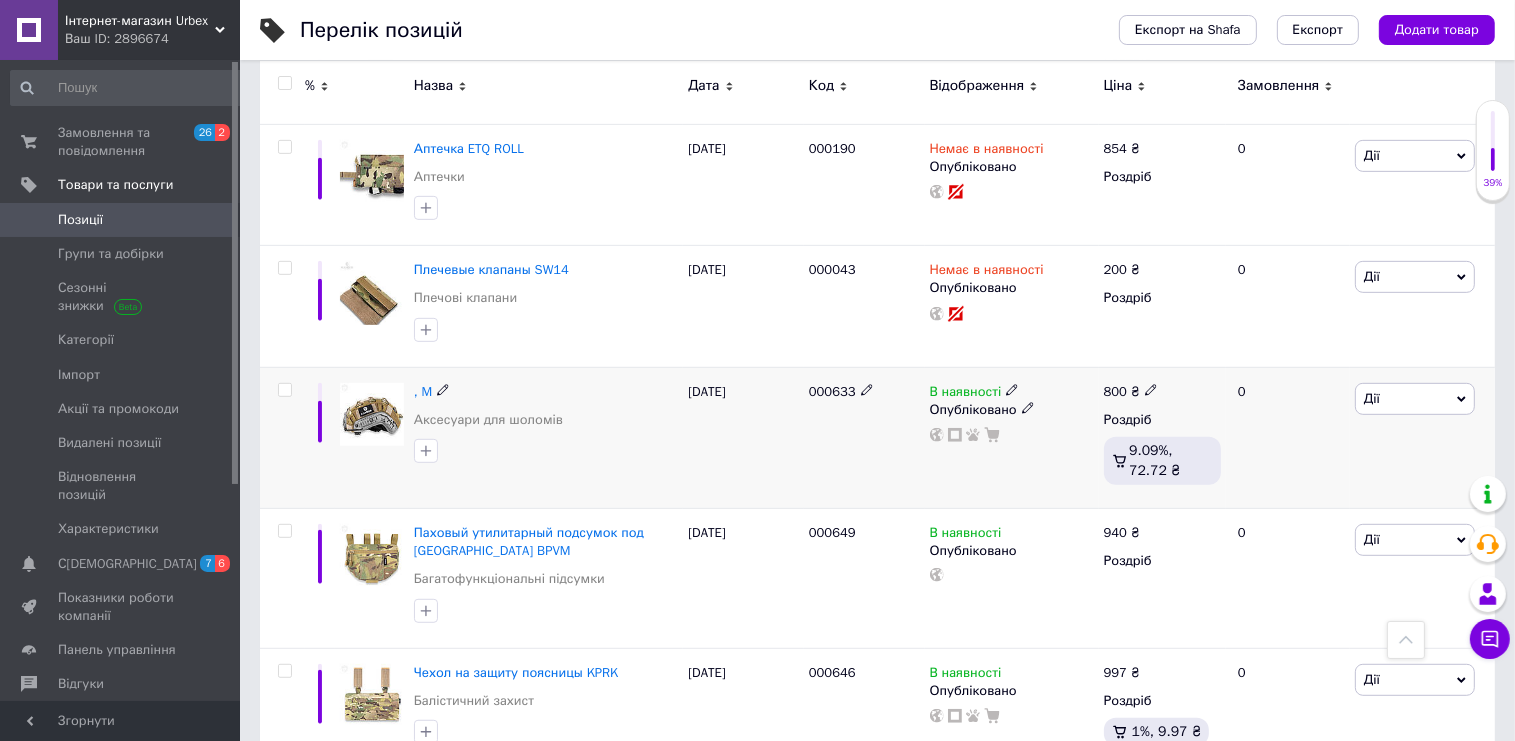 click at bounding box center (284, 390) 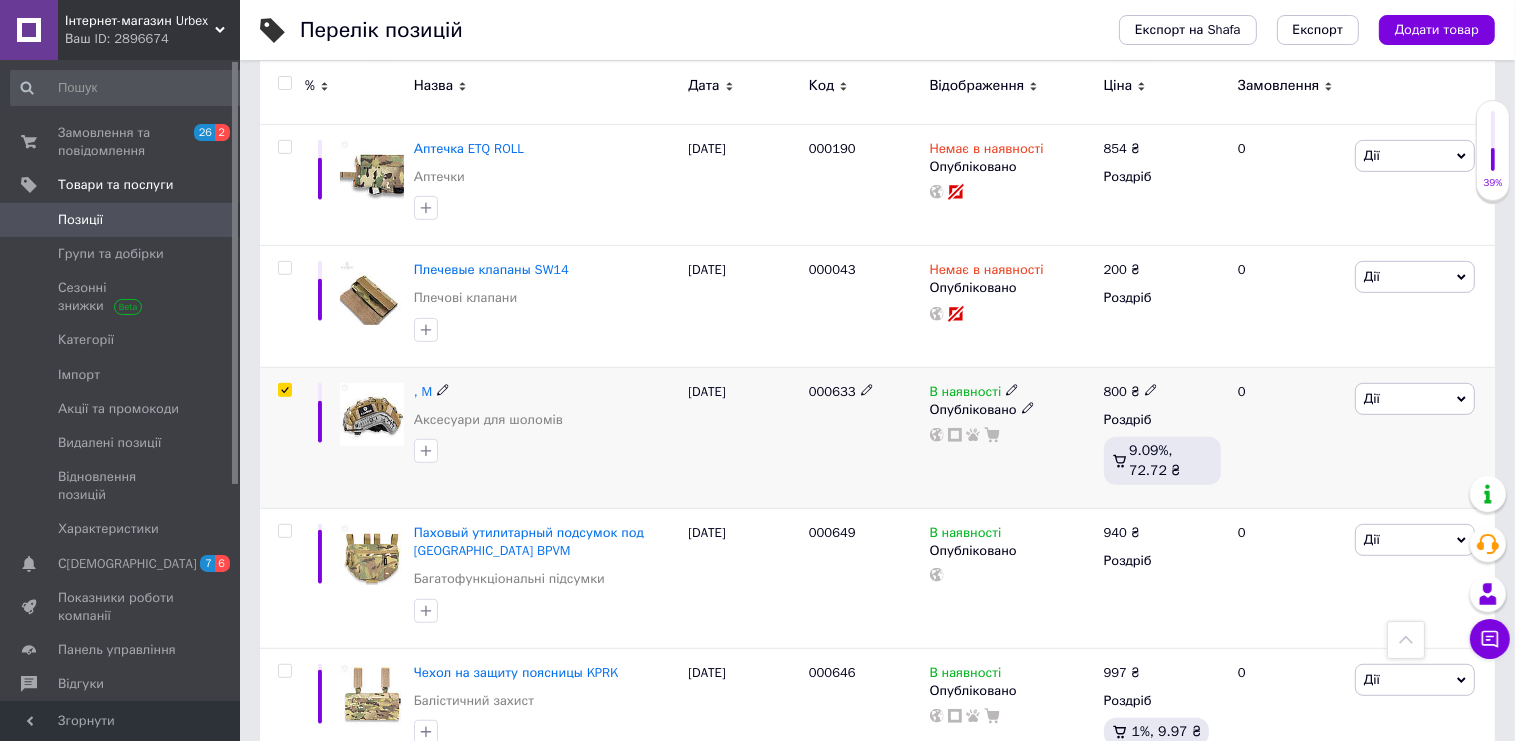 checkbox on "true" 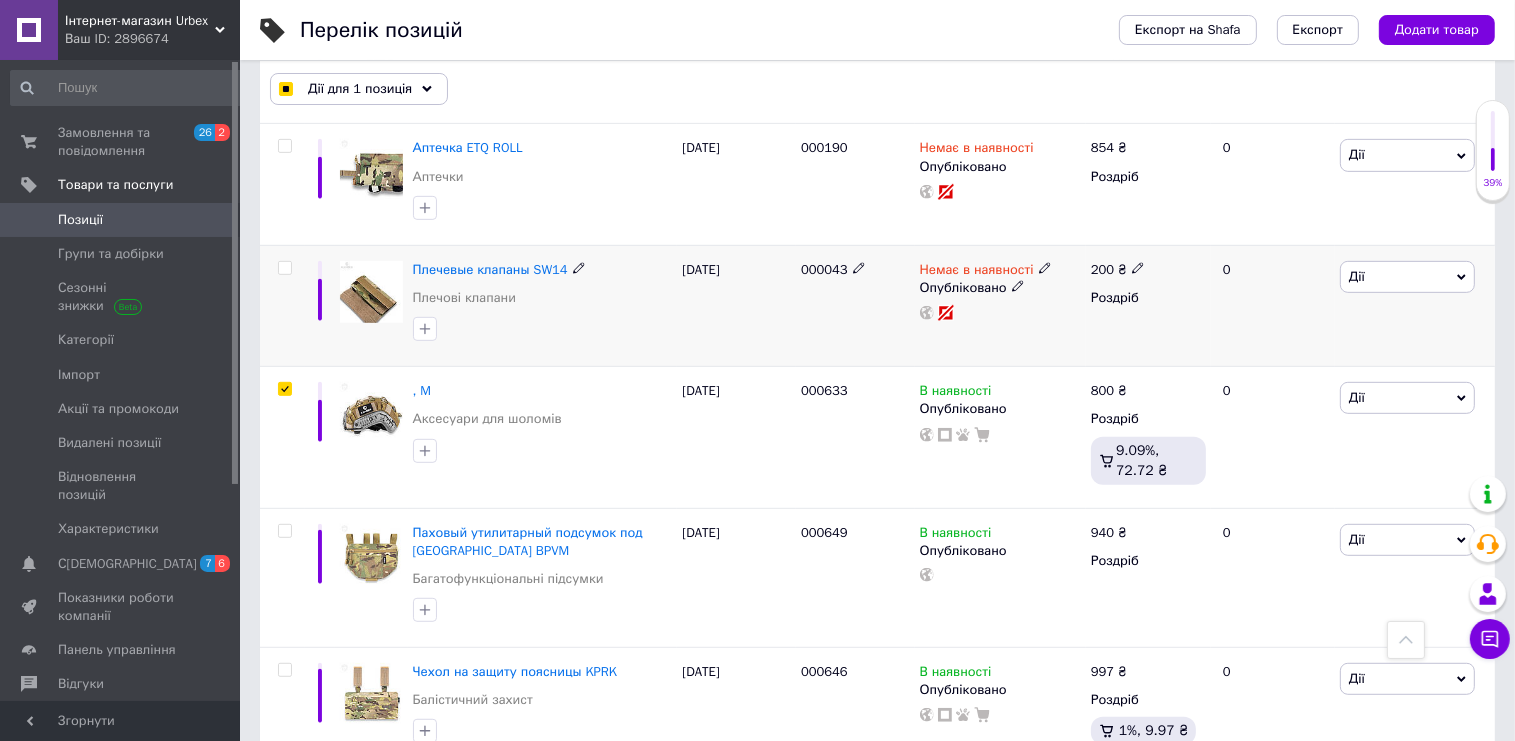 click at bounding box center [284, 268] 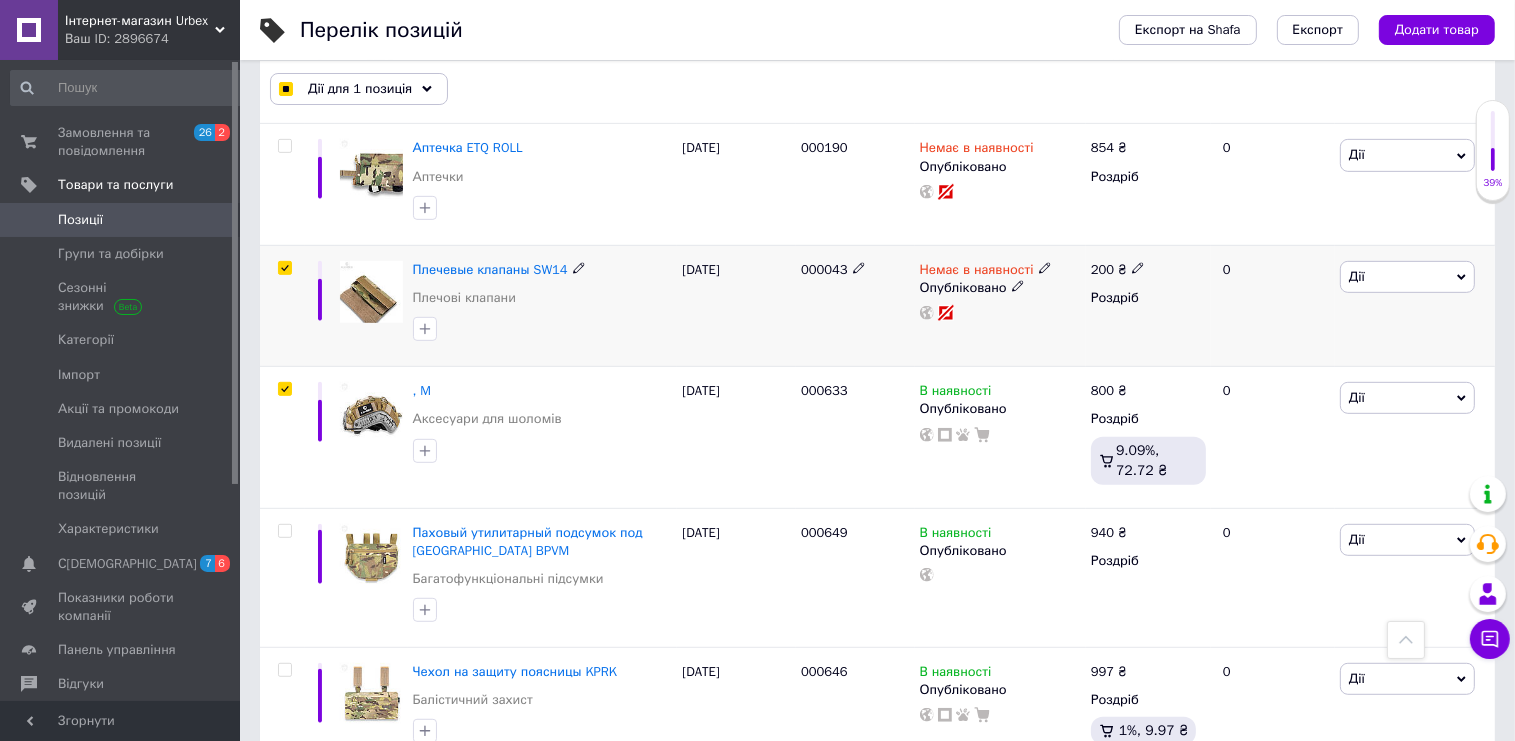 checkbox on "true" 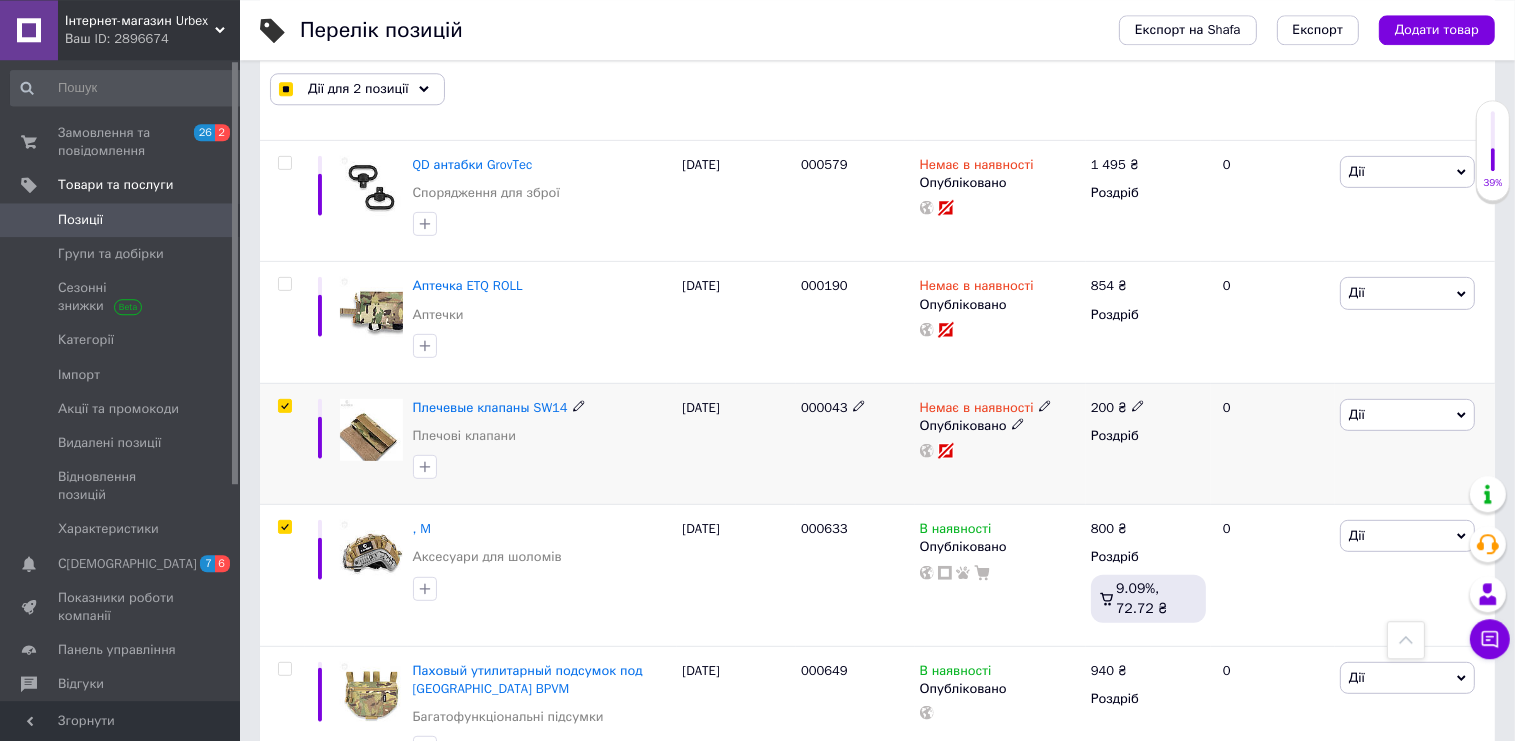 scroll, scrollTop: 739, scrollLeft: 0, axis: vertical 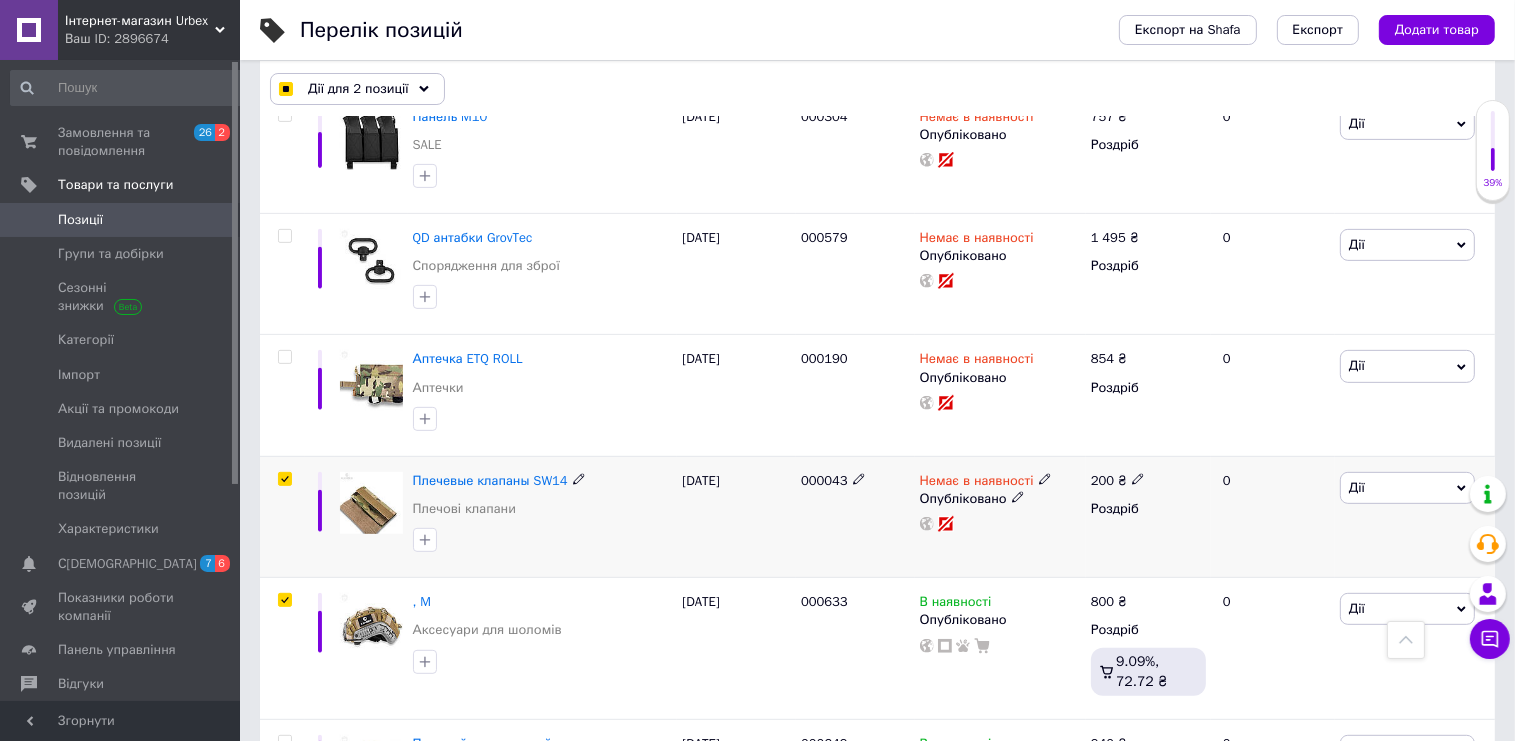 click at bounding box center (284, 479) 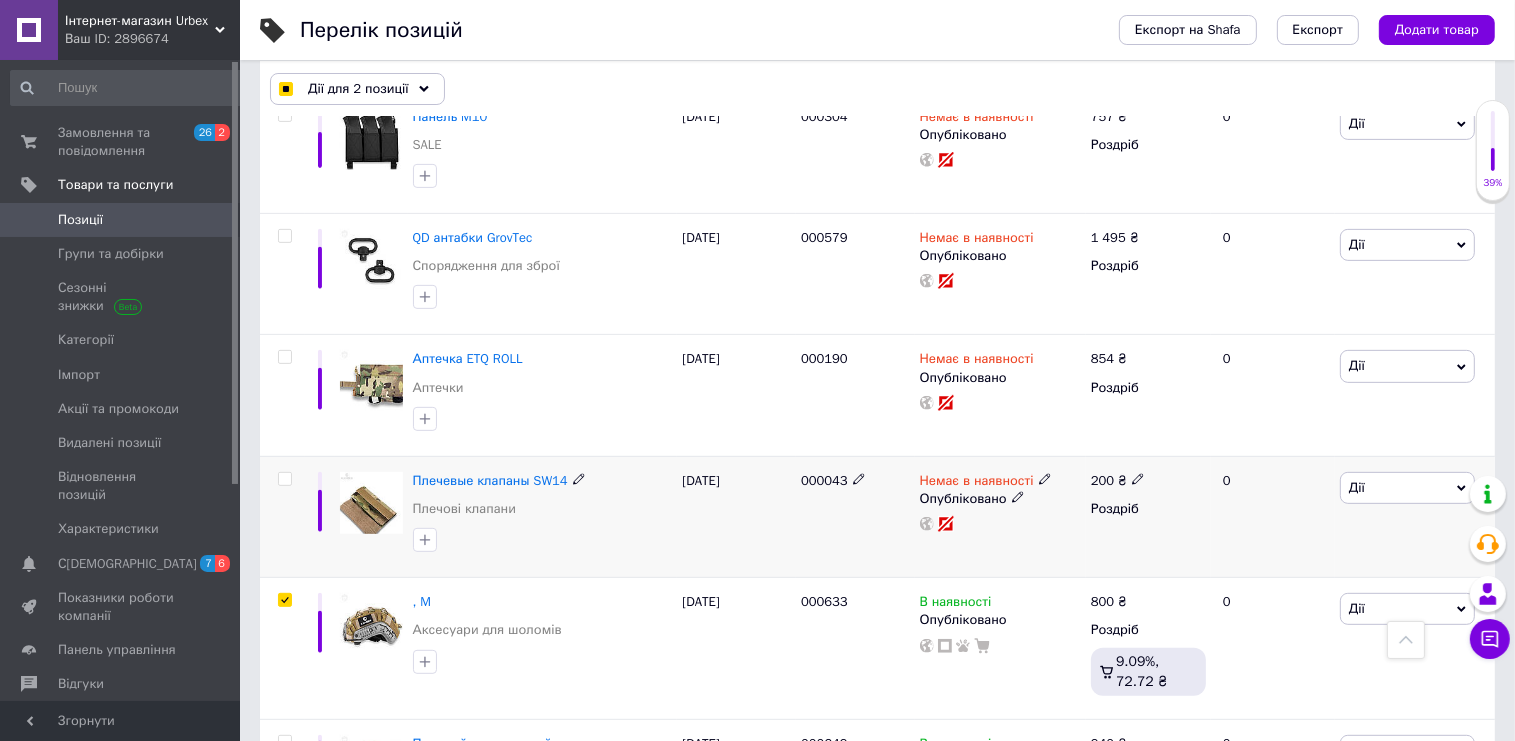 checkbox on "false" 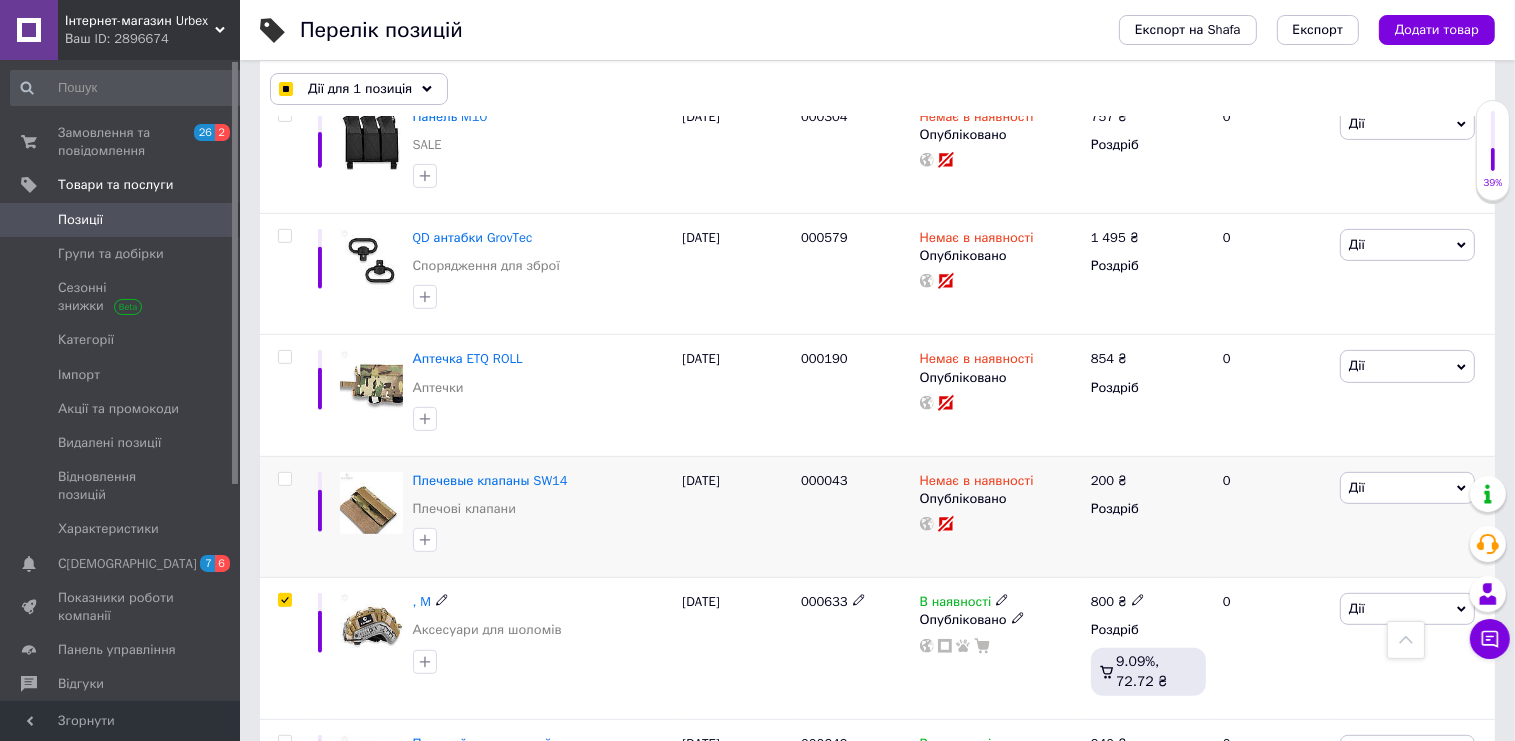 click at bounding box center (284, 600) 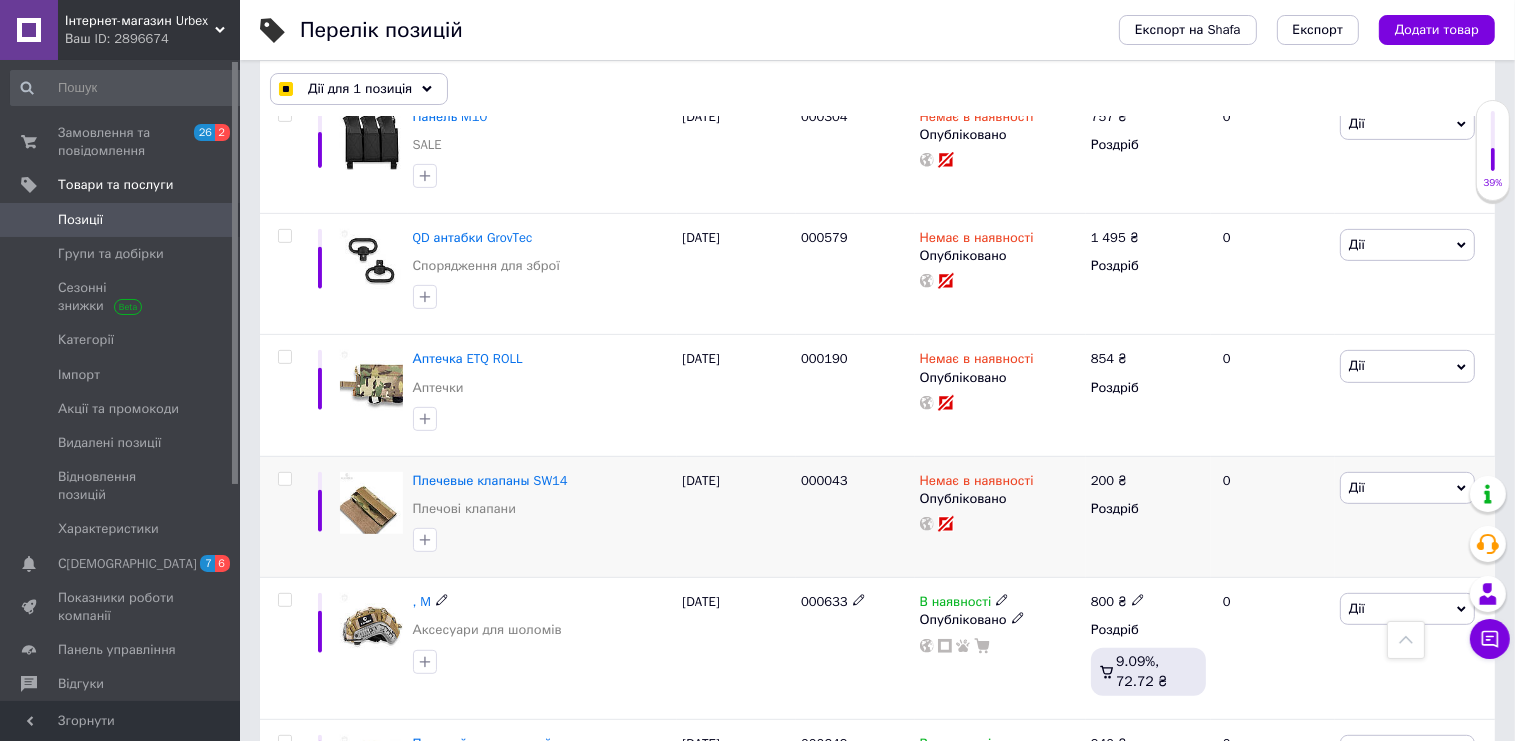 checkbox on "false" 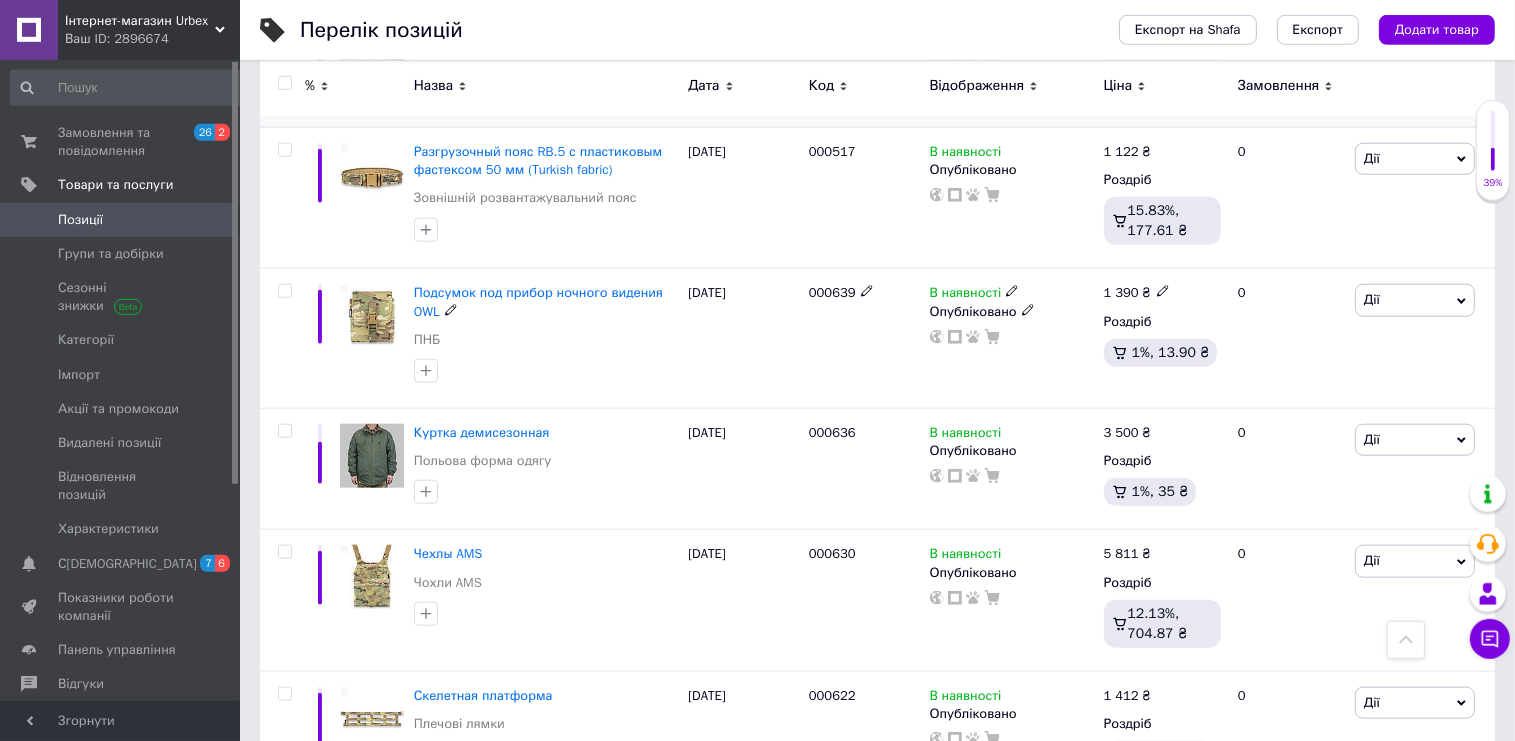 scroll, scrollTop: 2006, scrollLeft: 0, axis: vertical 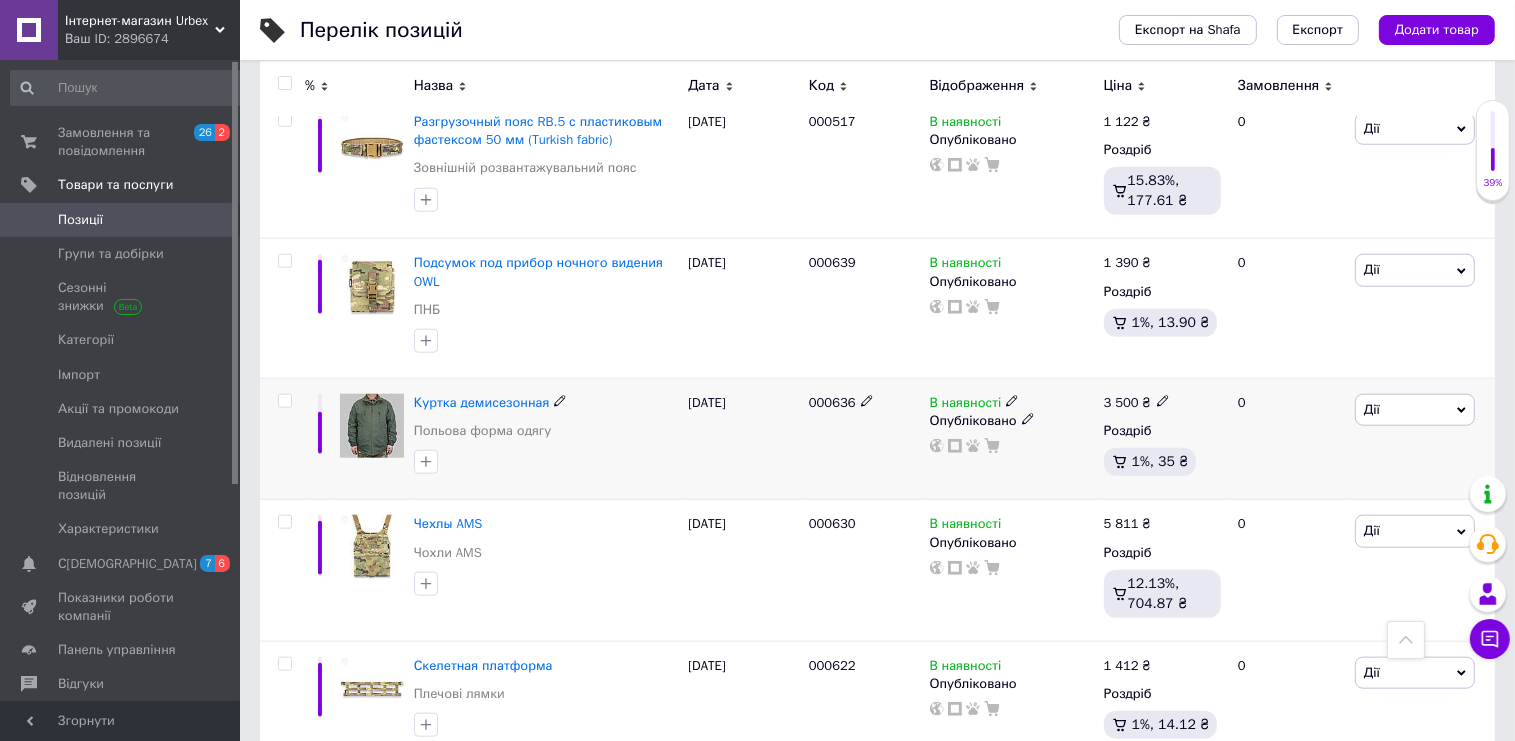 click on "Дії" at bounding box center [1372, 409] 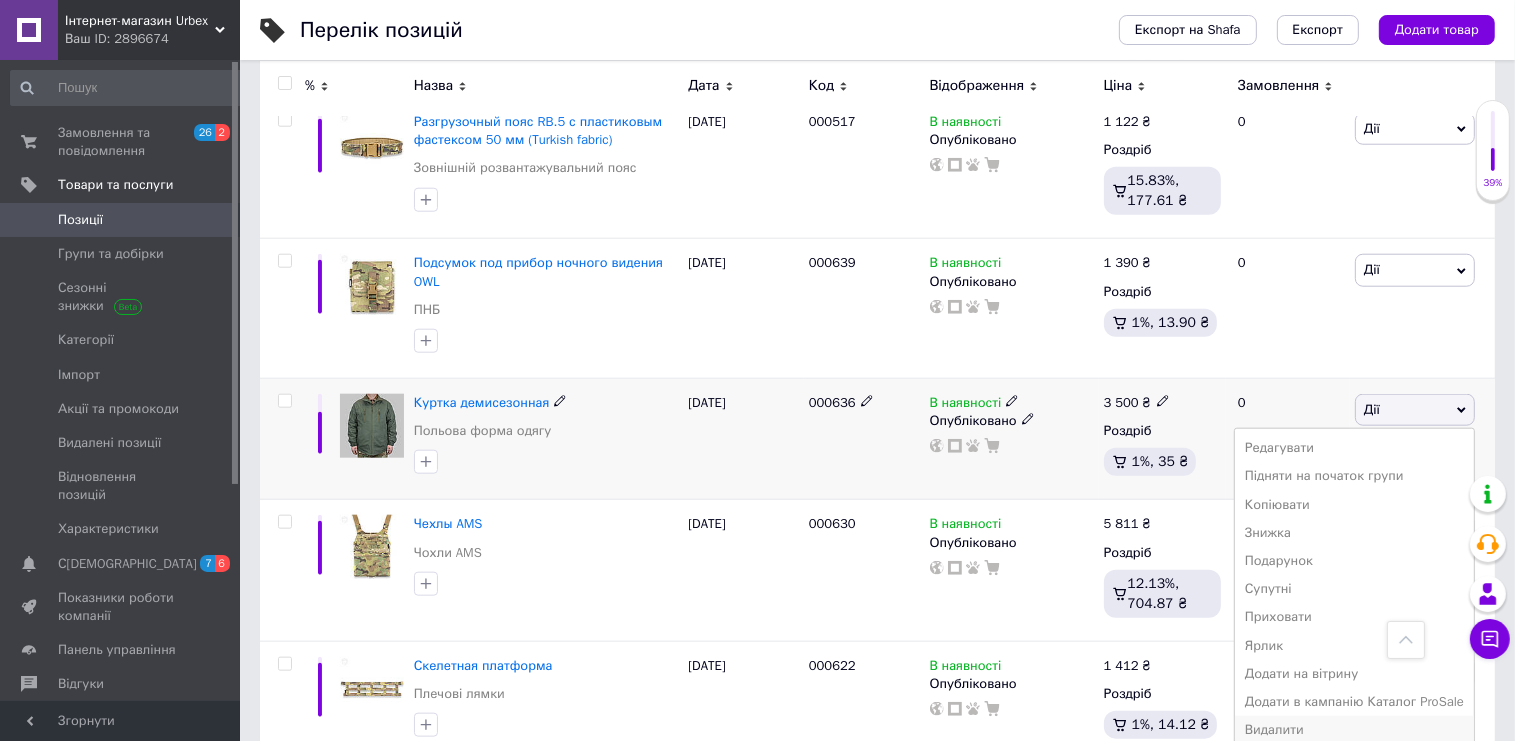 click on "Видалити" at bounding box center (1354, 730) 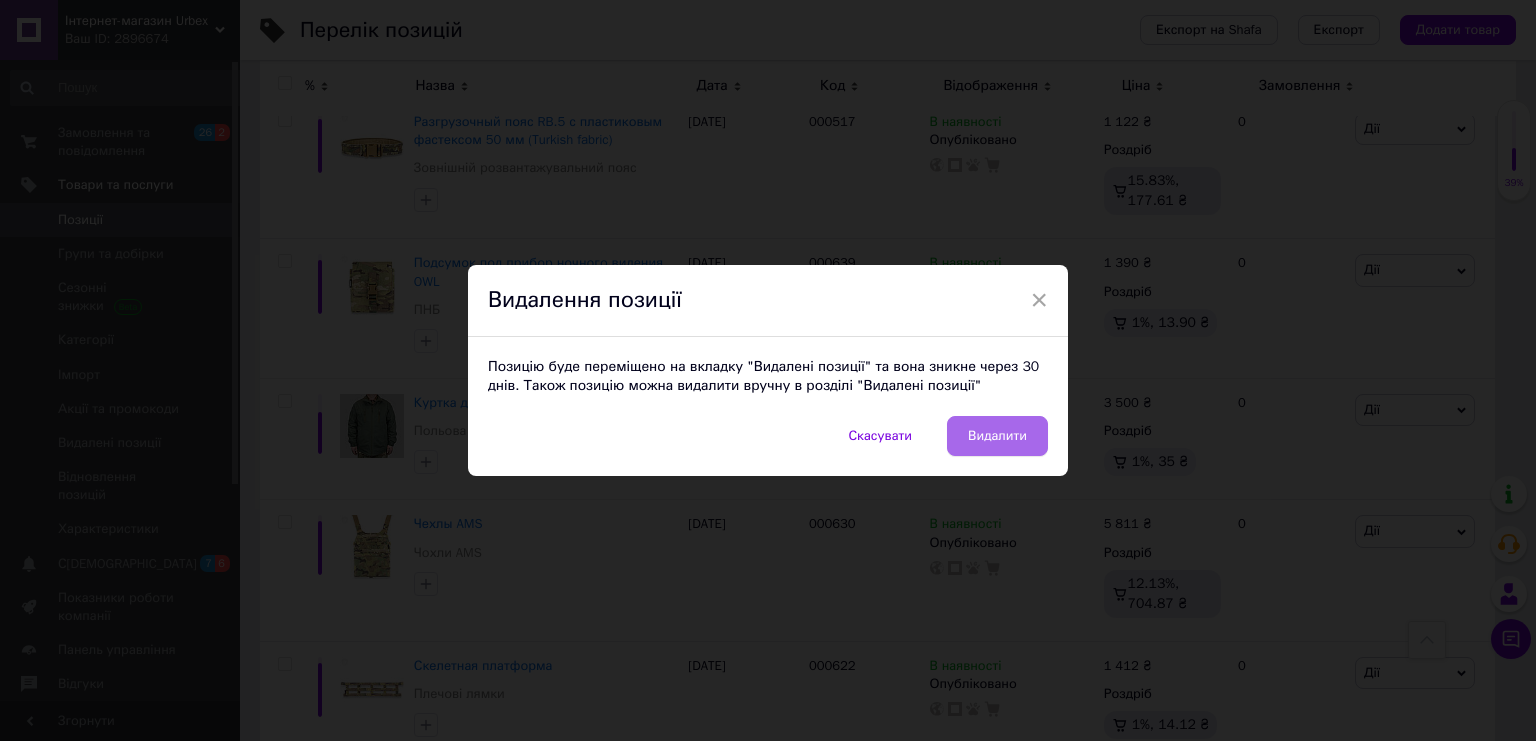 click on "Видалити" at bounding box center [997, 436] 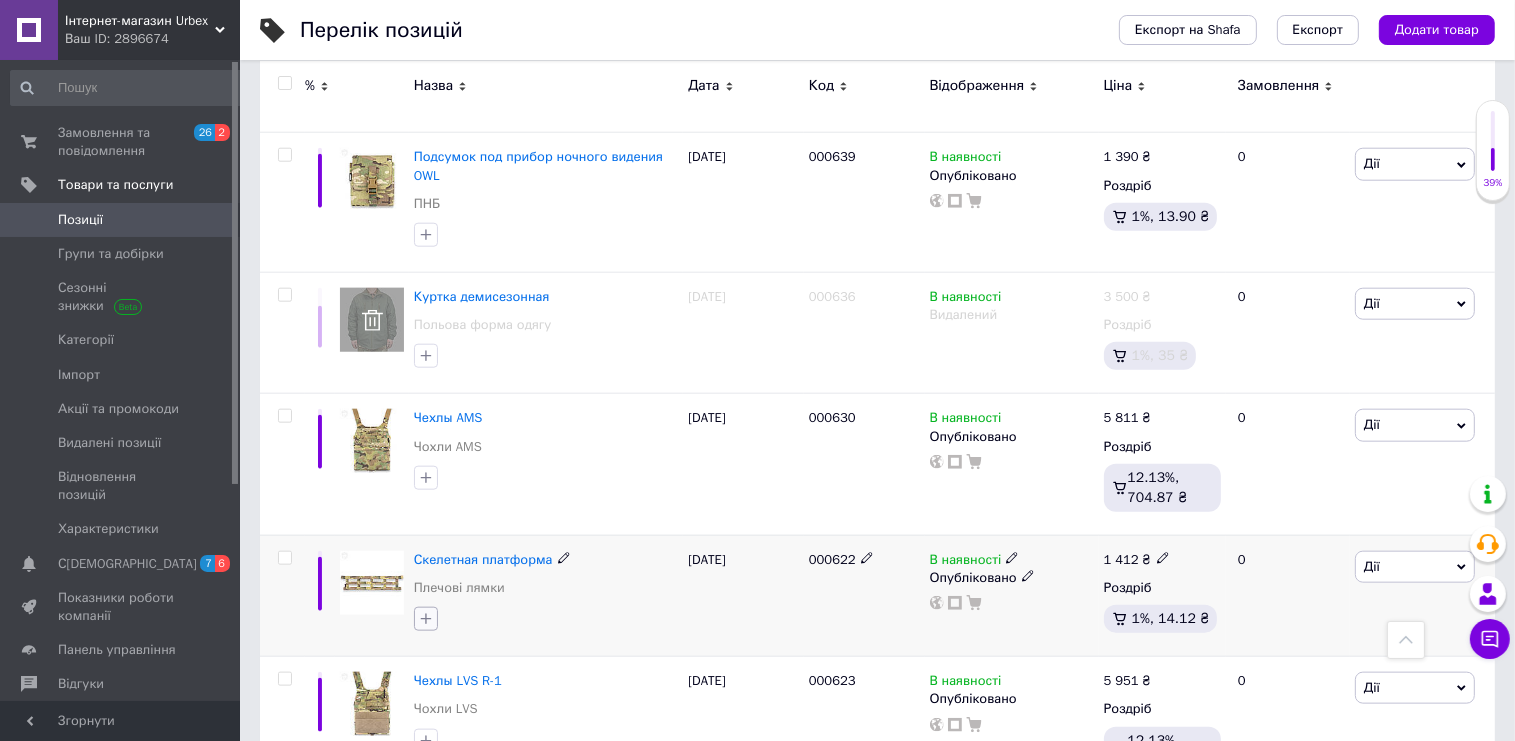 scroll, scrollTop: 2387, scrollLeft: 0, axis: vertical 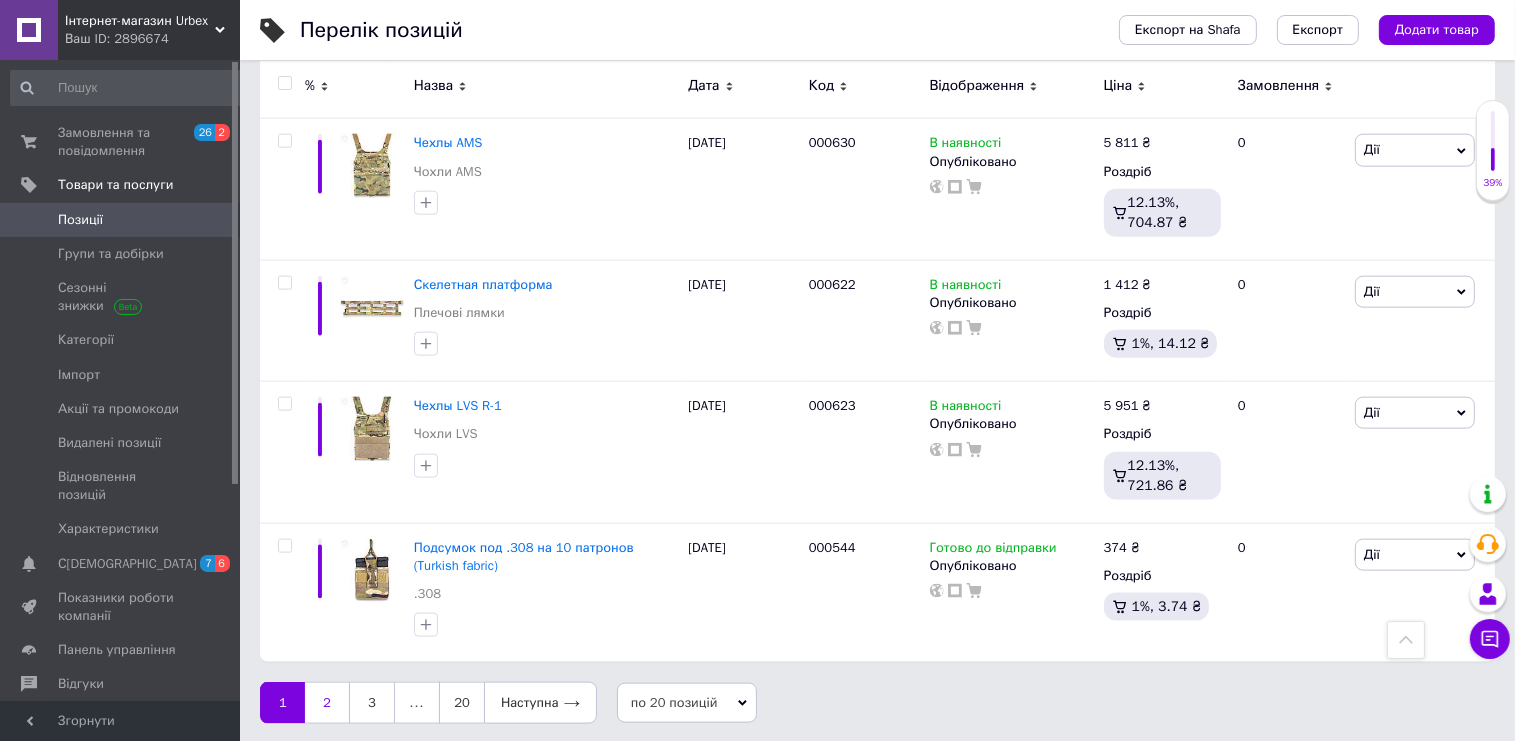 click on "2" at bounding box center [327, 703] 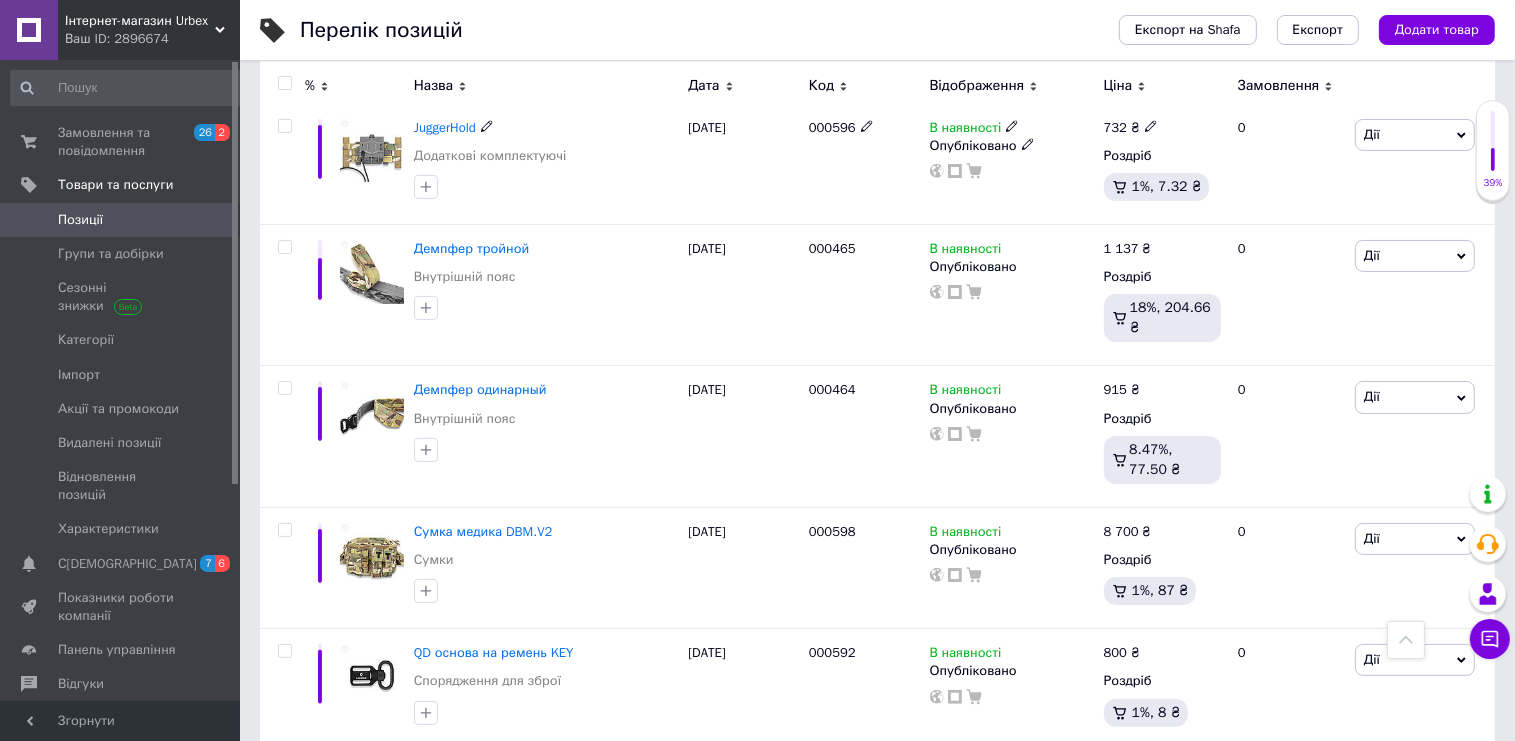 scroll, scrollTop: 0, scrollLeft: 0, axis: both 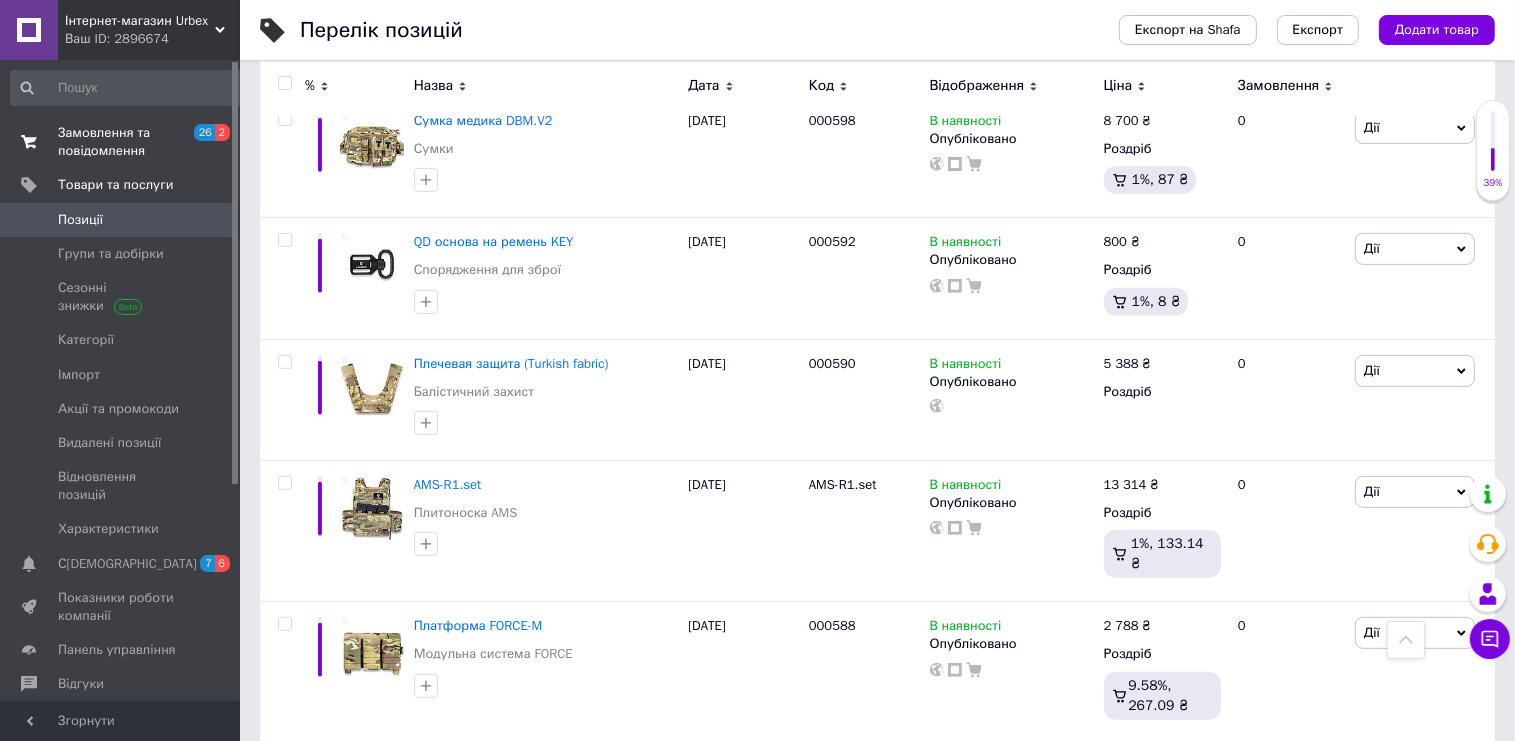 click on "Замовлення та повідомлення" at bounding box center (121, 142) 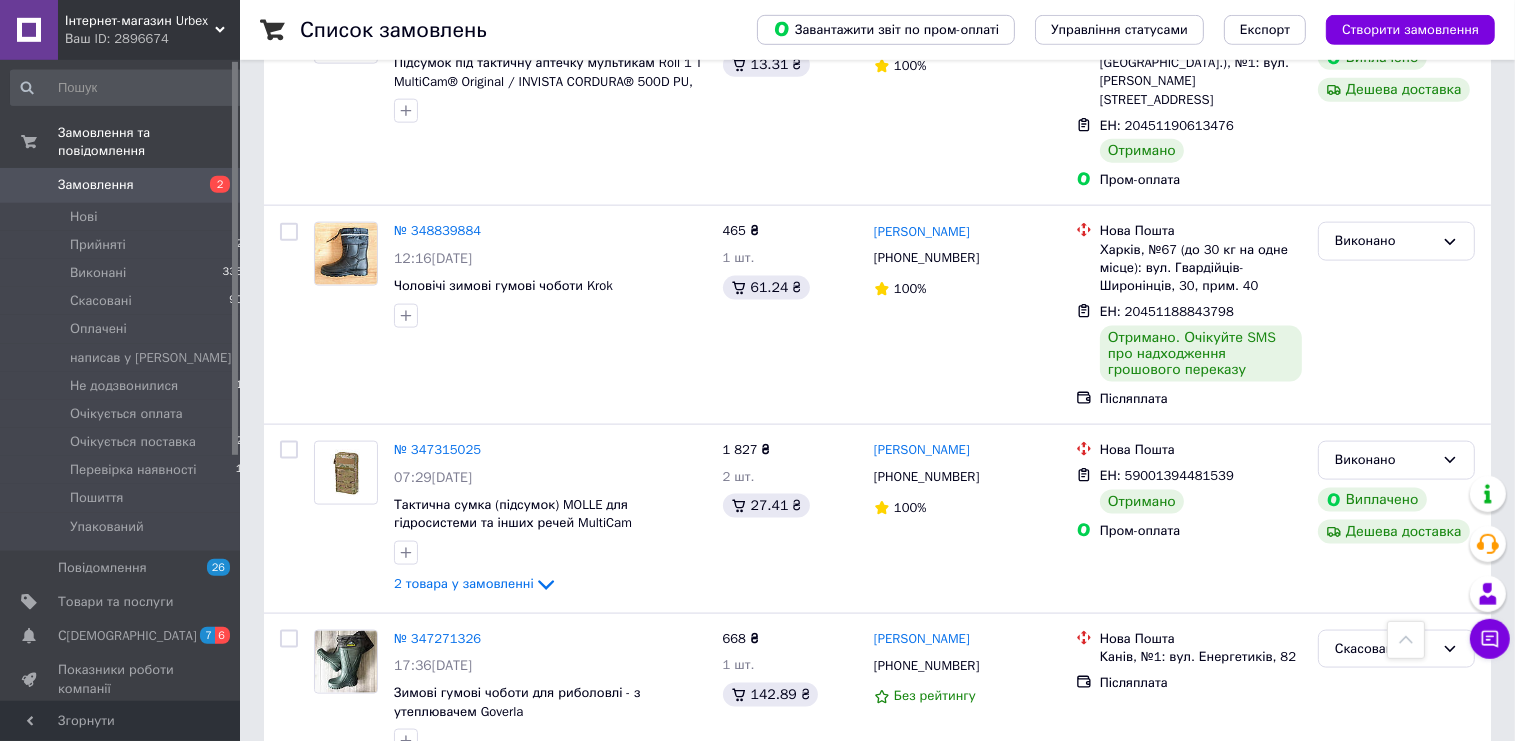 scroll, scrollTop: 2640, scrollLeft: 0, axis: vertical 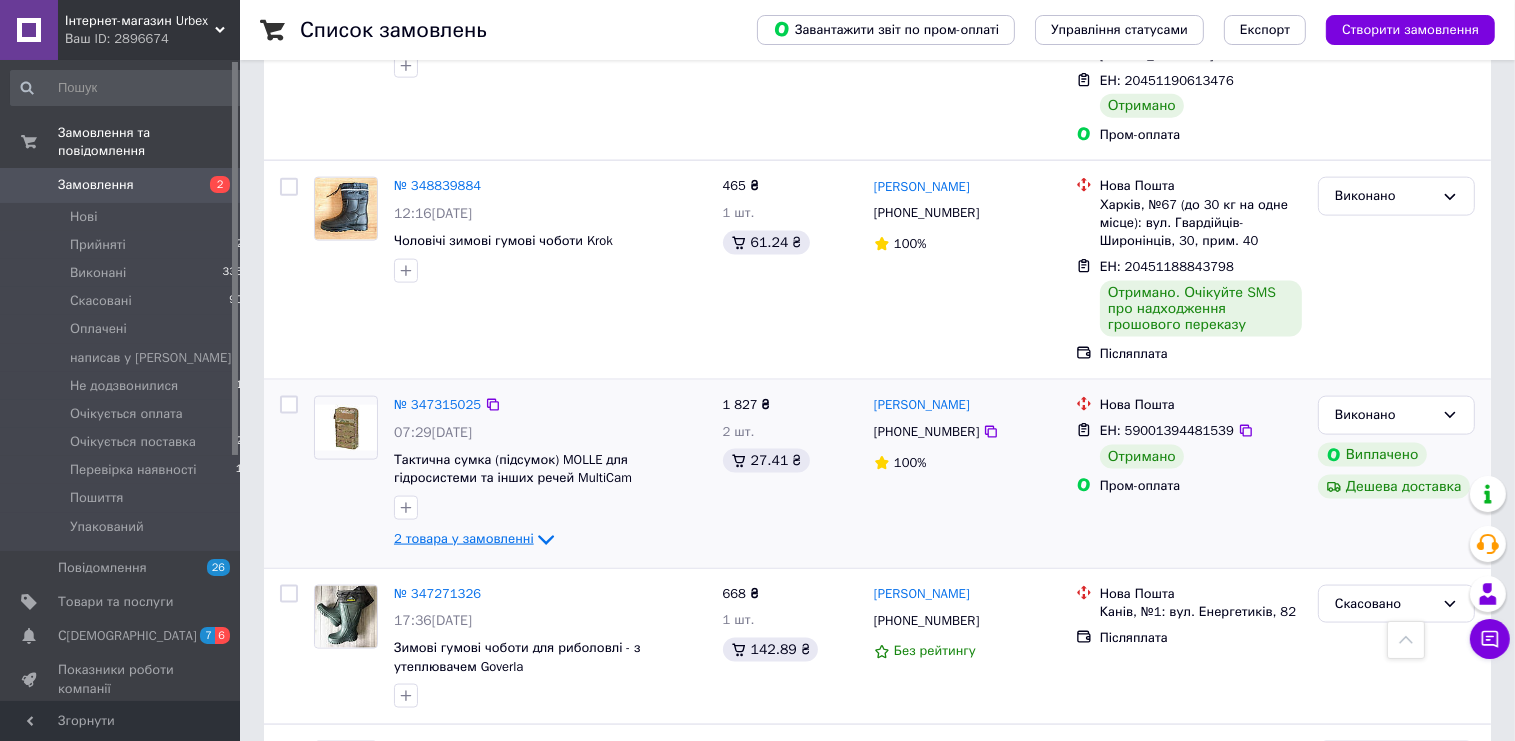 click 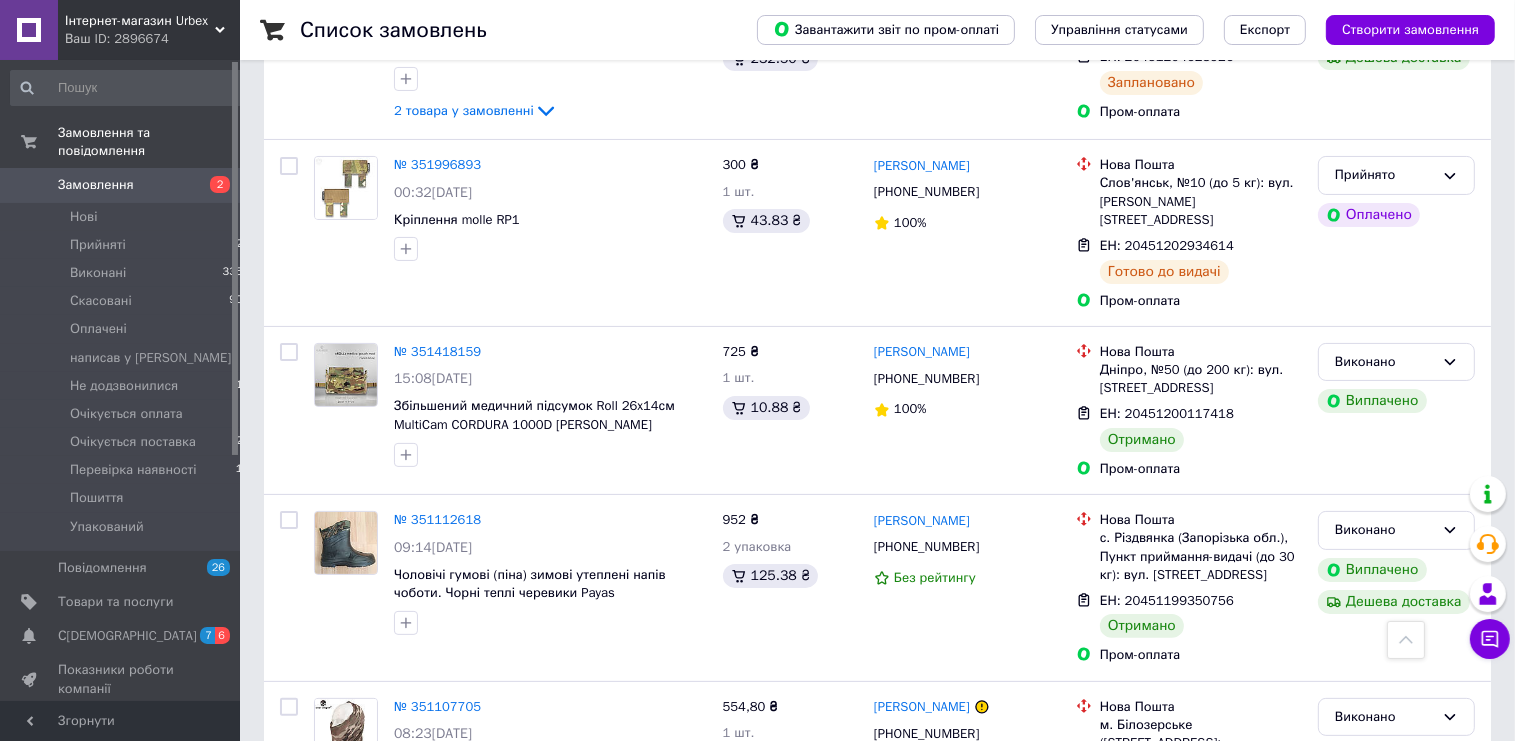 scroll, scrollTop: 0, scrollLeft: 0, axis: both 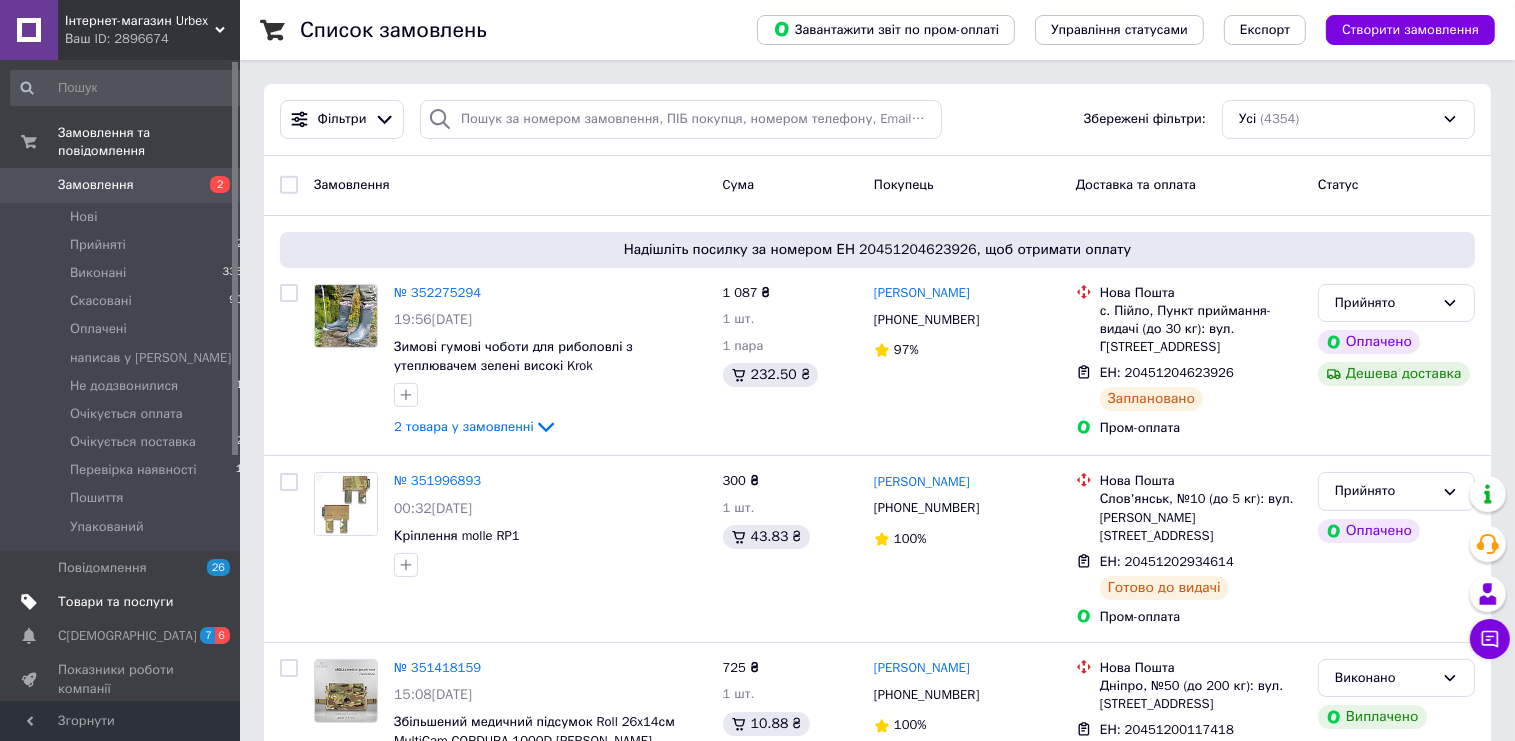 click on "Товари та послуги" at bounding box center [115, 602] 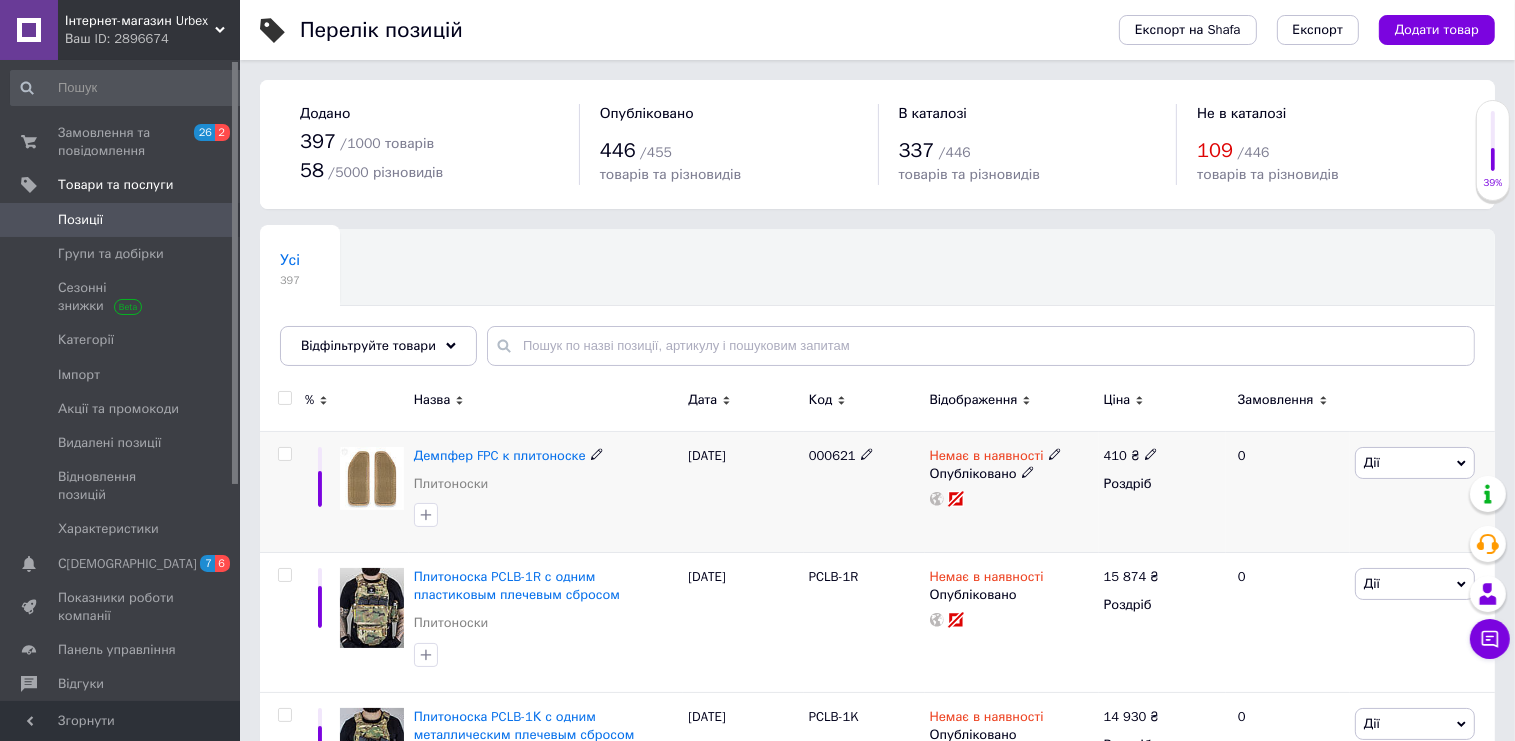 click on "Немає в наявності" at bounding box center [996, 456] 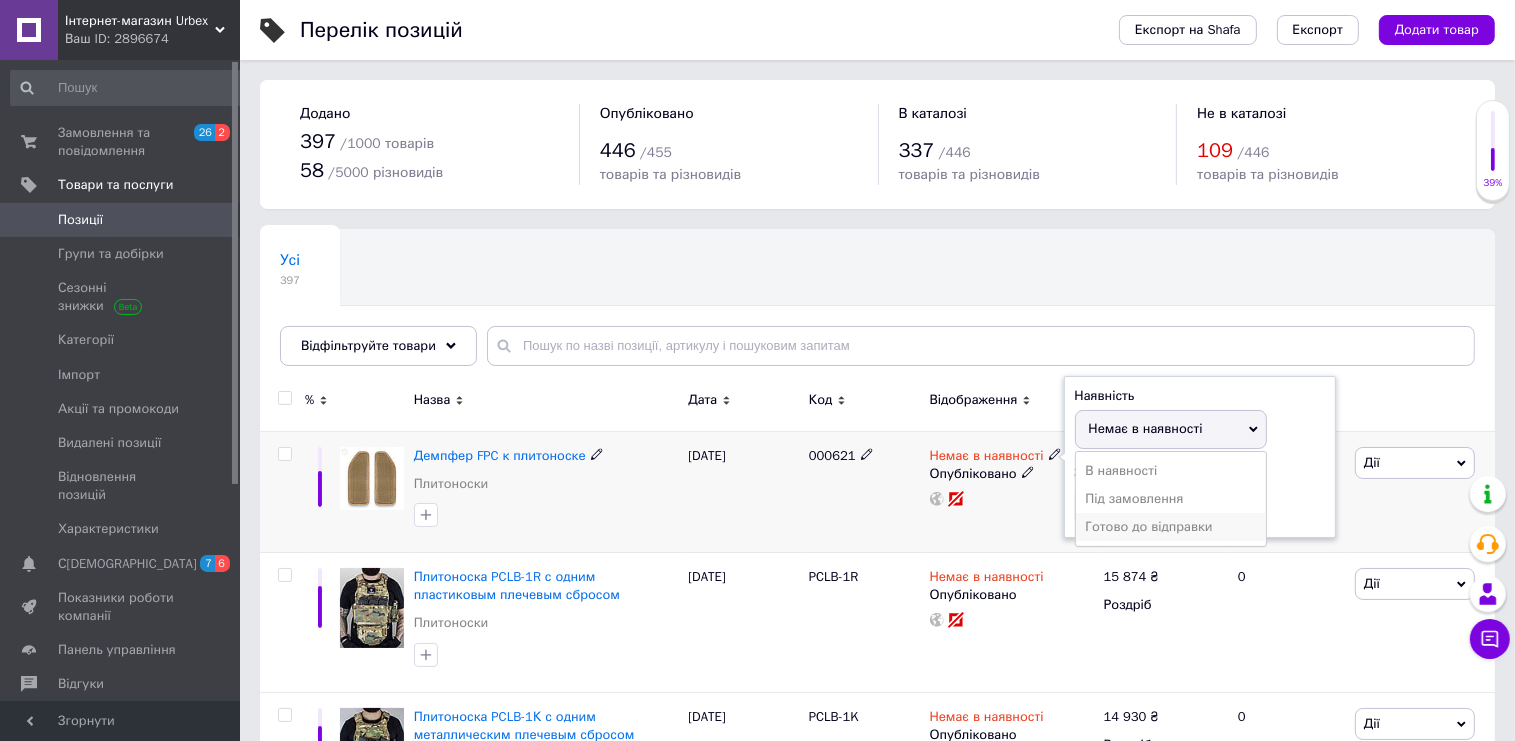 click on "Готово до відправки" at bounding box center [1171, 527] 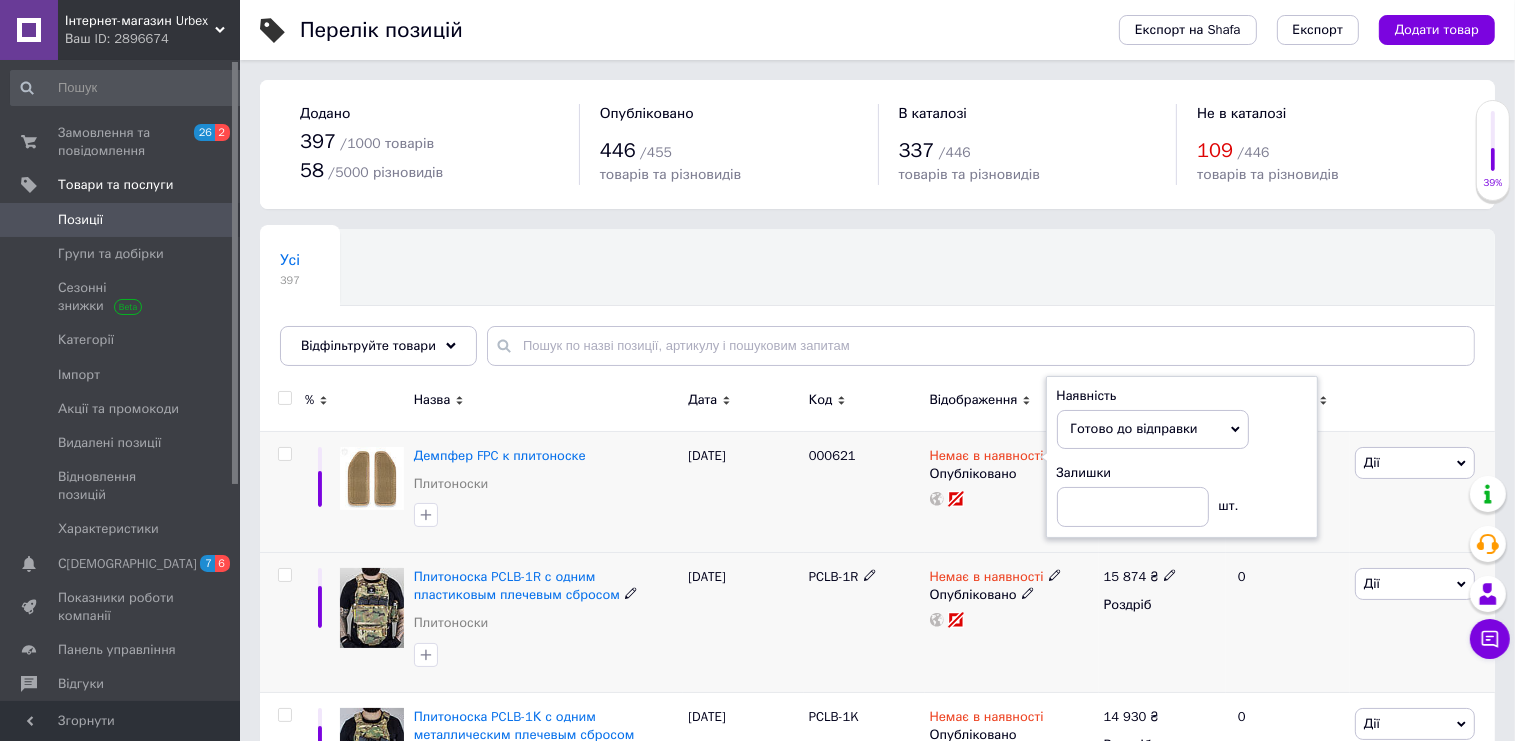 click on "PCLB-1R" at bounding box center [864, 623] 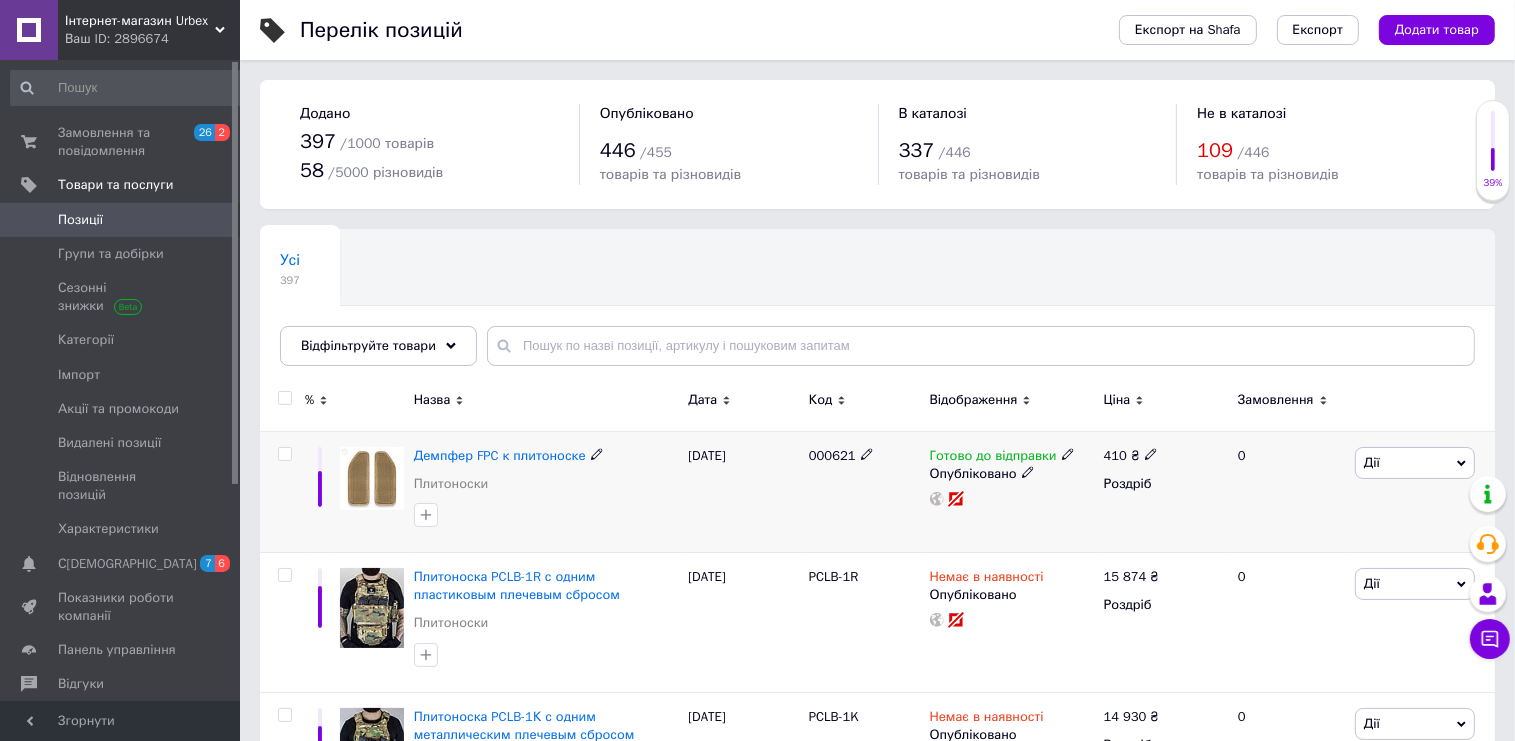 click on "000621" at bounding box center (864, 491) 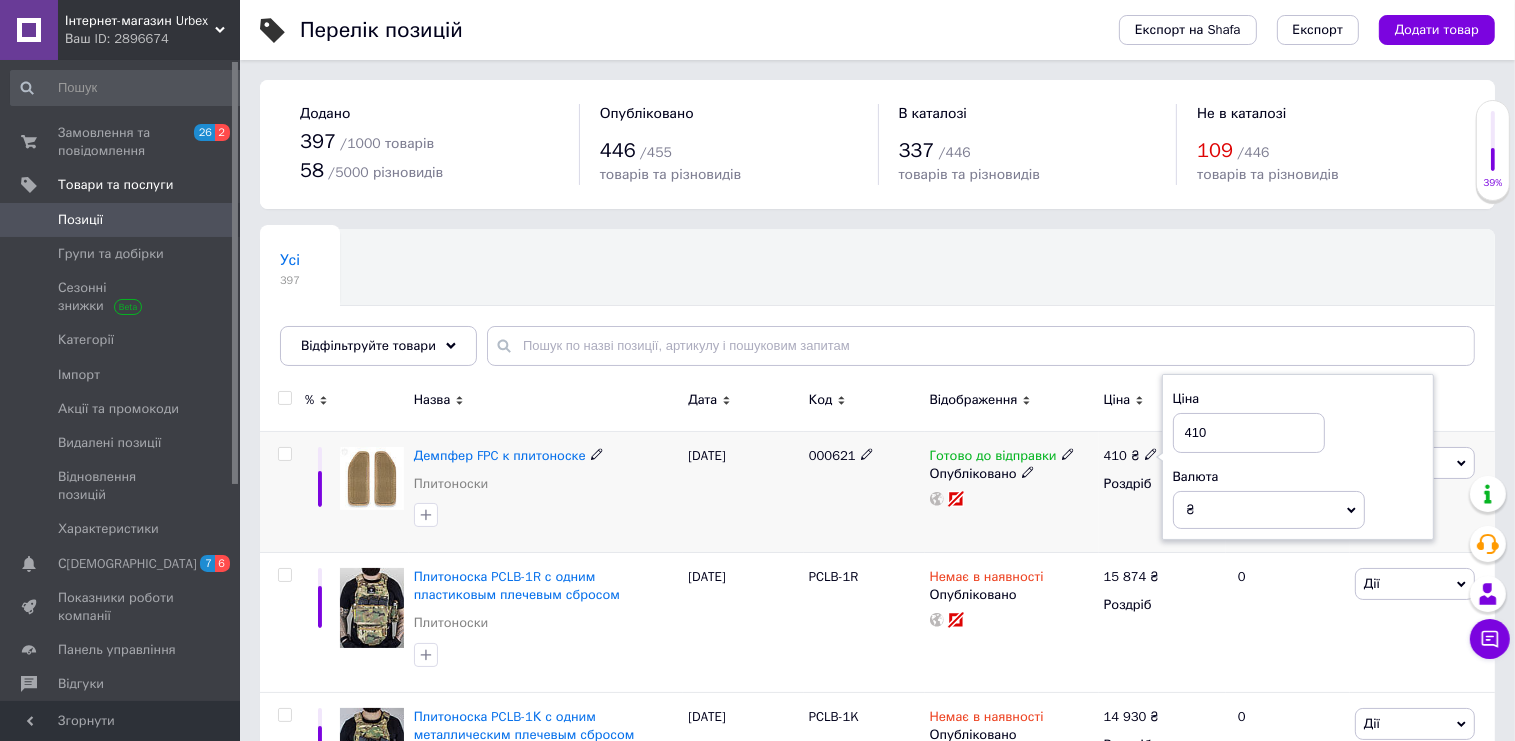 click on "410" at bounding box center (1249, 433) 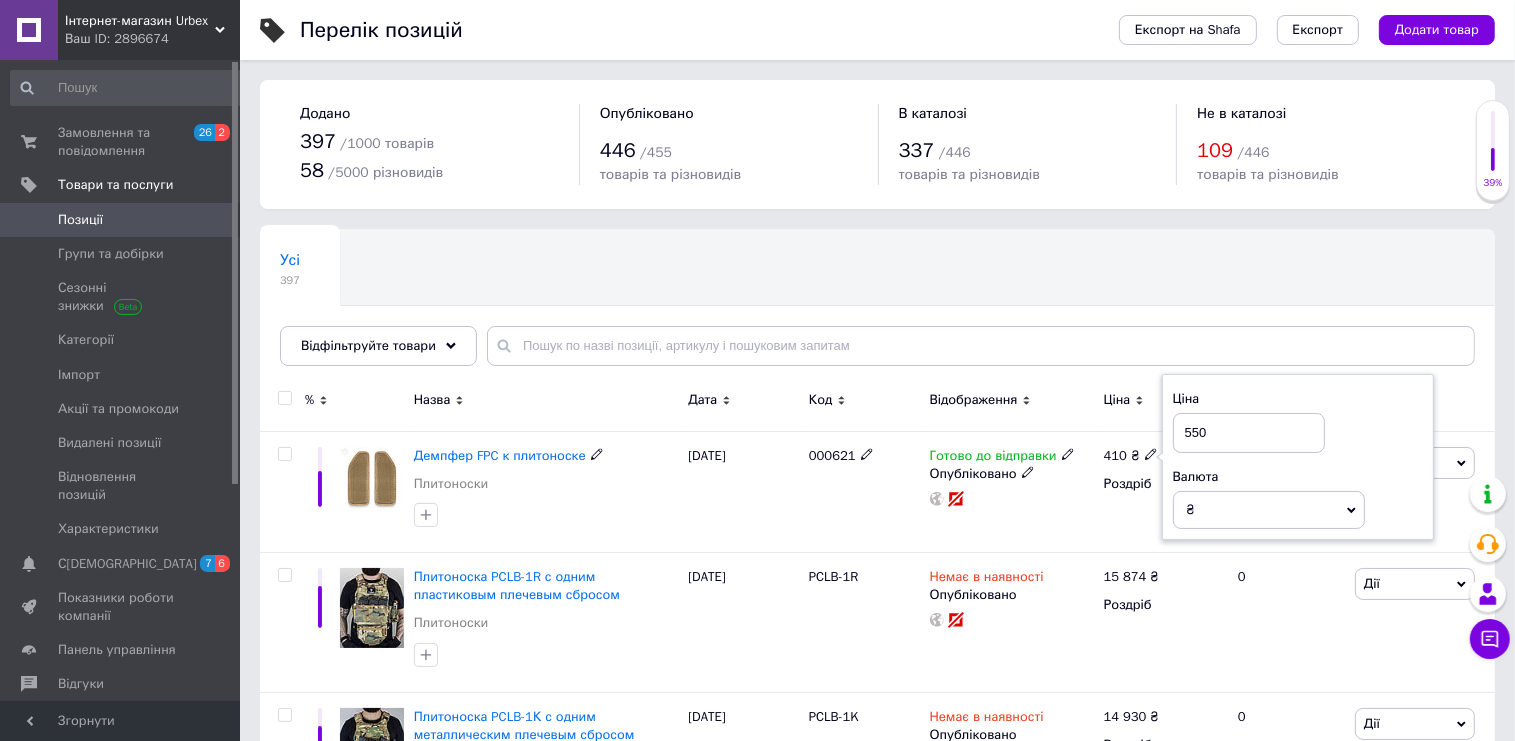 type on "550" 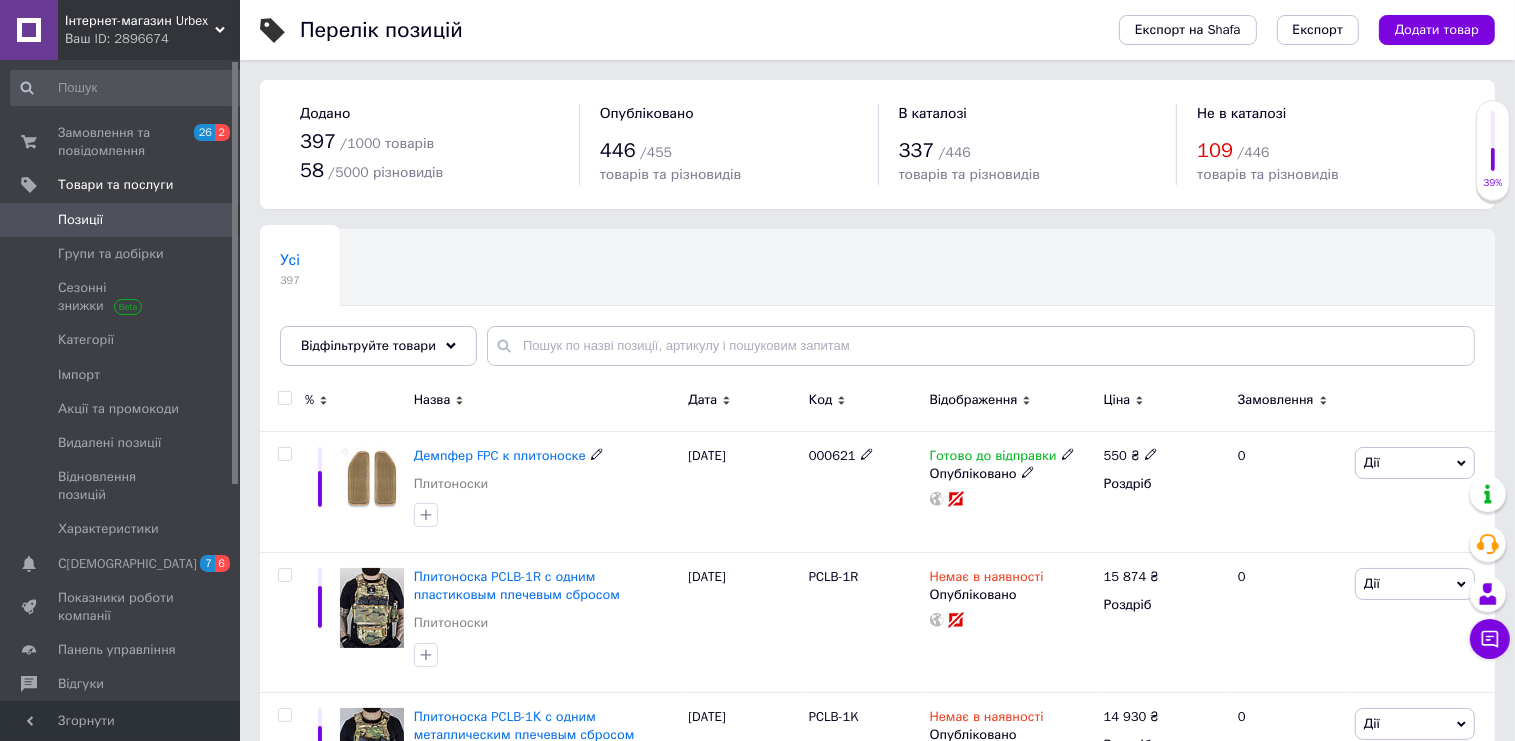 click on "Дії" at bounding box center [1372, 462] 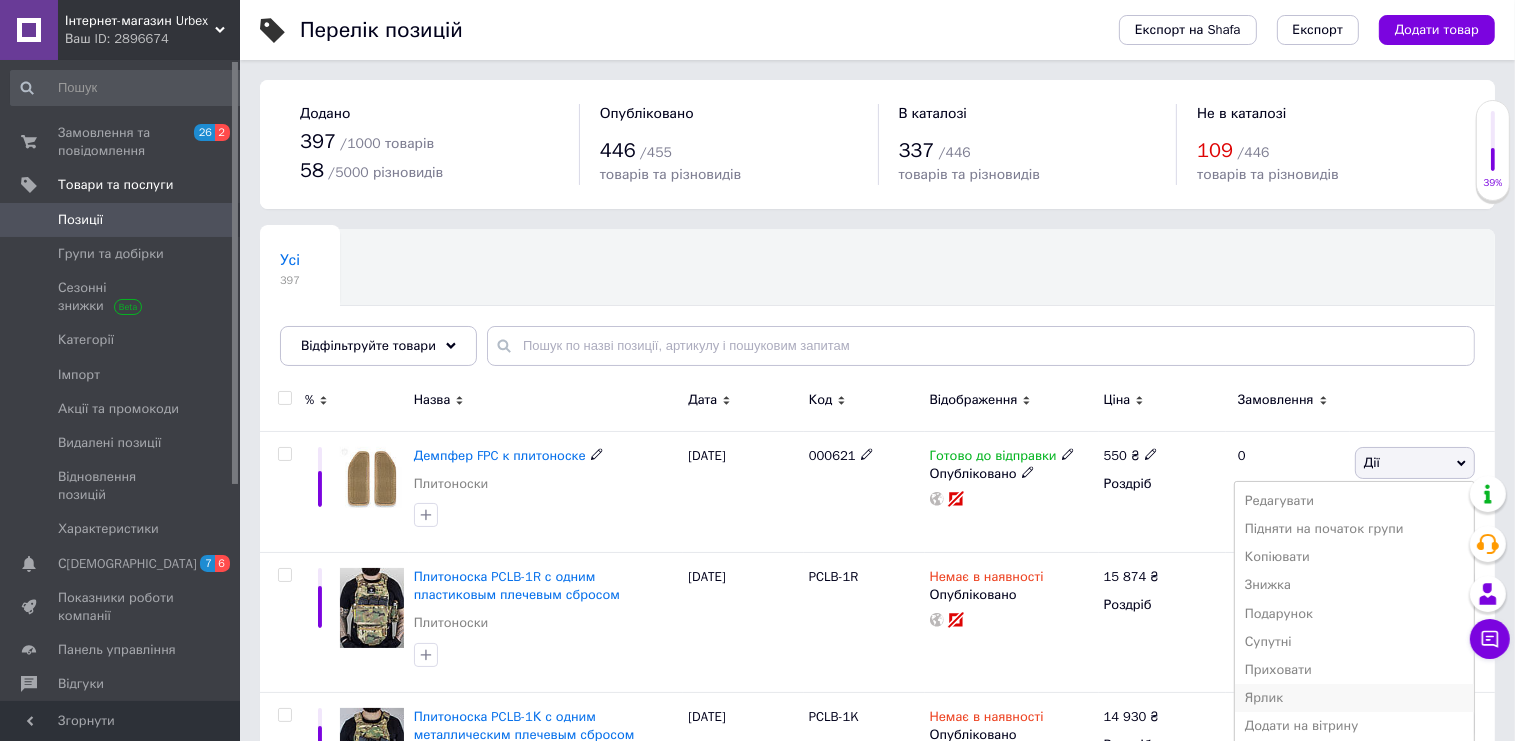 scroll, scrollTop: 105, scrollLeft: 0, axis: vertical 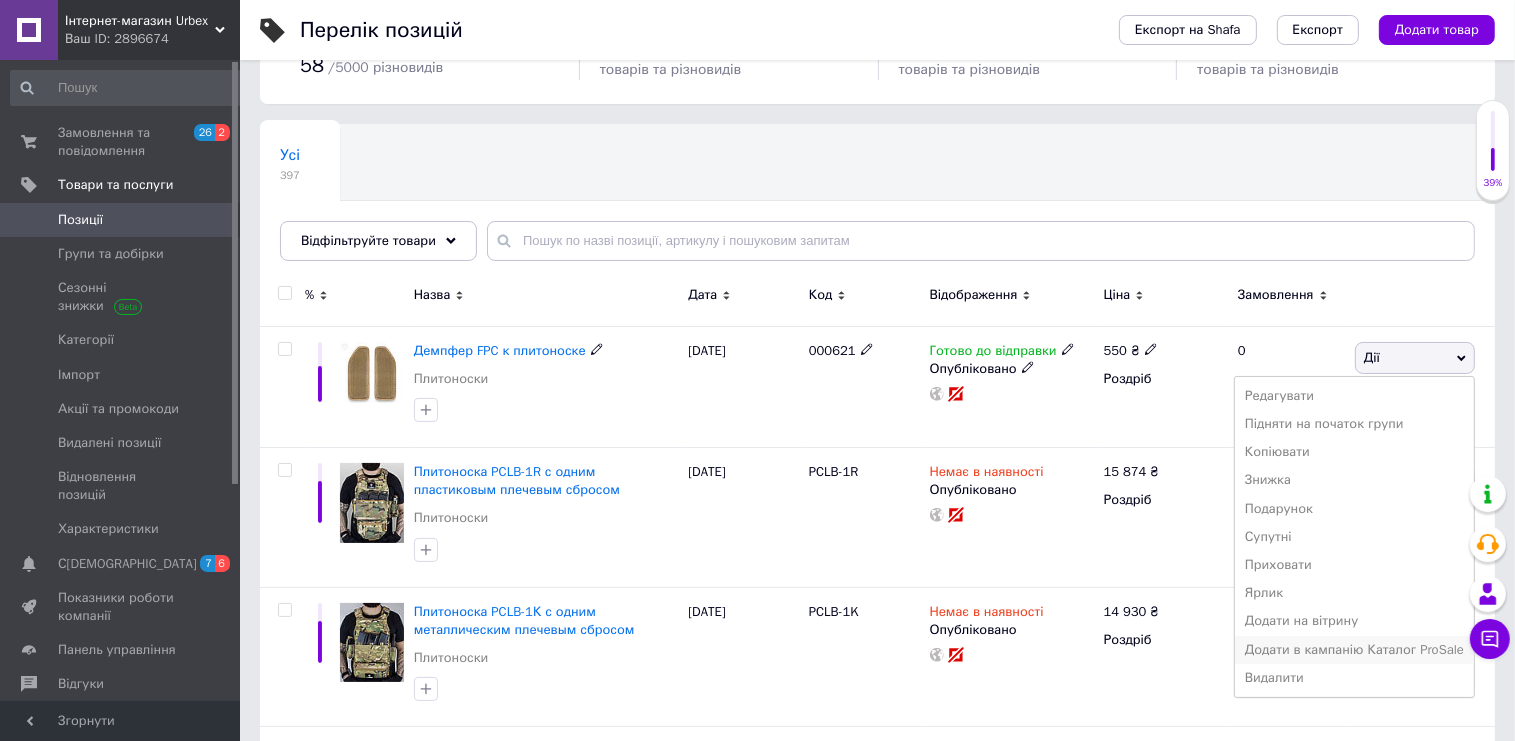click on "Додати в кампанію Каталог ProSale" at bounding box center (1354, 650) 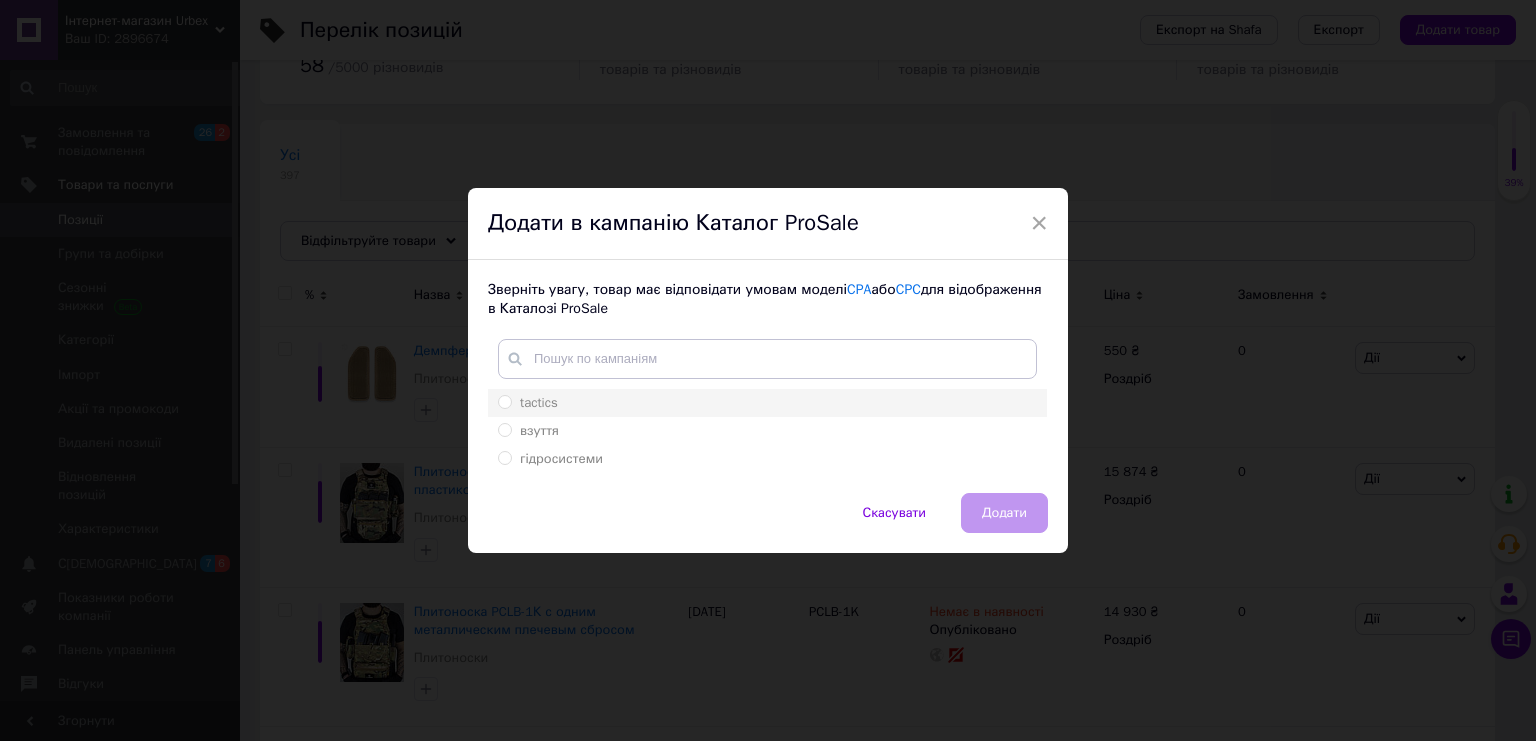 click on "tactics" at bounding box center [767, 403] 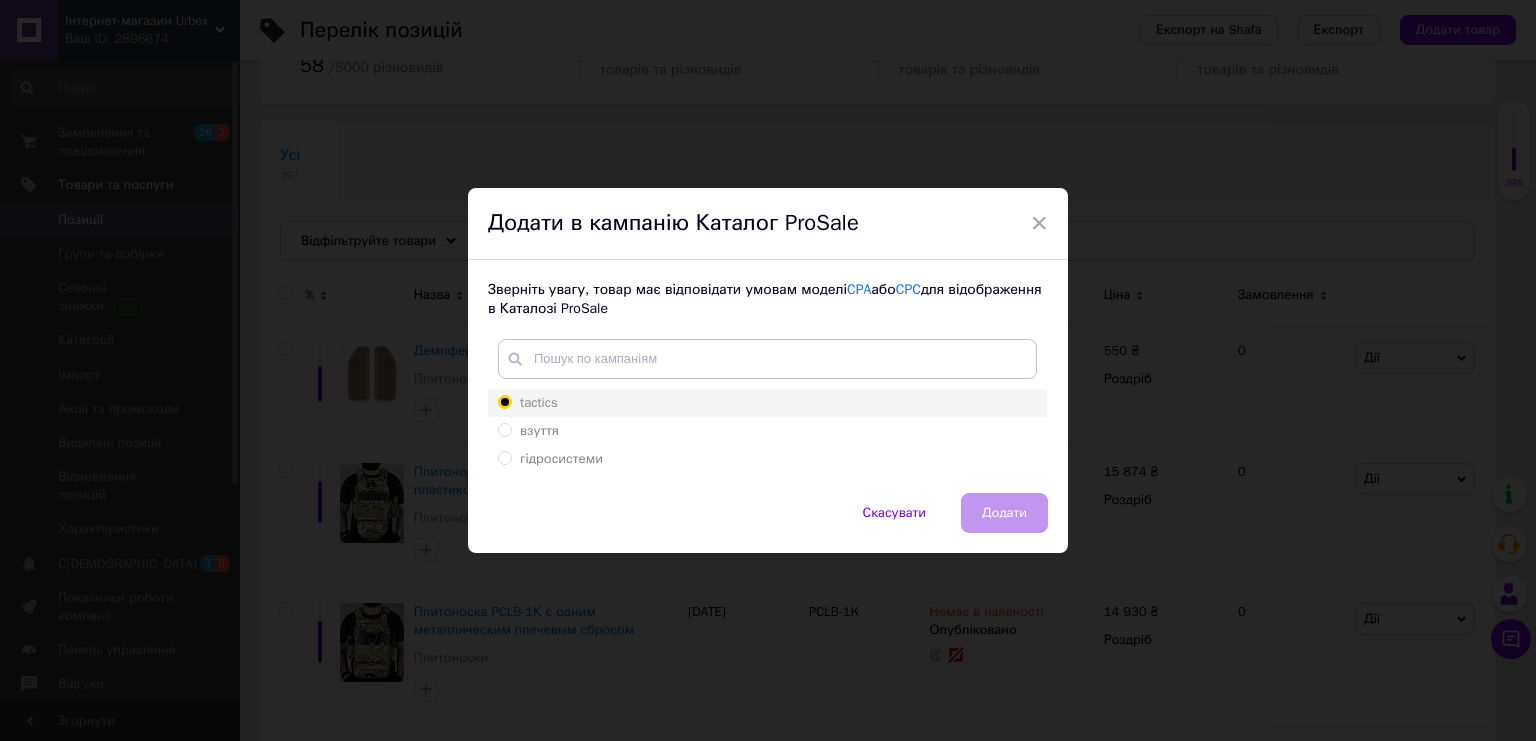 radio on "true" 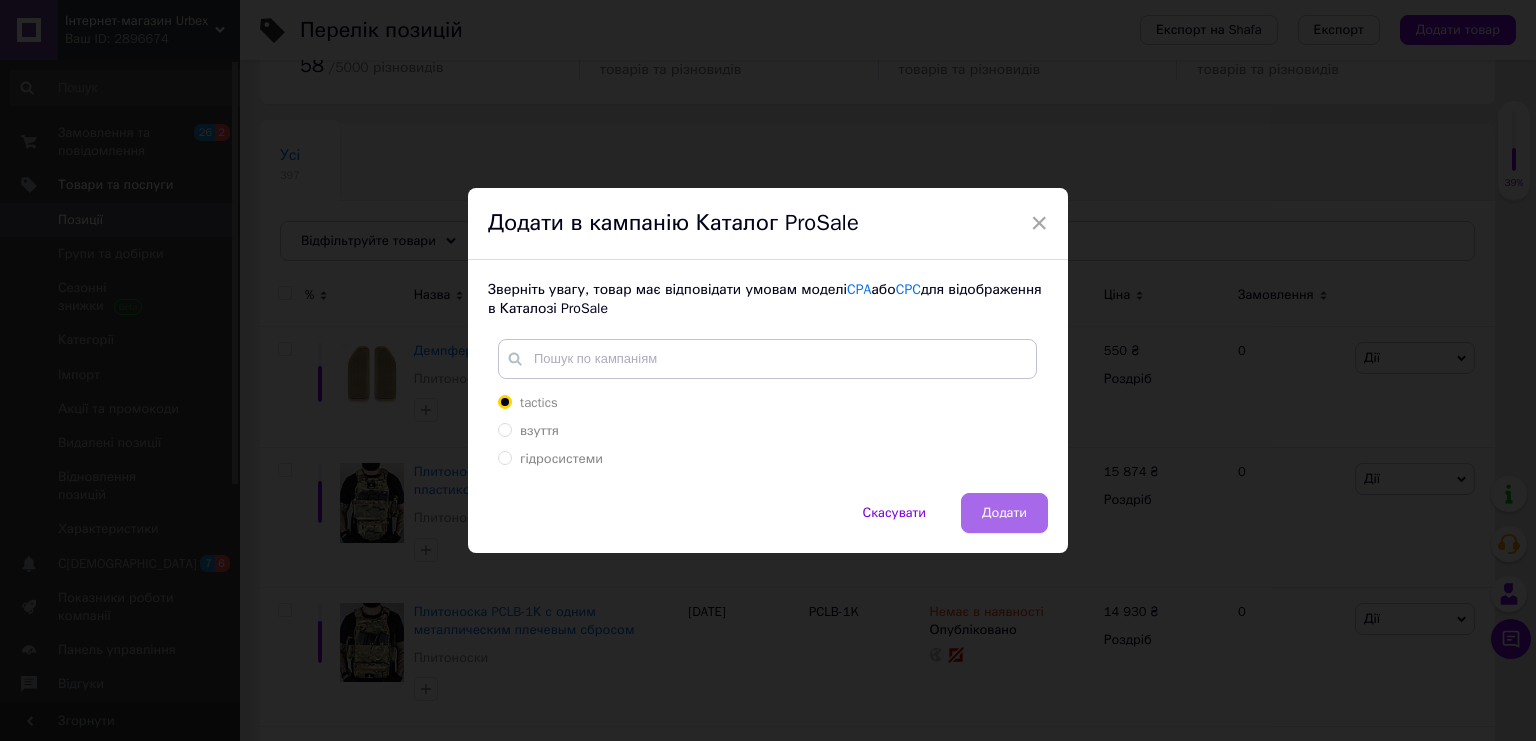 drag, startPoint x: 1026, startPoint y: 531, endPoint x: 1015, endPoint y: 526, distance: 12.083046 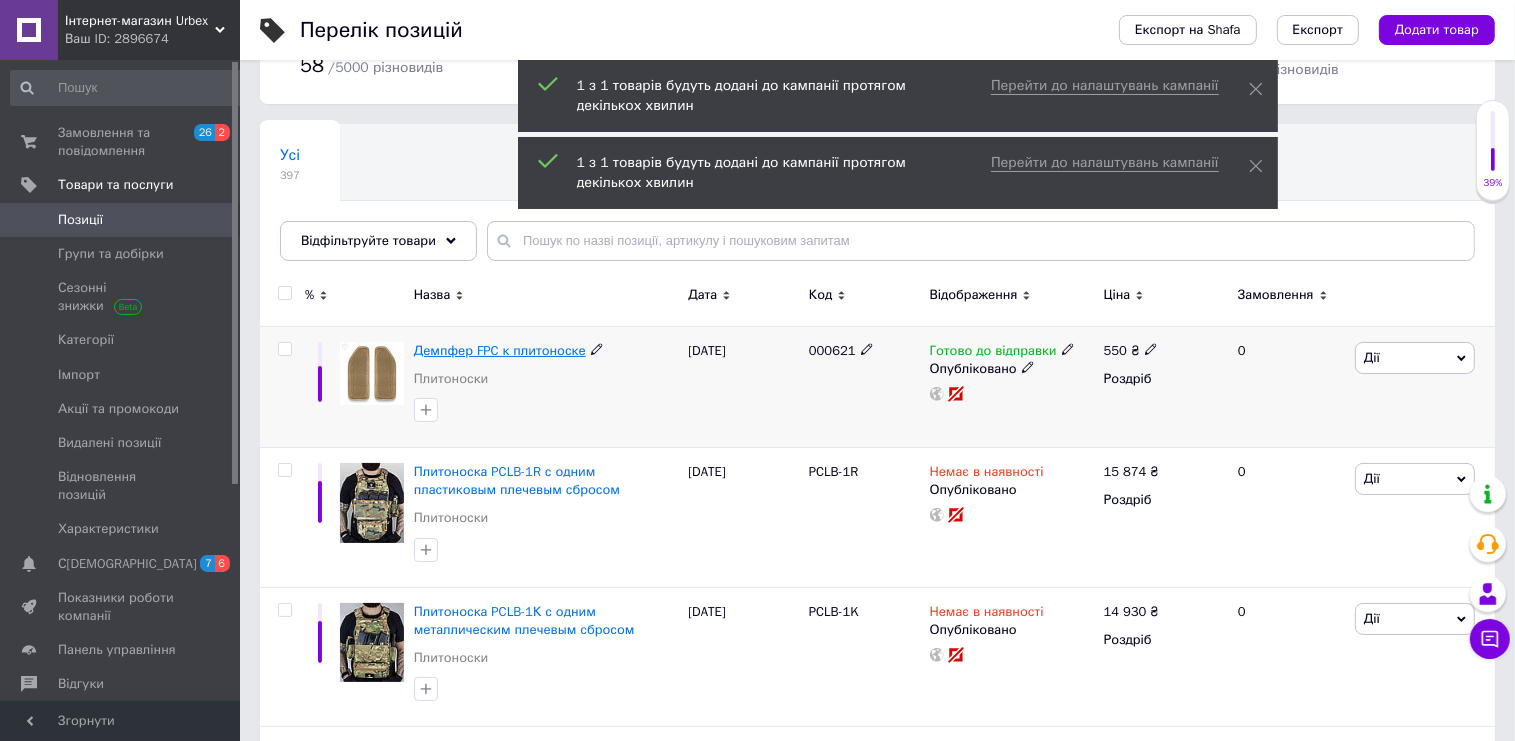 click on "Демпфер FPC к плитоноске" at bounding box center [500, 350] 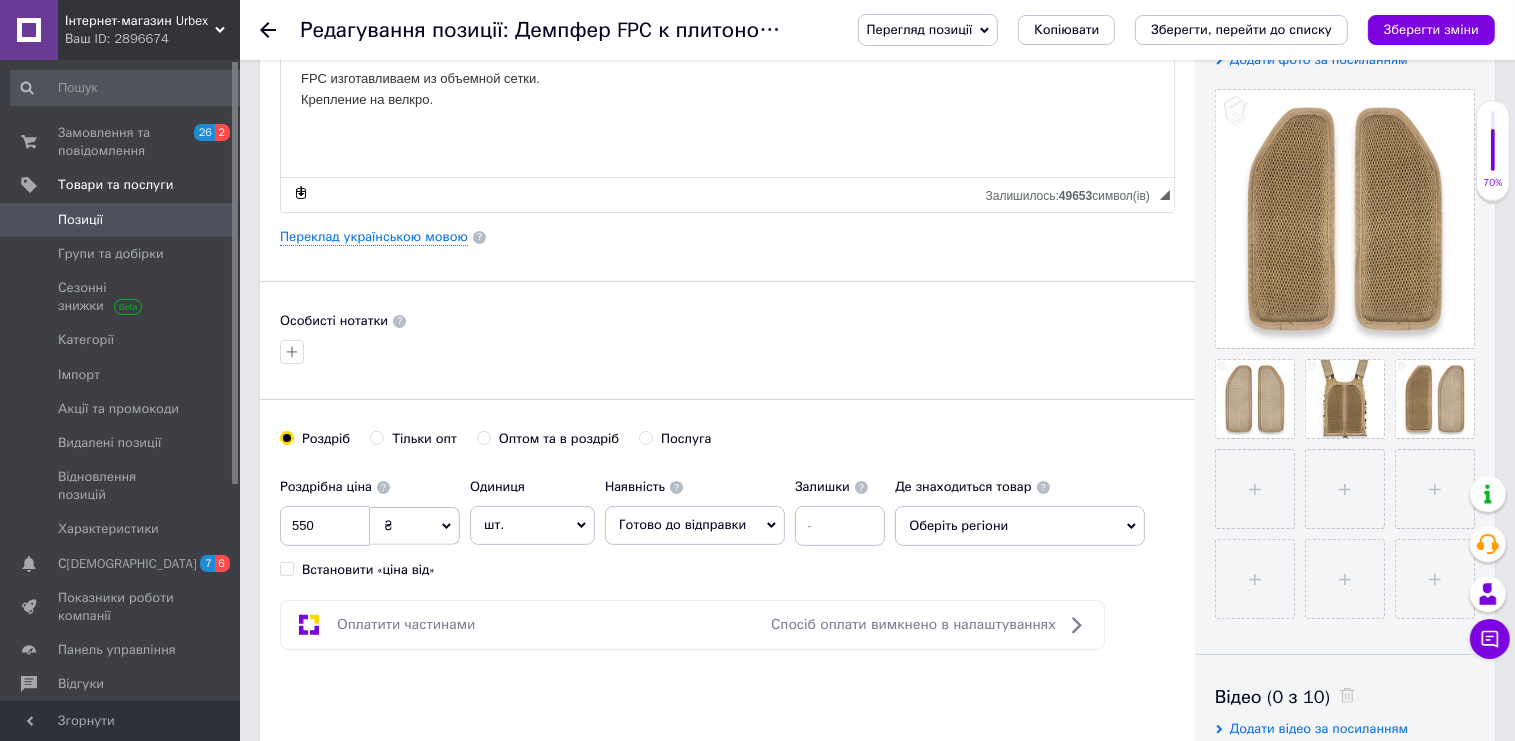 scroll, scrollTop: 422, scrollLeft: 0, axis: vertical 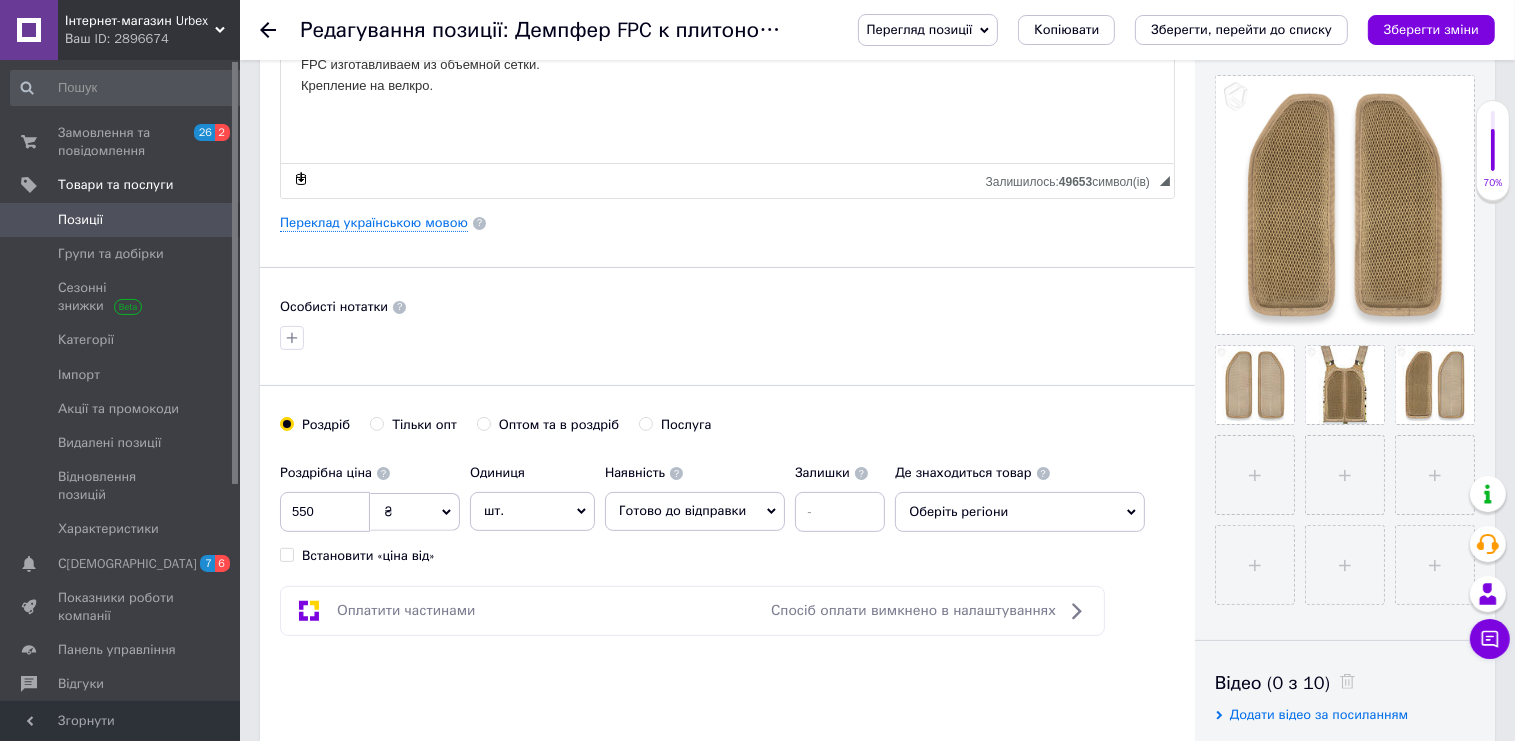 click on "шт." at bounding box center (532, 511) 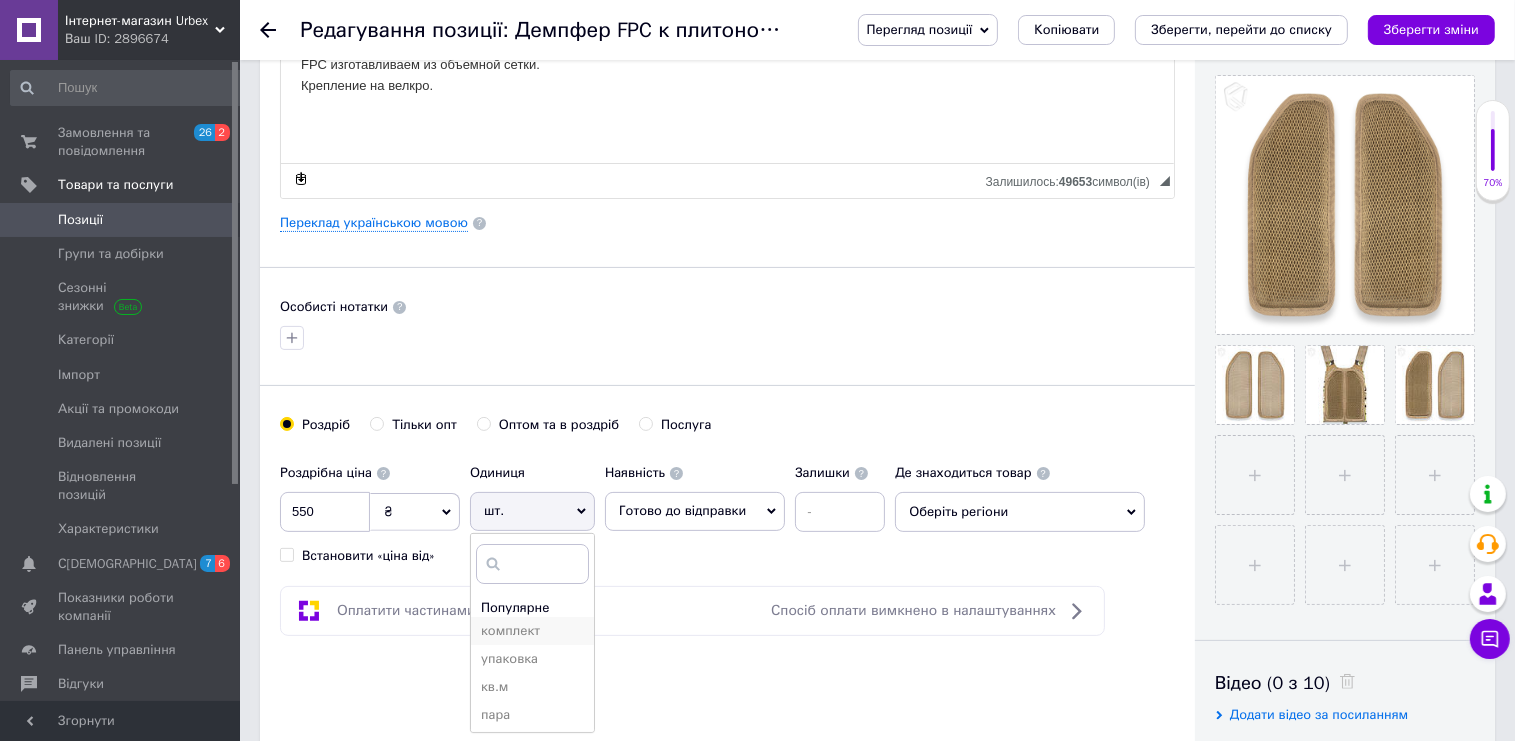 click on "комплект" at bounding box center (532, 631) 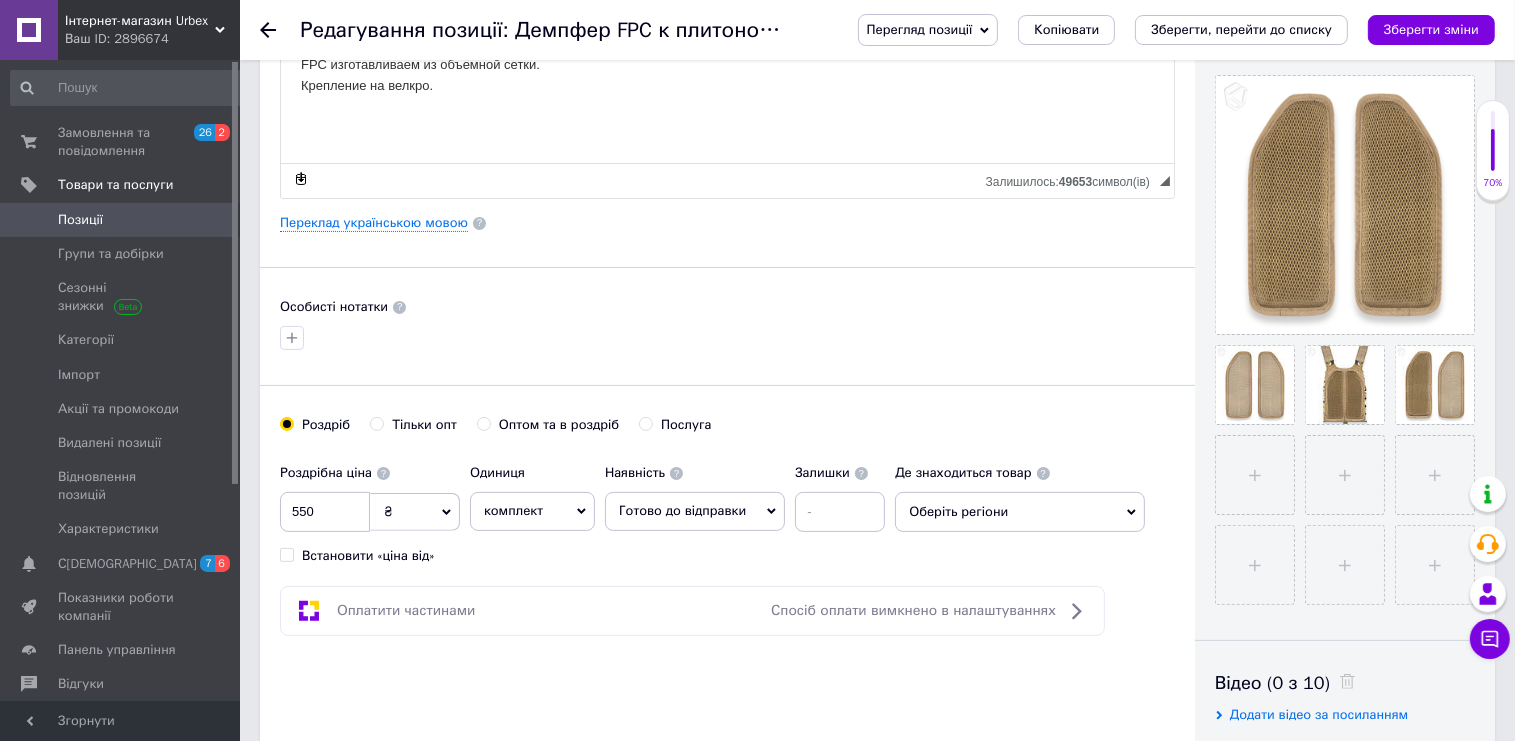 click on "Оберіть регіони" at bounding box center [1020, 512] 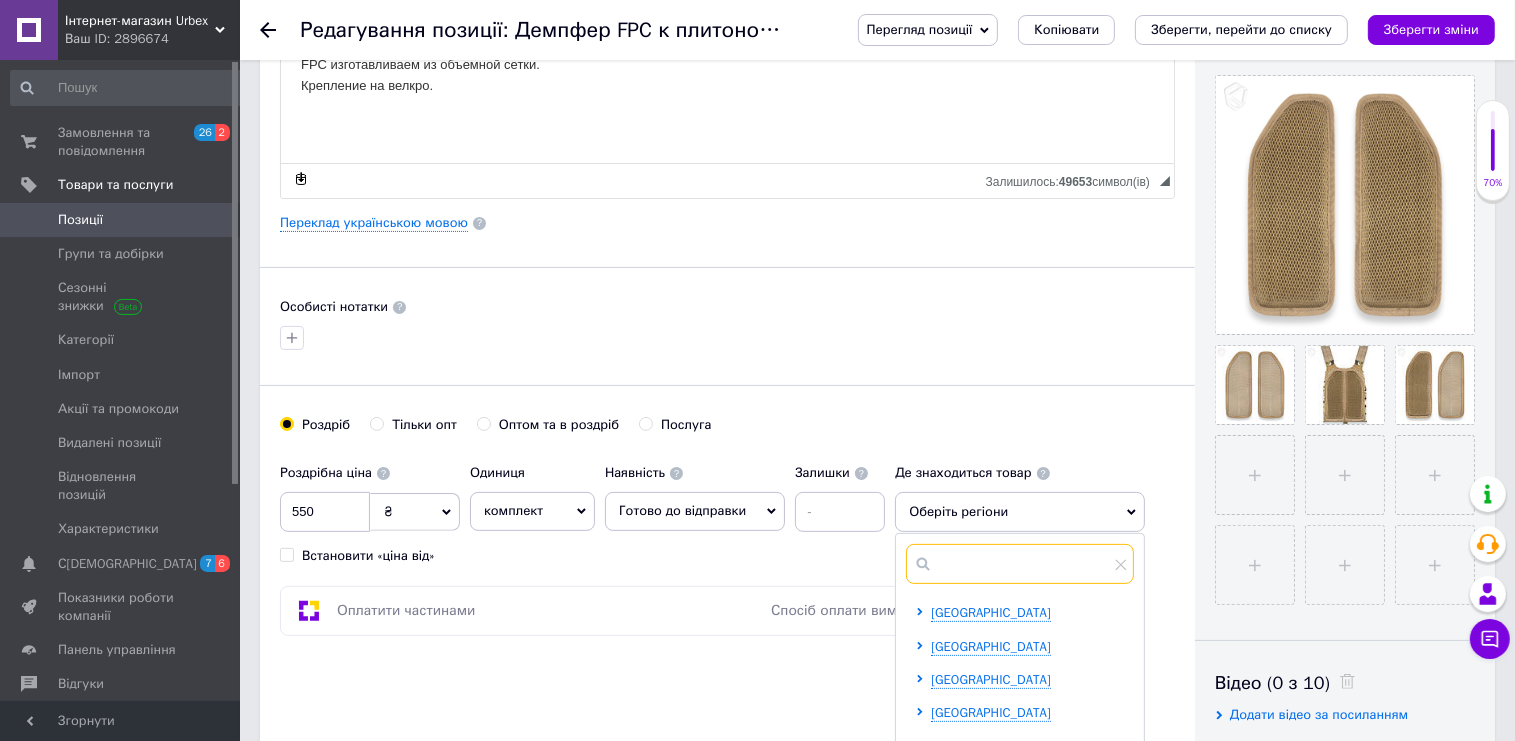 click at bounding box center [1020, 564] 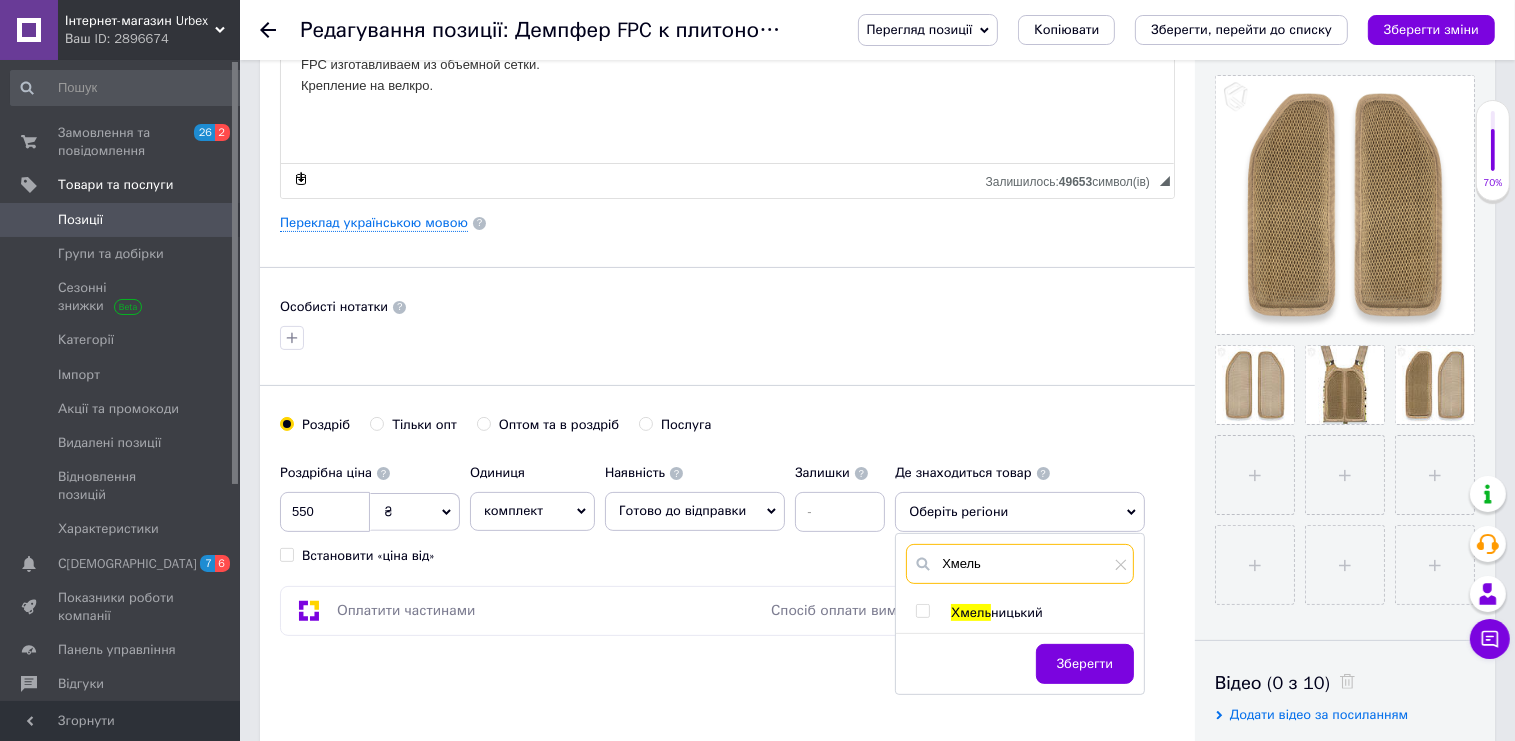 type on "Хмель" 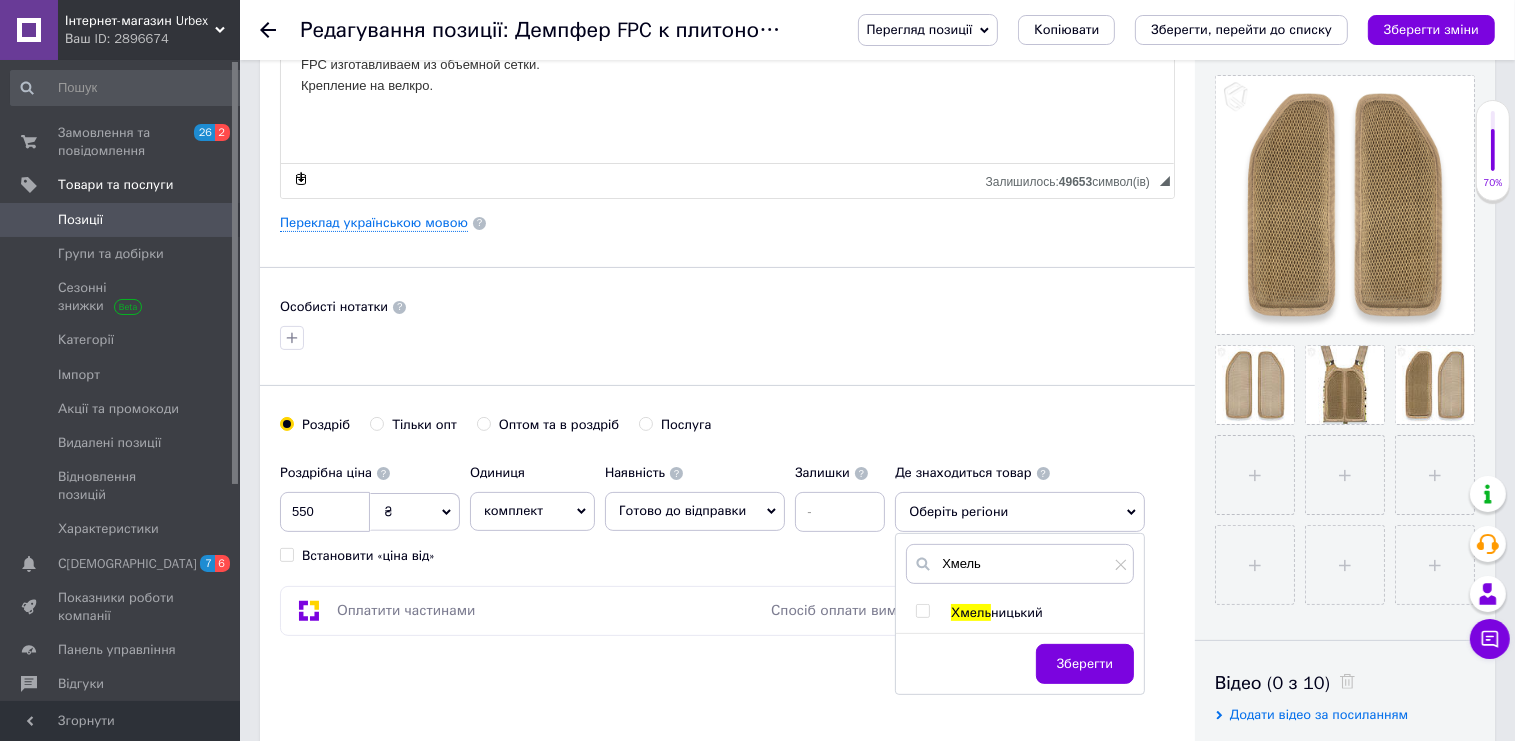 drag, startPoint x: 974, startPoint y: 615, endPoint x: 1017, endPoint y: 627, distance: 44.64303 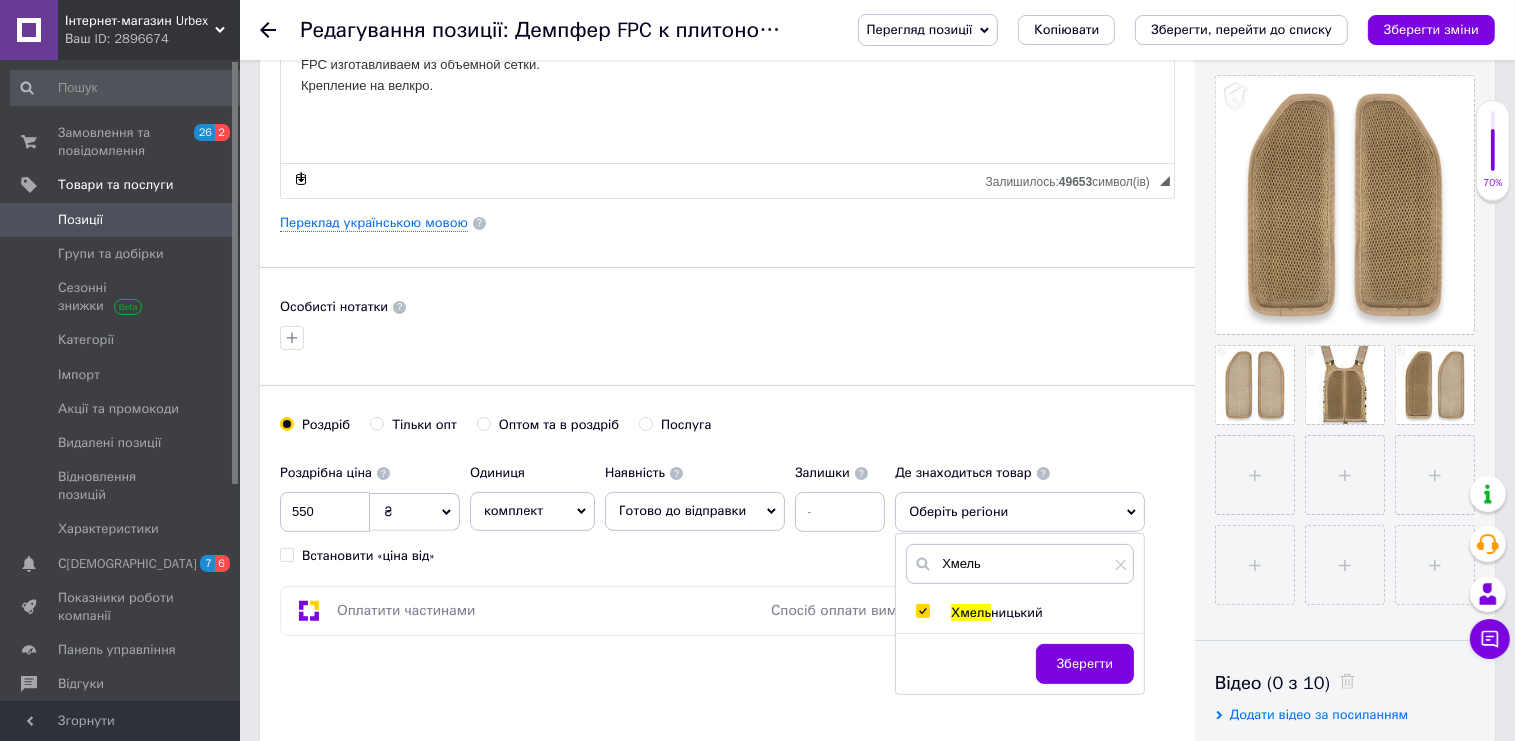 checkbox on "true" 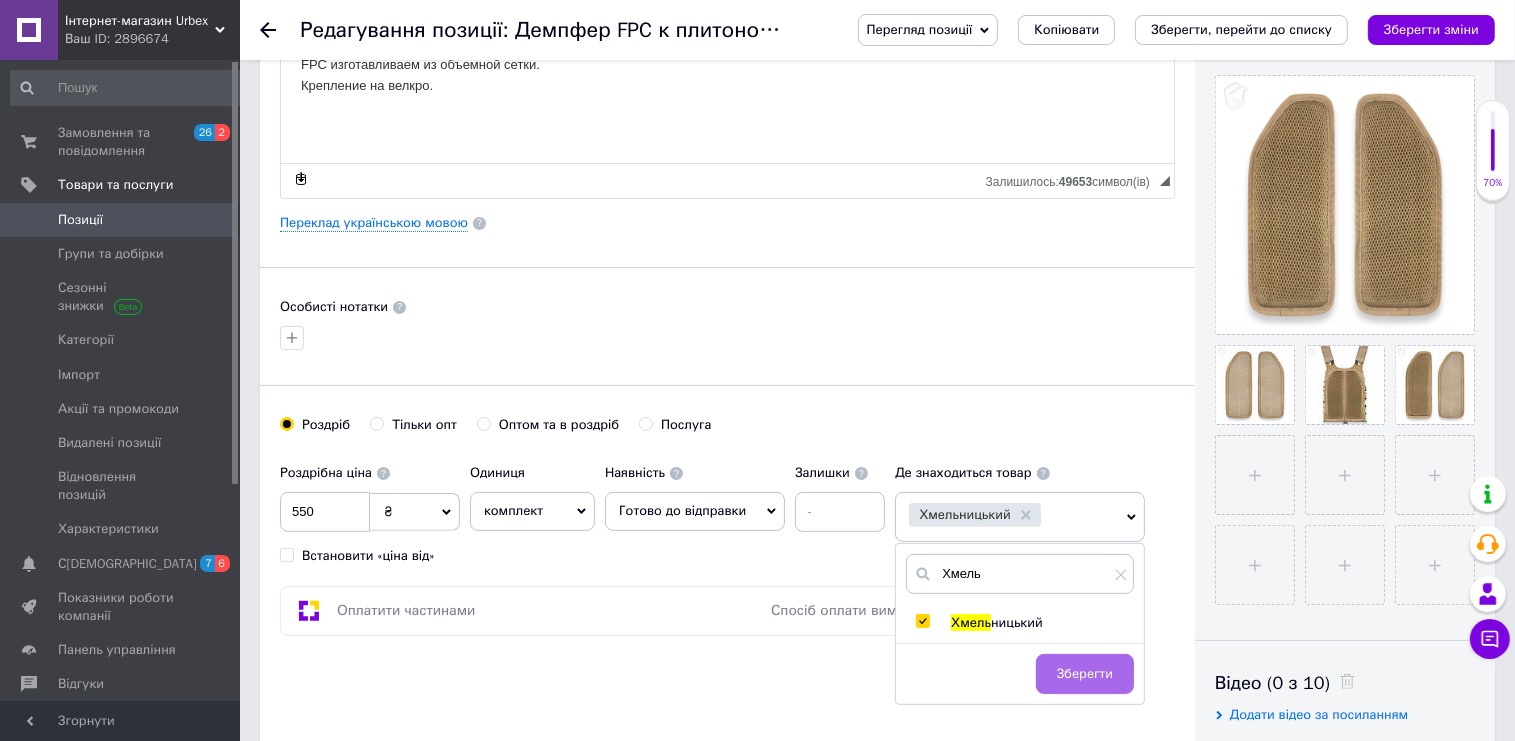 click on "Зберегти" at bounding box center [1085, 674] 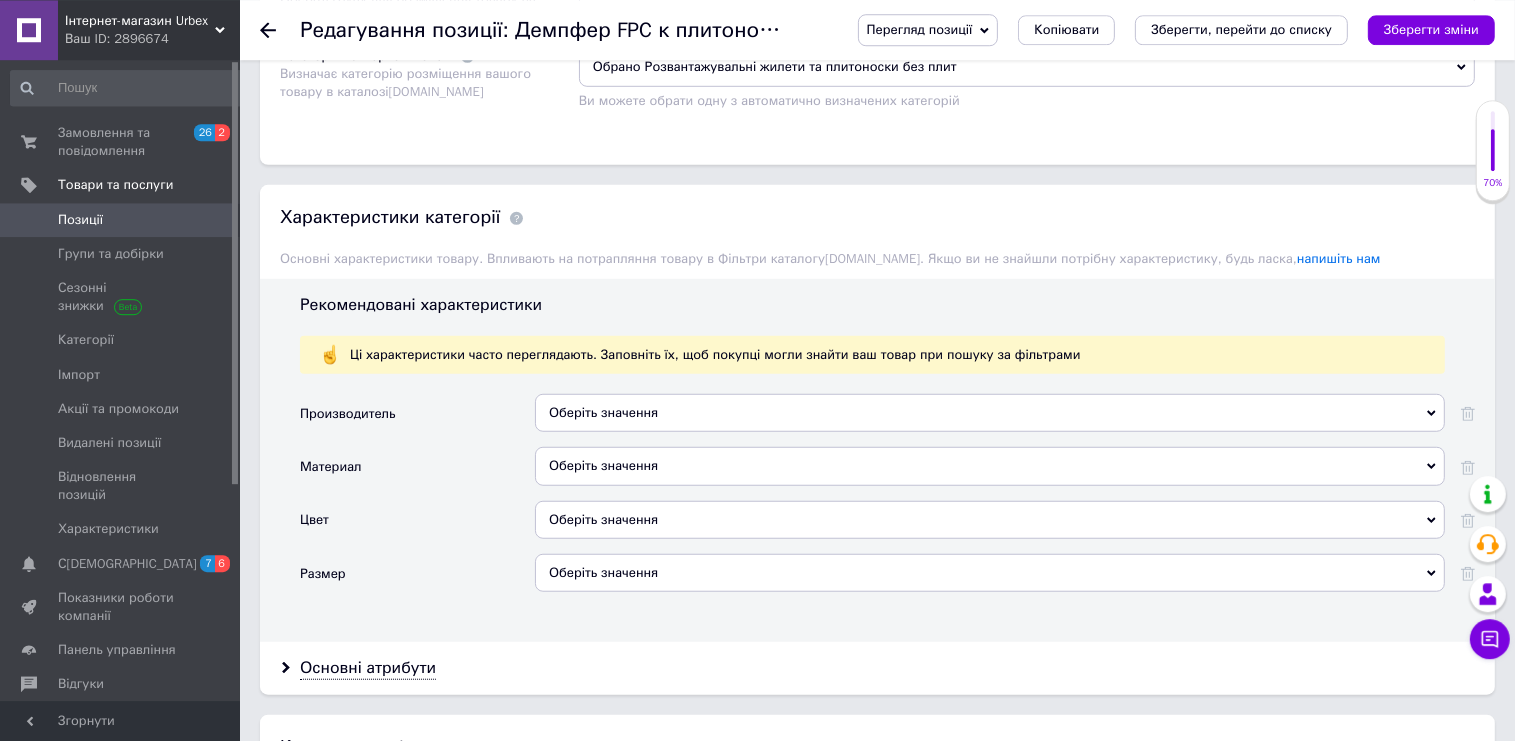 scroll, scrollTop: 1478, scrollLeft: 0, axis: vertical 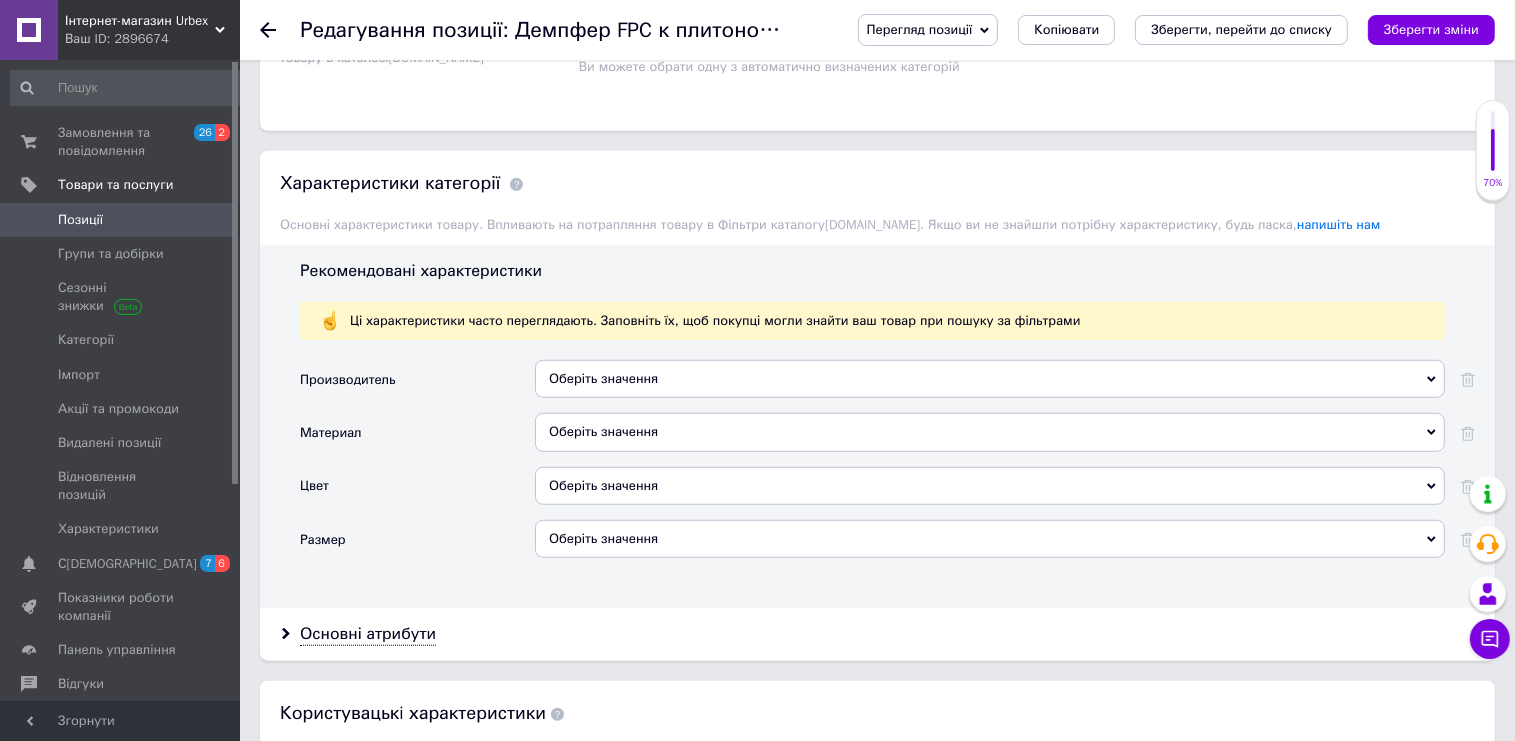 click on "Оберіть значення" at bounding box center [990, 486] 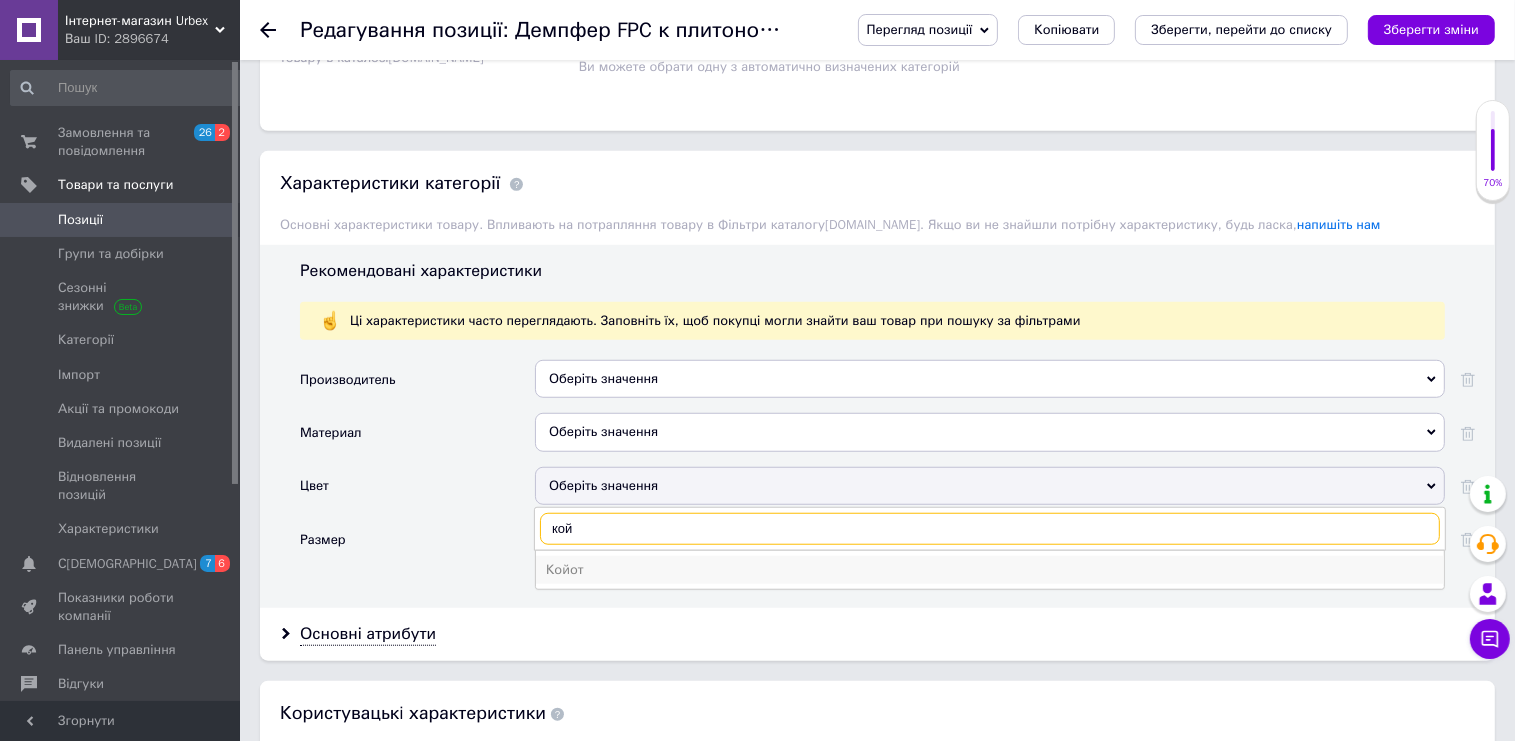 type on "кой" 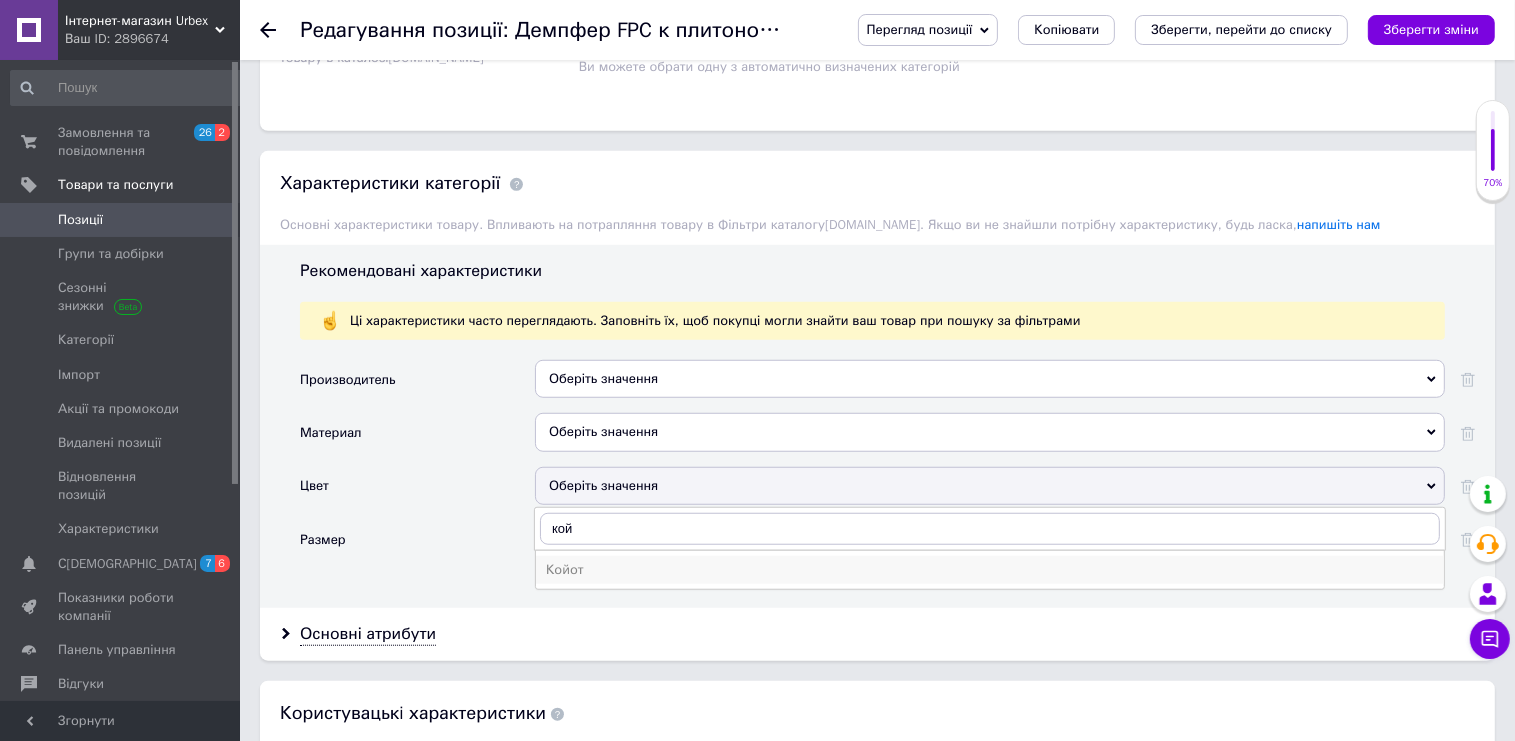click on "Койот" at bounding box center (990, 570) 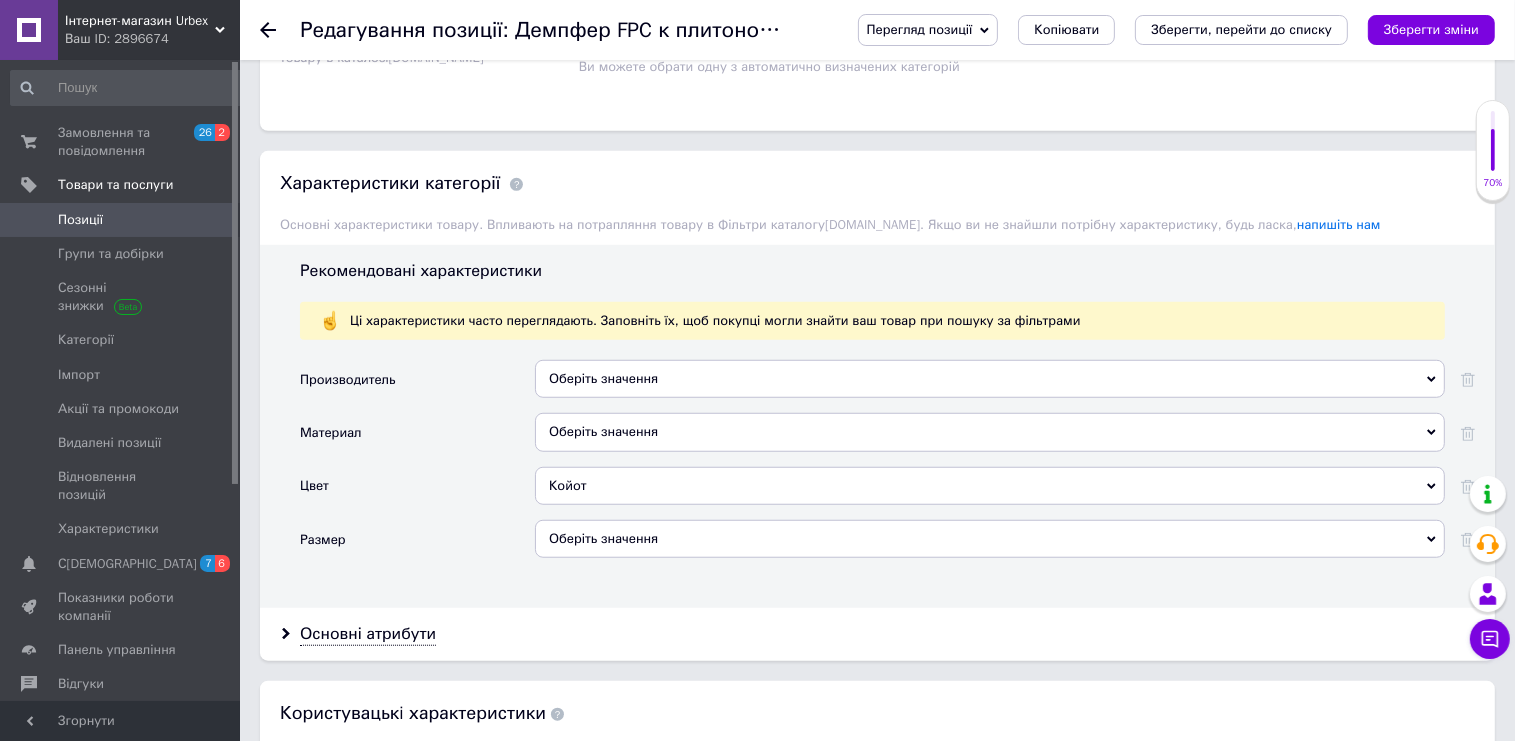 click on "Оберіть значення" at bounding box center [990, 539] 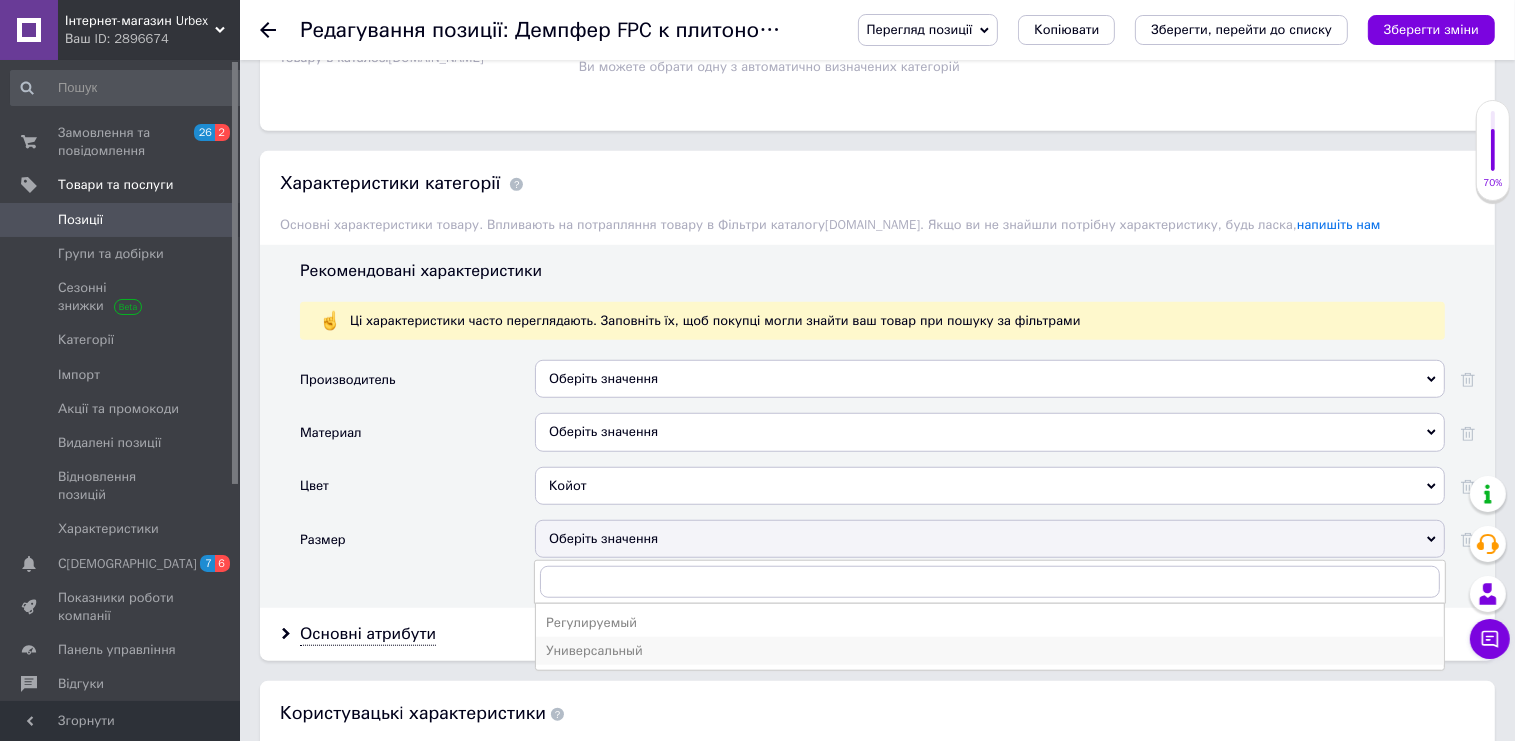 click on "Универсальный" at bounding box center (990, 651) 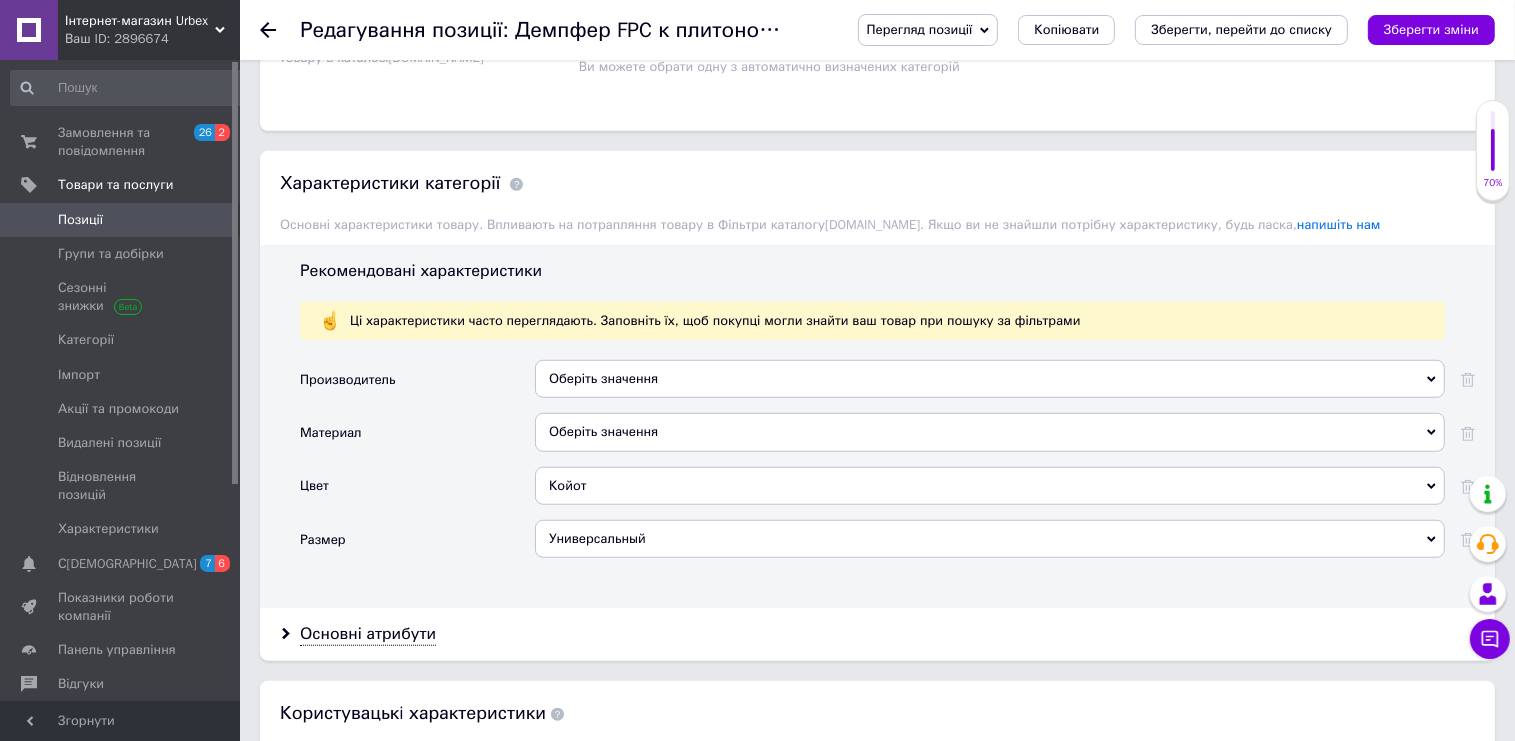 click on "Рекомендовані характеристики Ці характеристики часто переглядають. Заповніть їх, щоб
покупці могли знайти ваш товар при пошуку за фільтрами Производитель Оберіть значення Материал Оберіть значення Цвет Койот Антрацит Бежевый Зелёный Койот Коричневый Мультикам Оливковый Разные цвета Серый Синий Хаки Черный Размер Универсальный Регулируемый Универсальный" at bounding box center [877, 426] 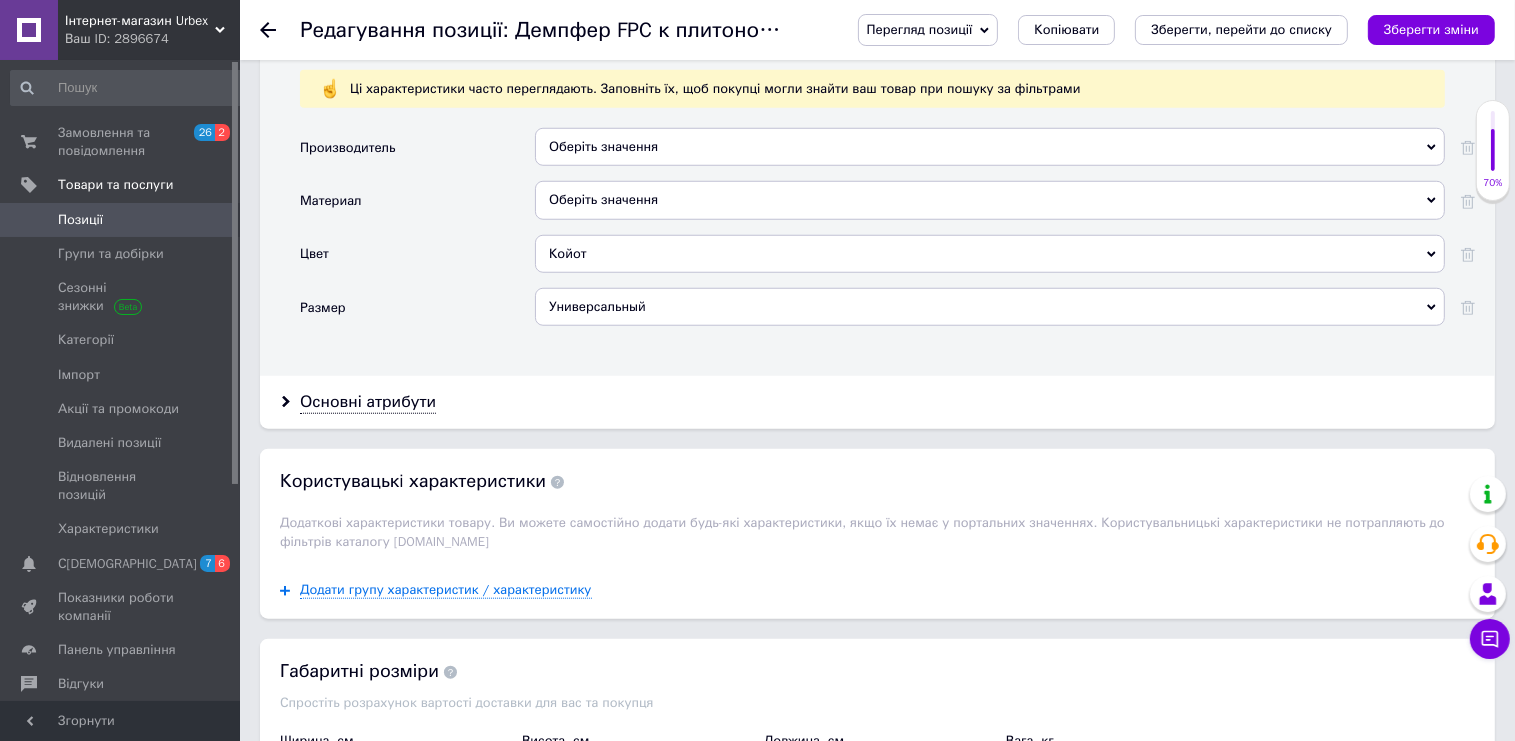 scroll, scrollTop: 1499, scrollLeft: 0, axis: vertical 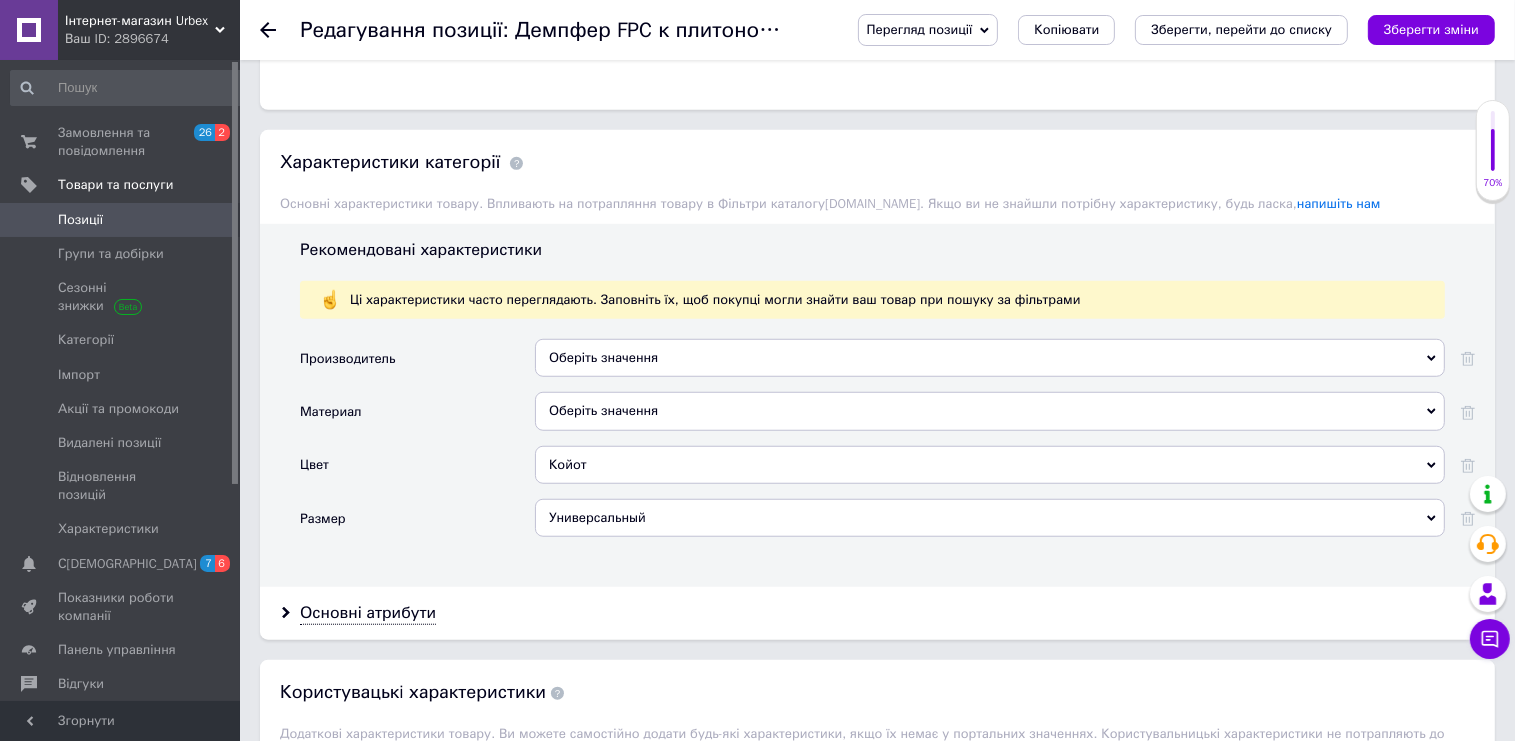 click on "Оберіть значення" at bounding box center [990, 358] 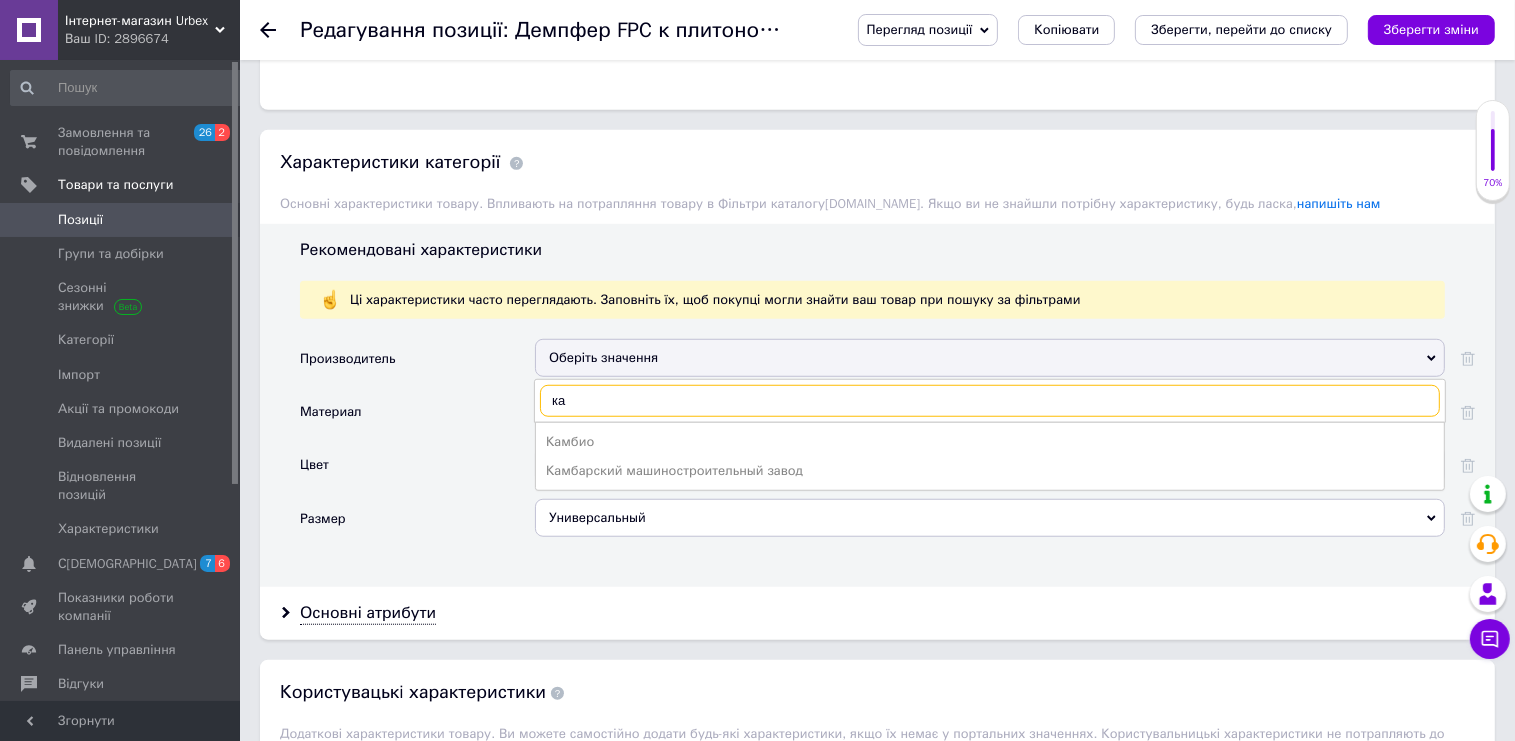 type on "к" 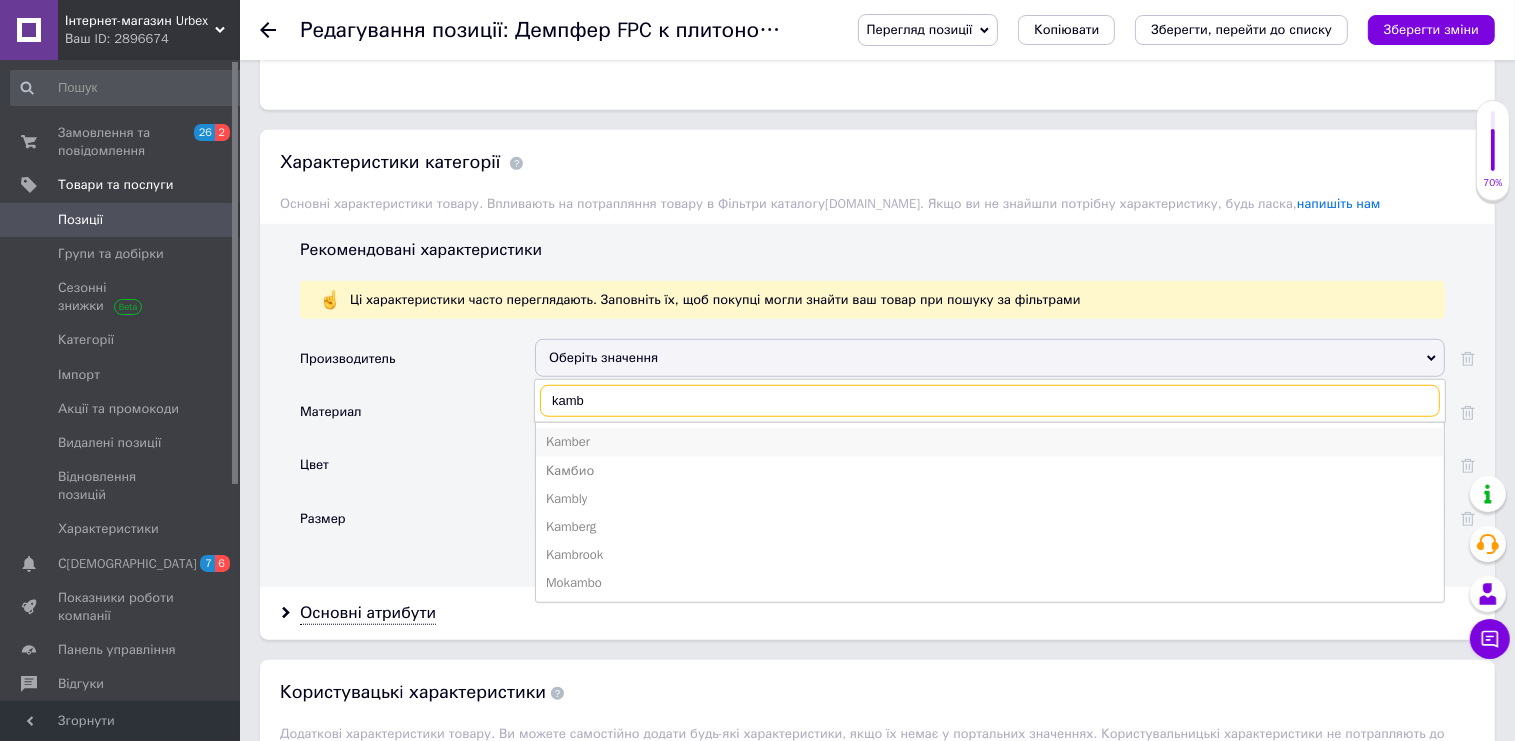 type on "kamb" 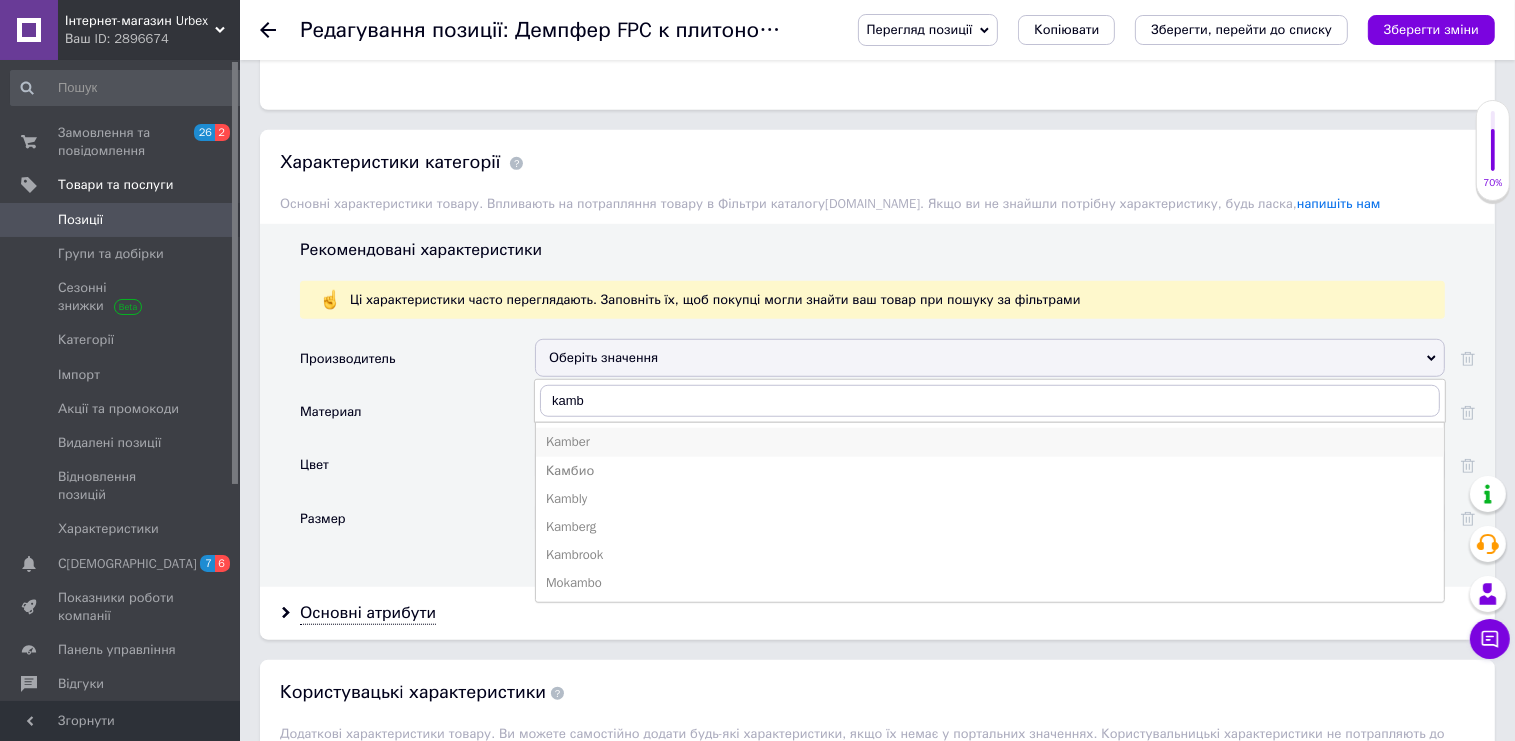 click on "Kamber" at bounding box center [990, 442] 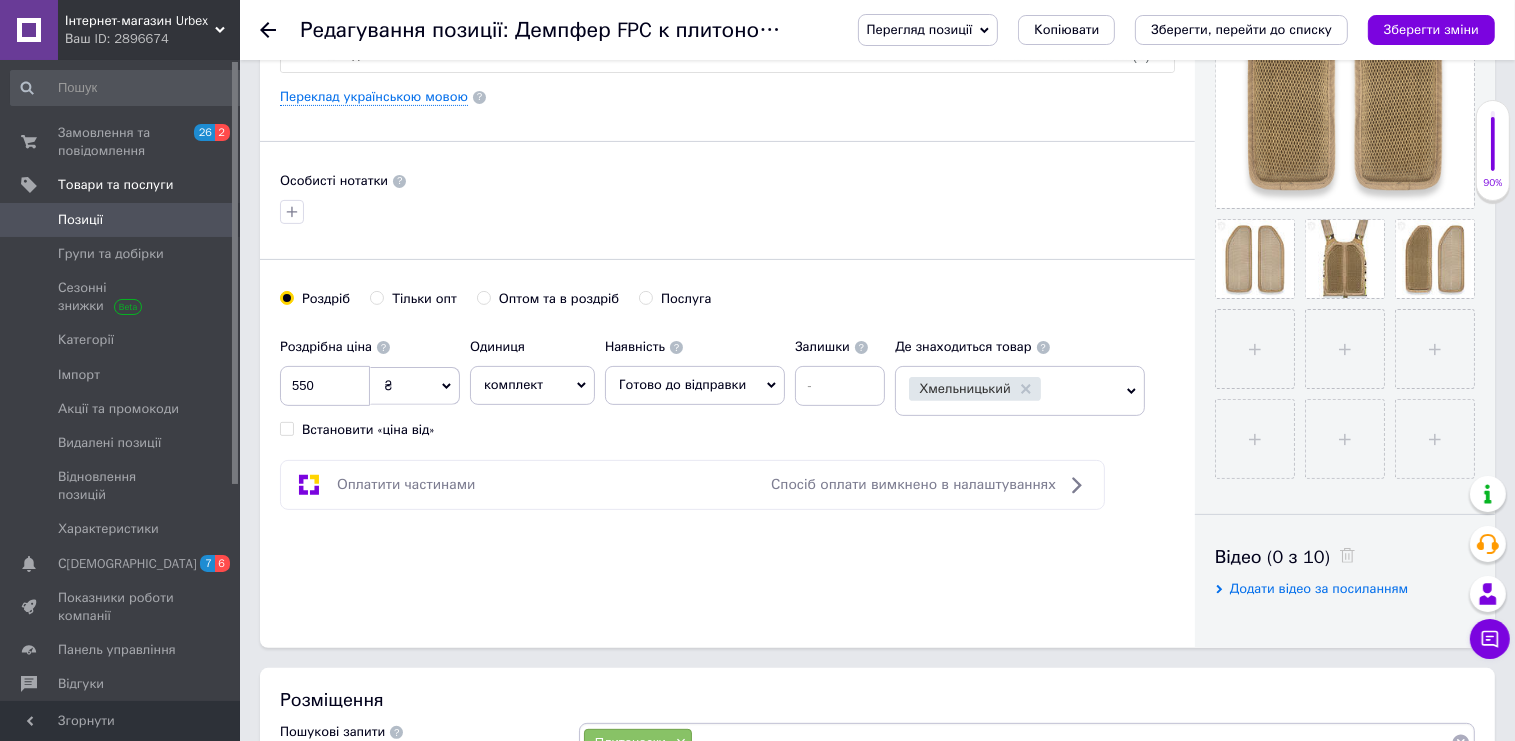 scroll, scrollTop: 0, scrollLeft: 0, axis: both 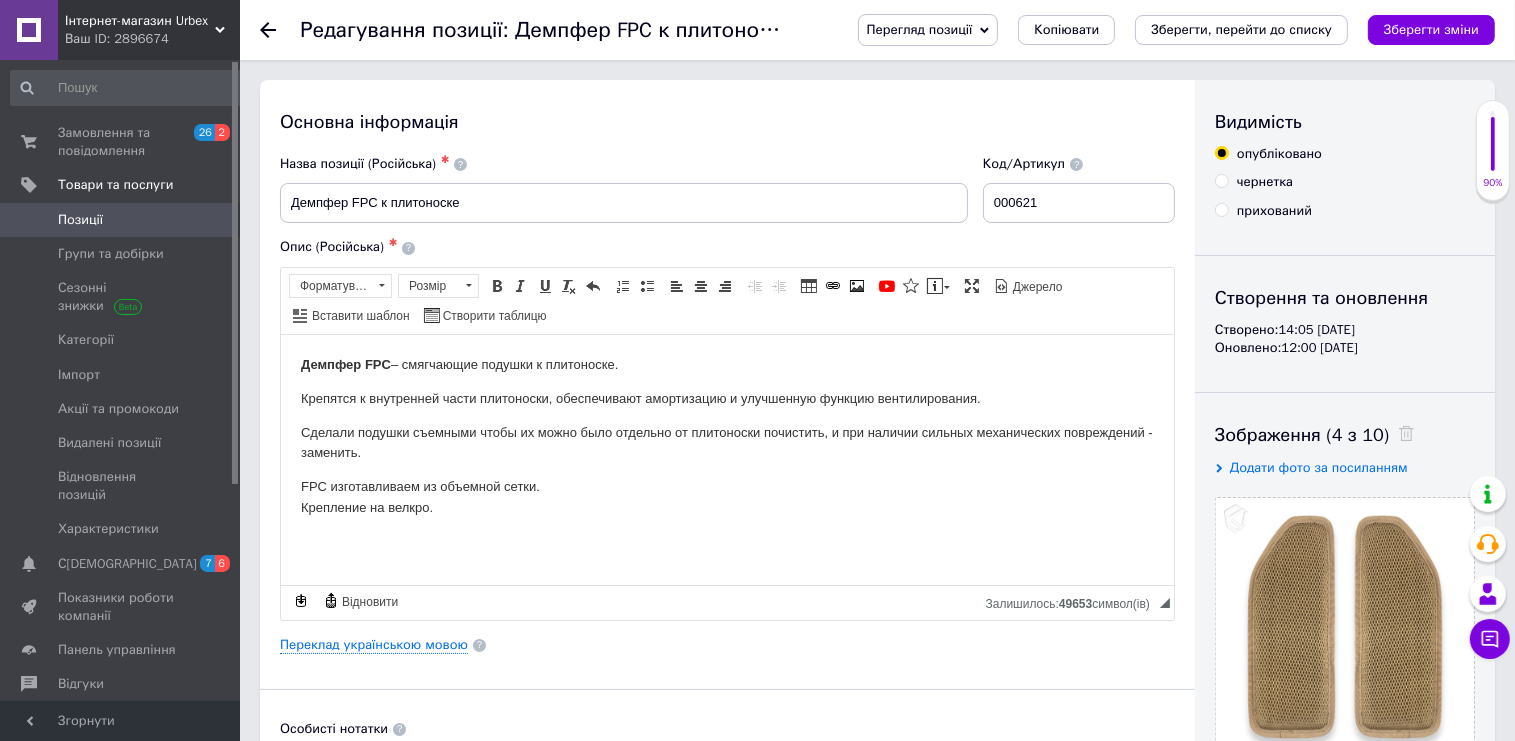 click on "Назва позиції (Російська) ✱ Демпфер FPC к плитоноске" at bounding box center (624, 189) 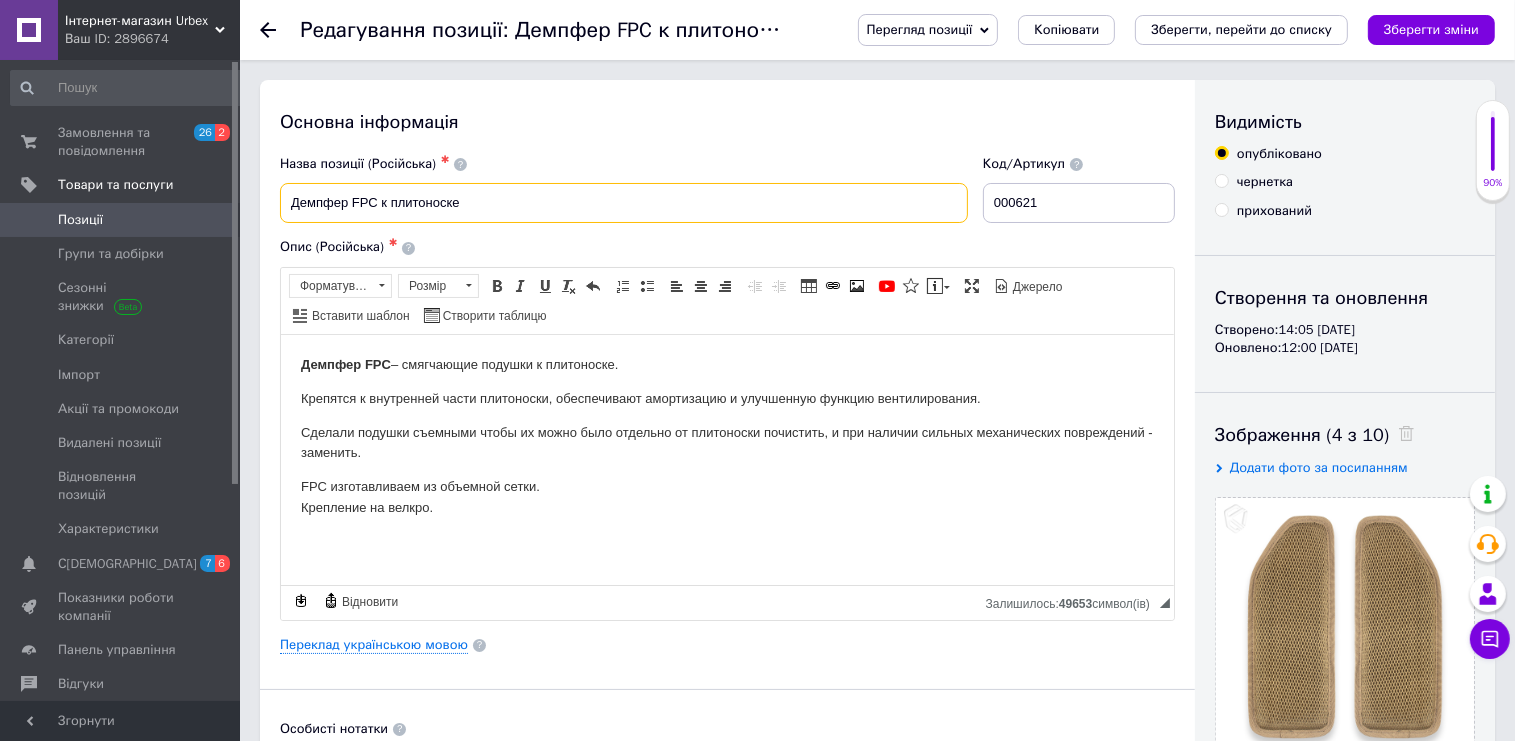 click on "Демпфер FPC к плитоноске" at bounding box center (624, 203) 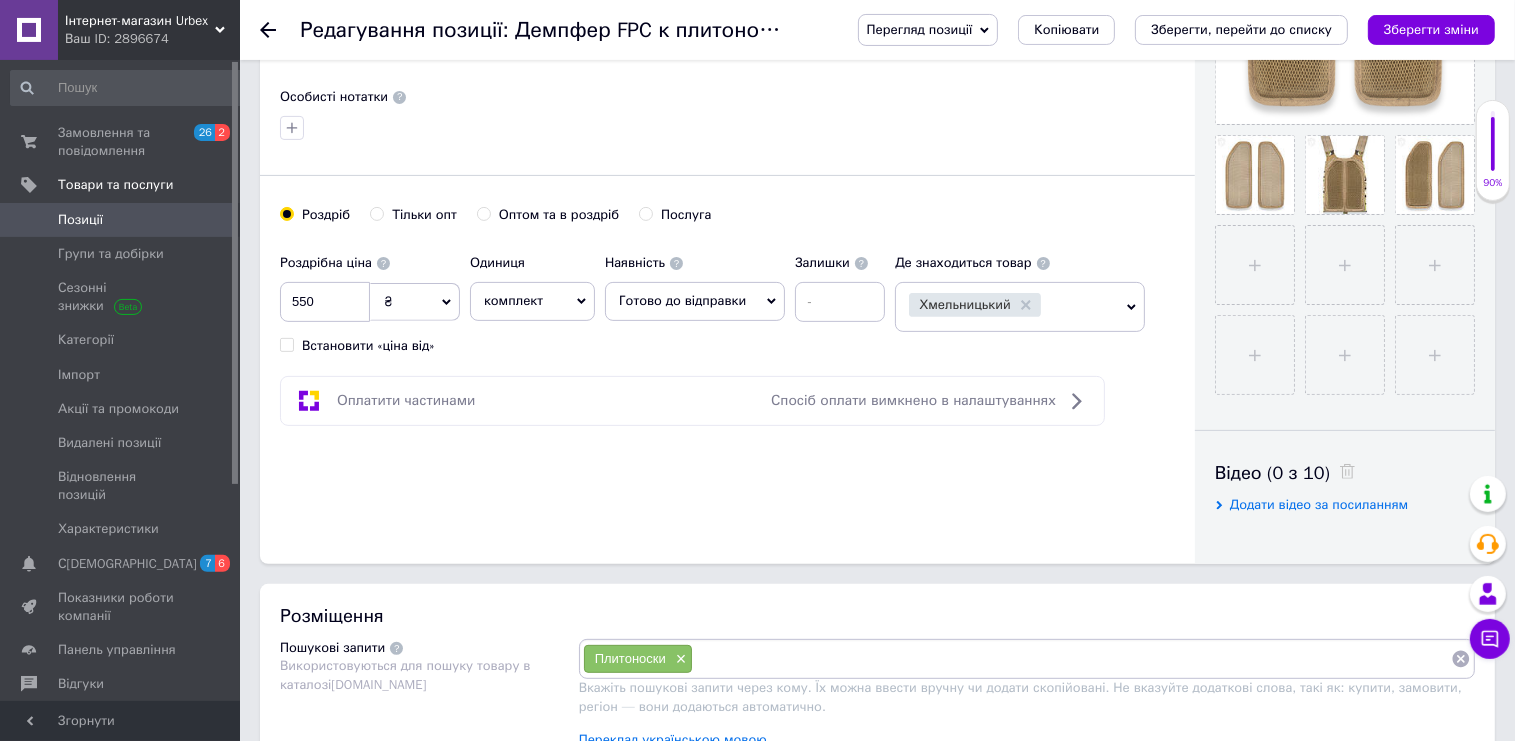 scroll, scrollTop: 633, scrollLeft: 0, axis: vertical 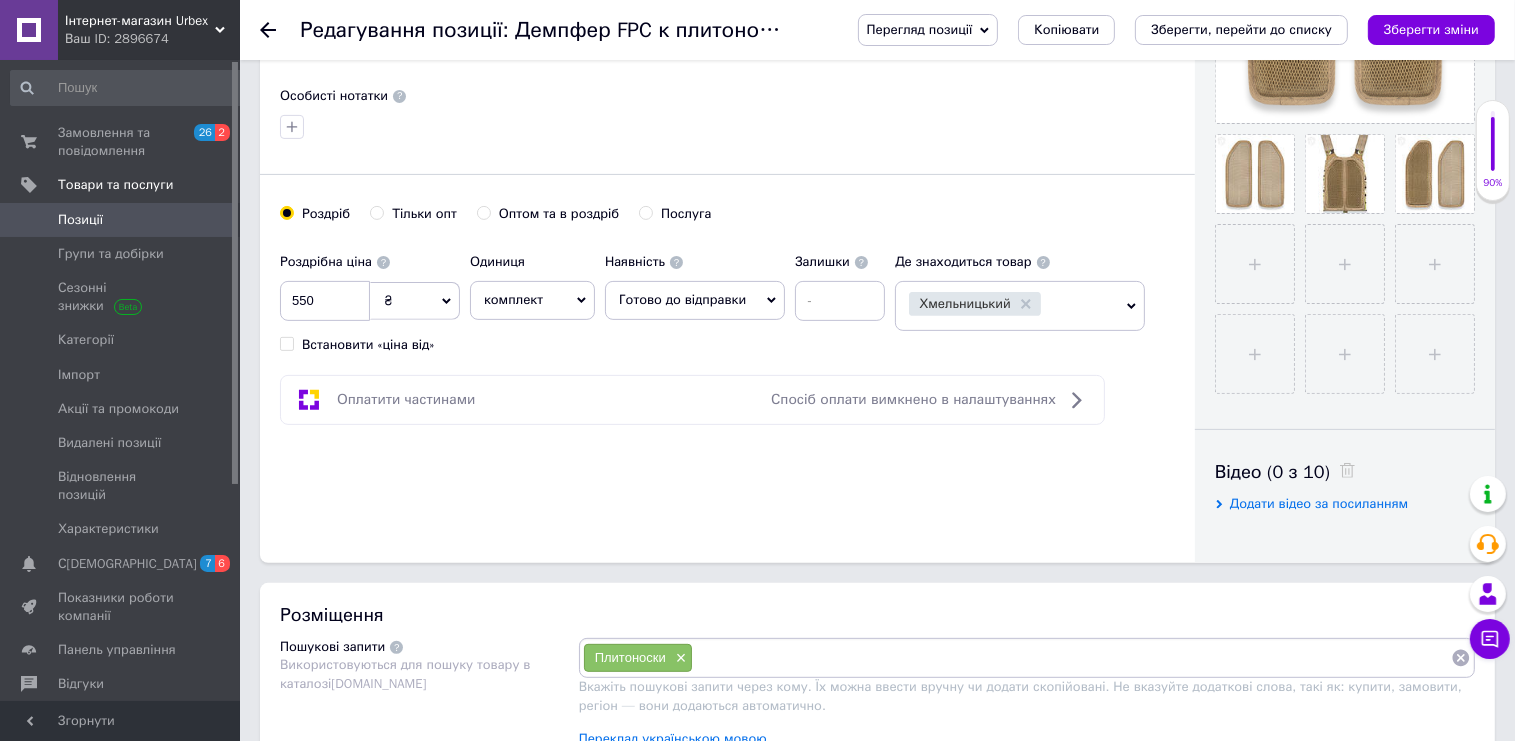 click at bounding box center (1072, 658) 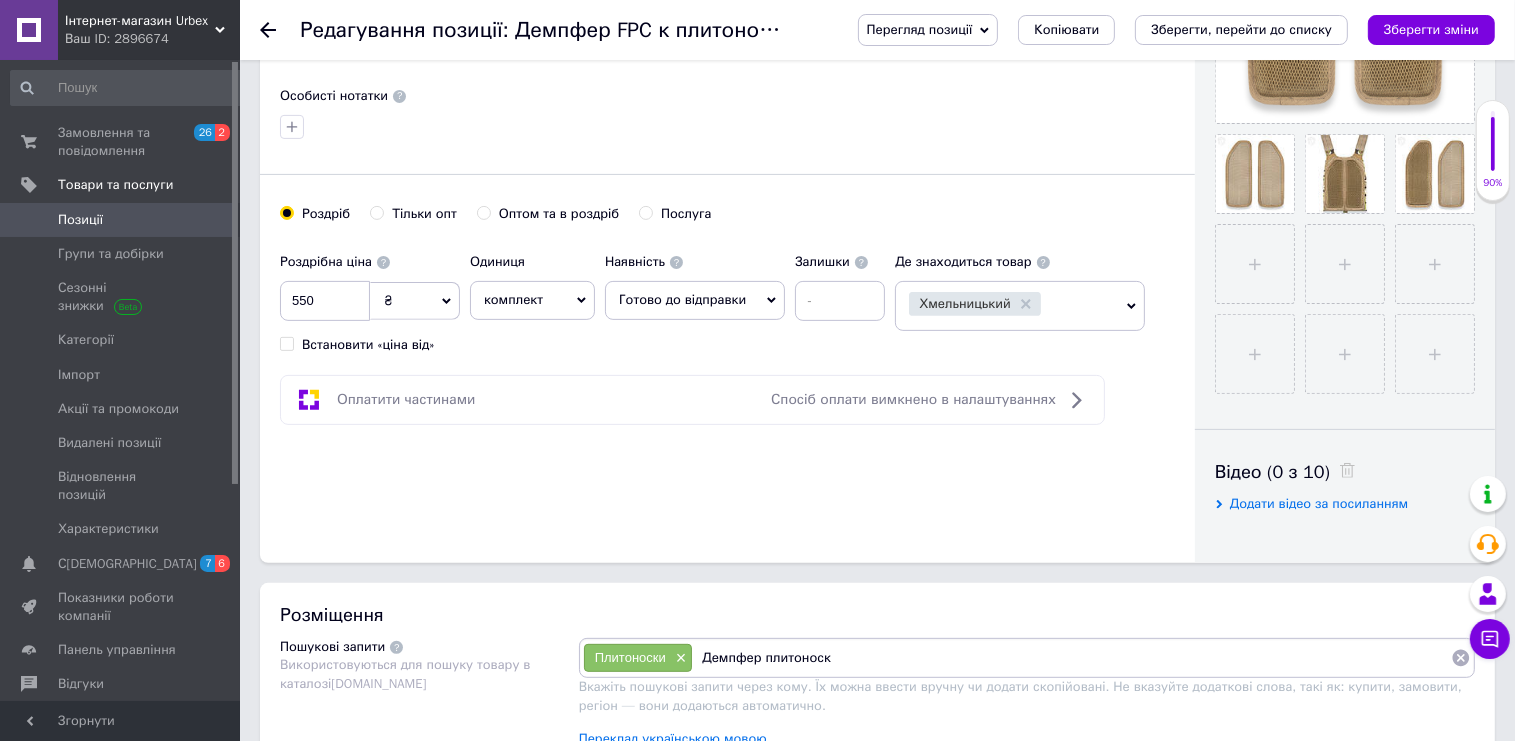 type on "Демпфер плитоноски" 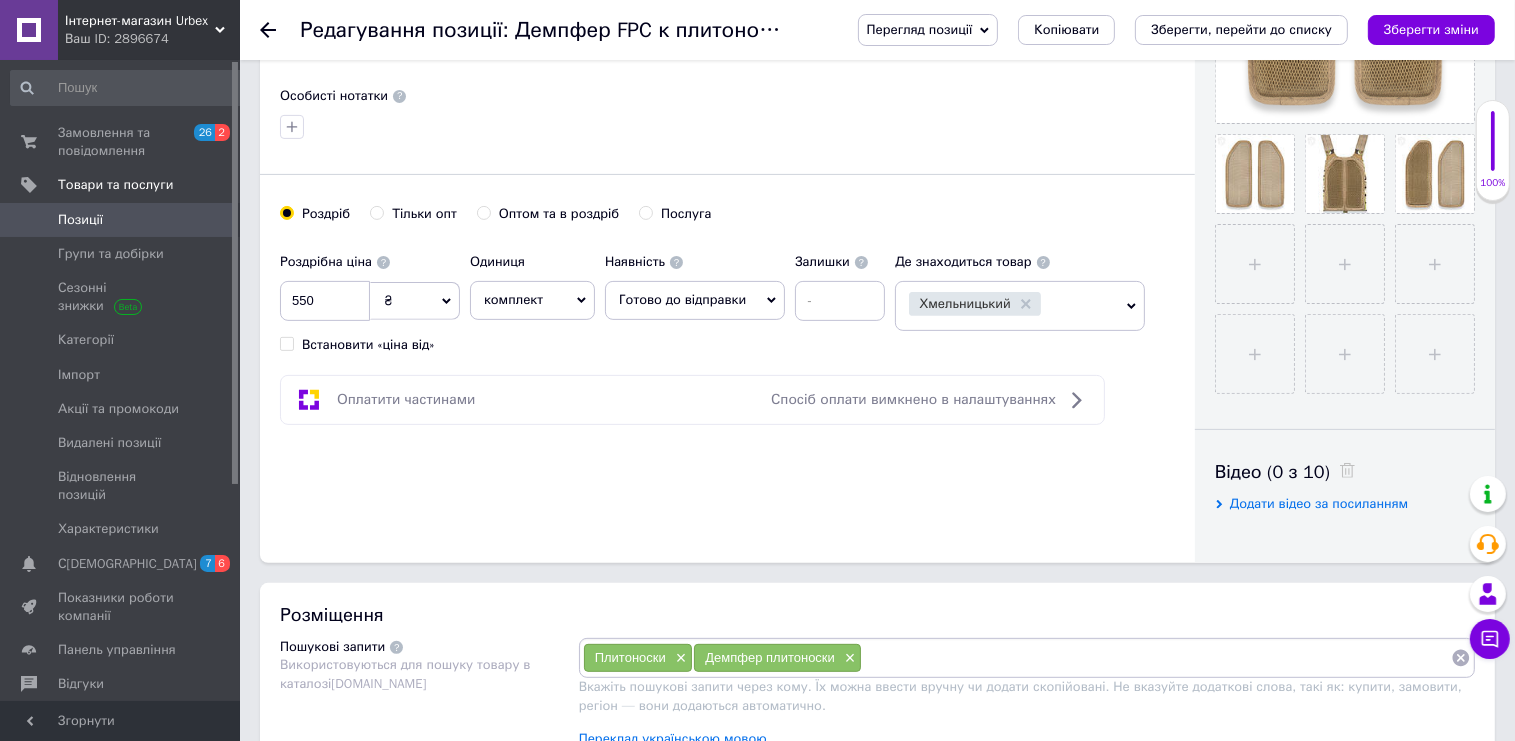 paste on "Демпфер плитоноски" 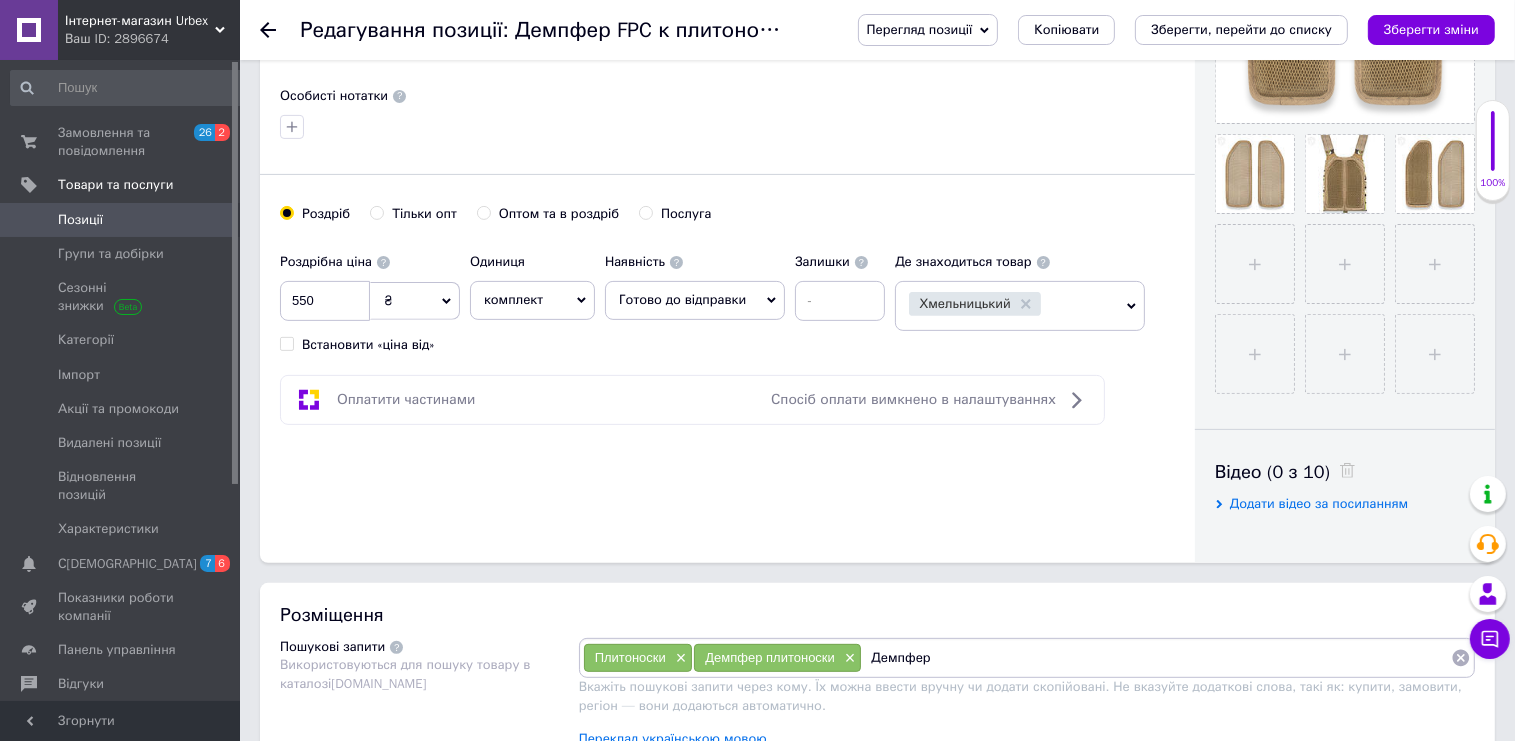 paste on "плитоноски" 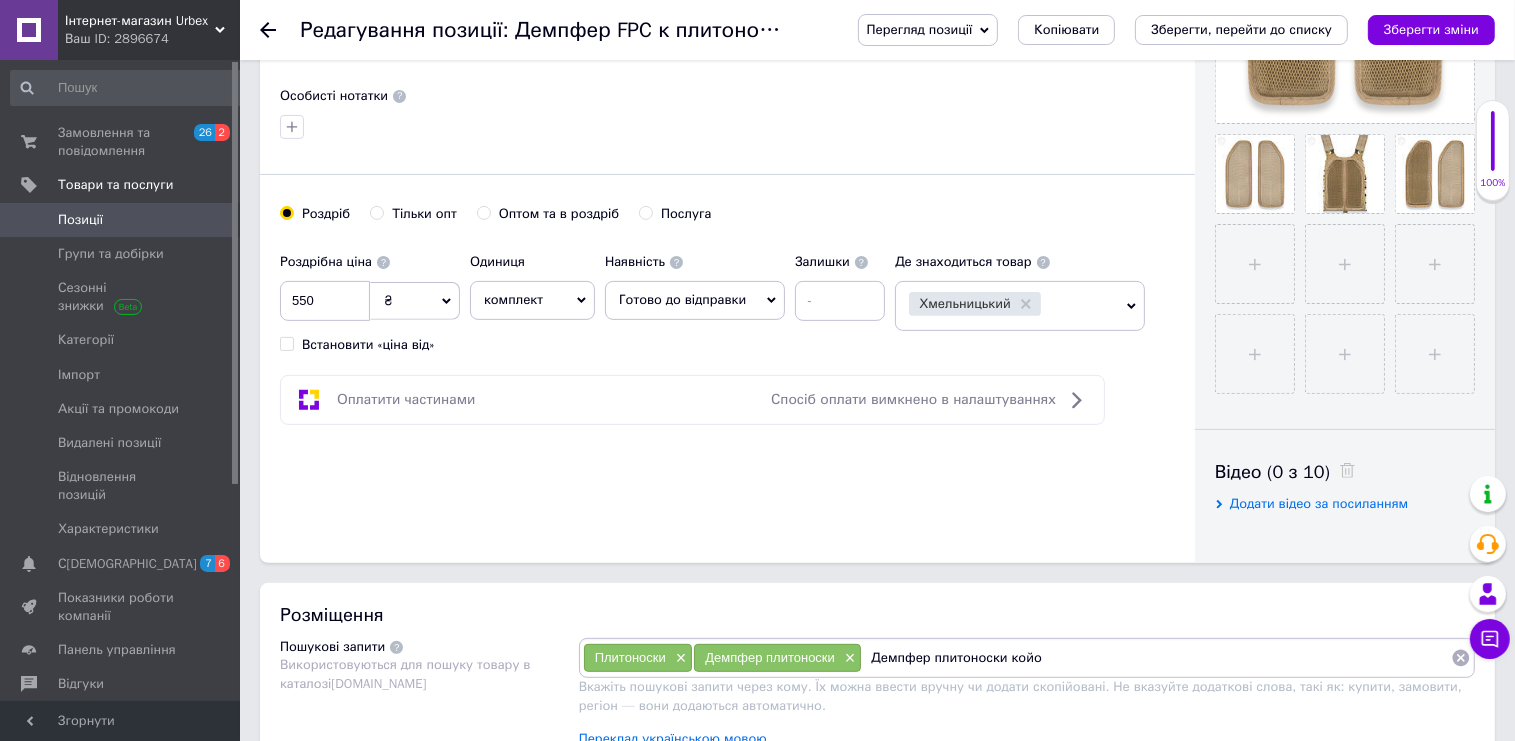 type on "Демпфер плитоноски койот" 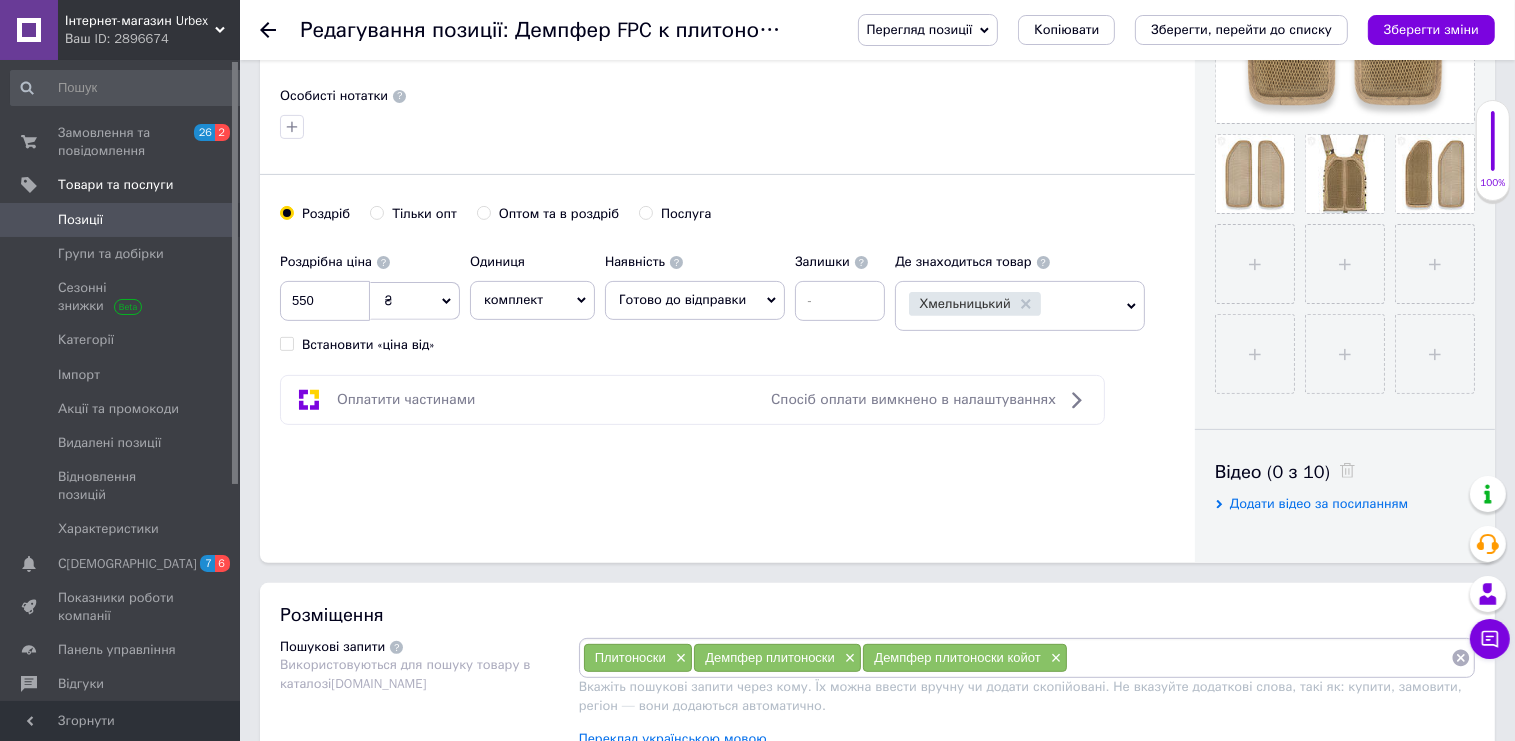 paste on "Демпфер плитоноски" 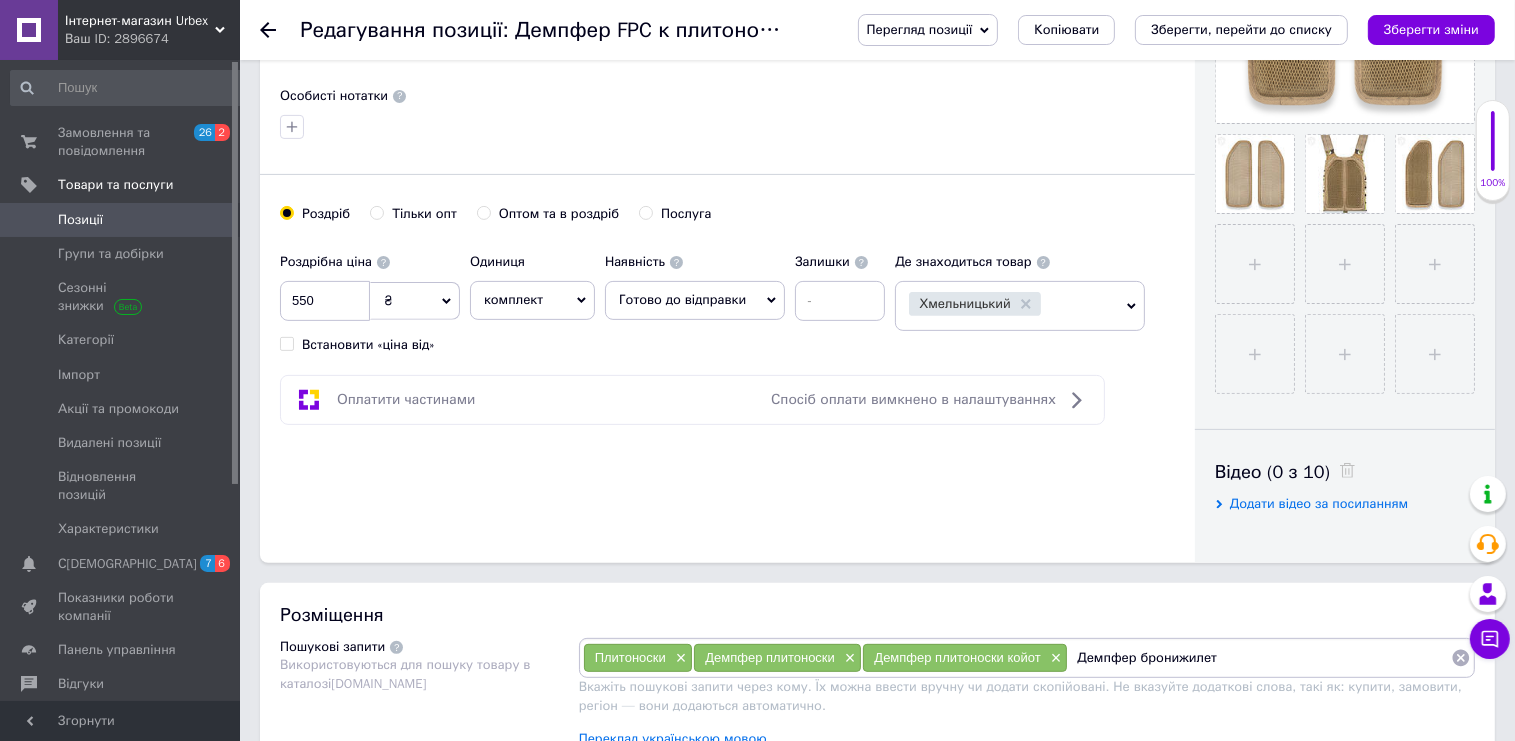 type on "Демпфер бронижилета" 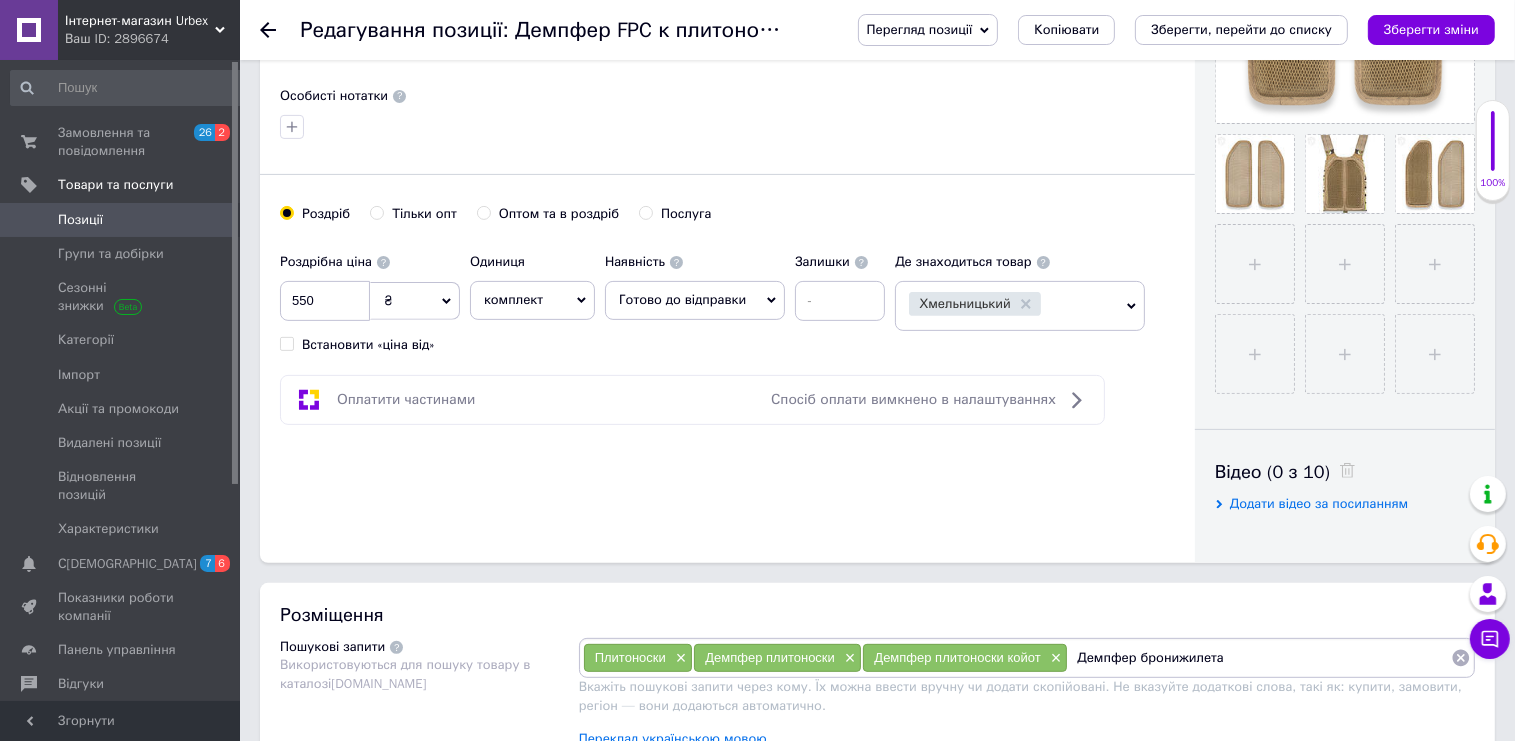 type 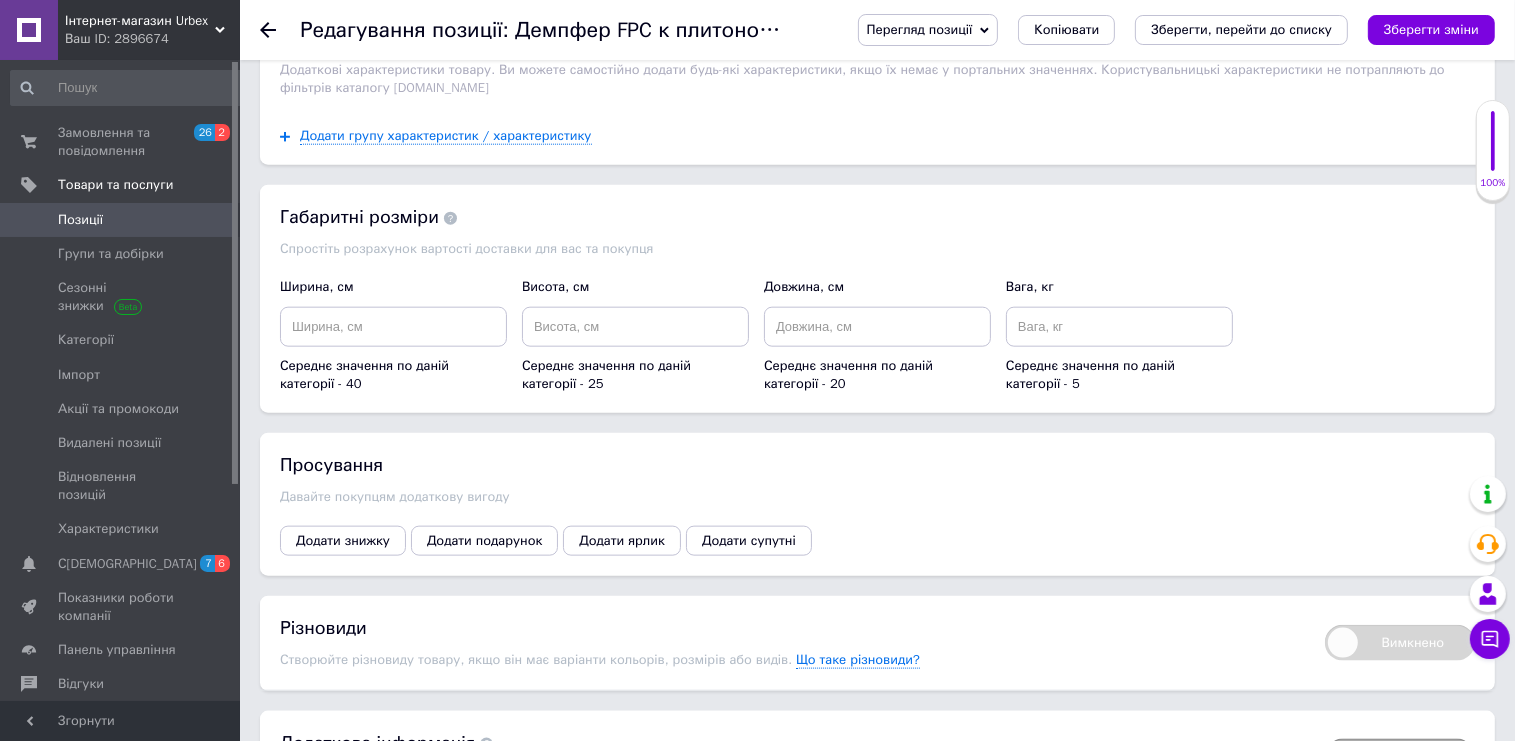 scroll, scrollTop: 2323, scrollLeft: 0, axis: vertical 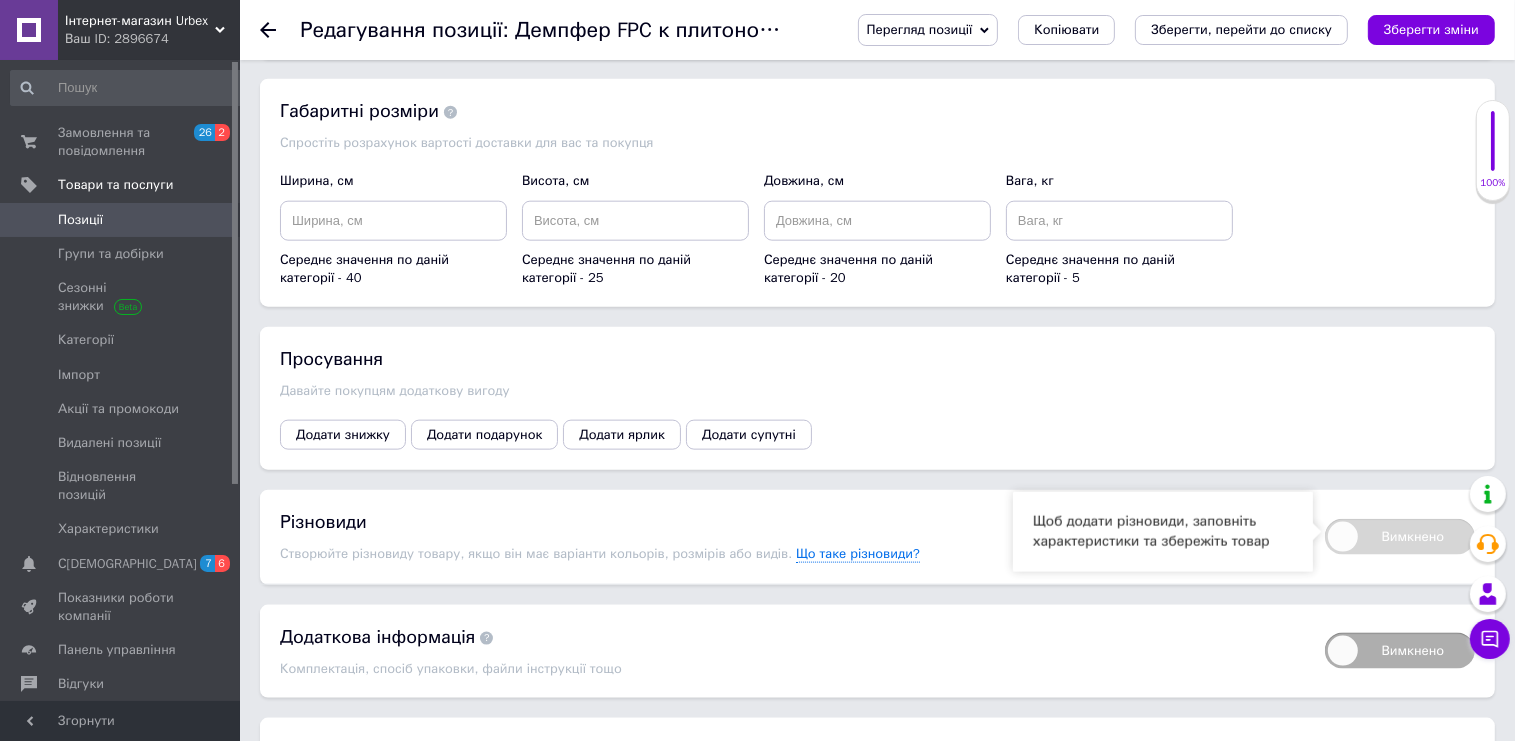 click on "Вимкнено" at bounding box center [1400, 537] 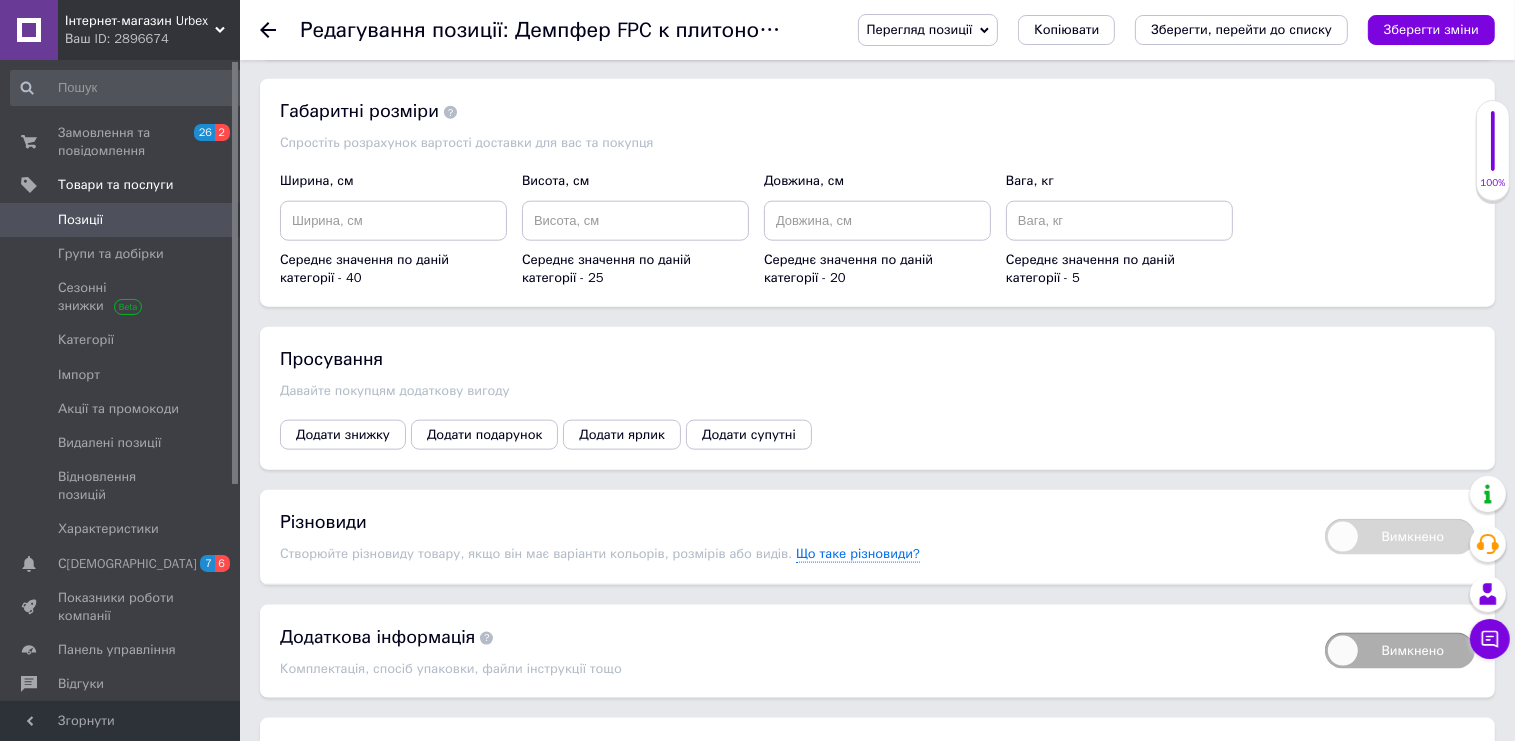 click on "Вимкнено" at bounding box center (1400, 537) 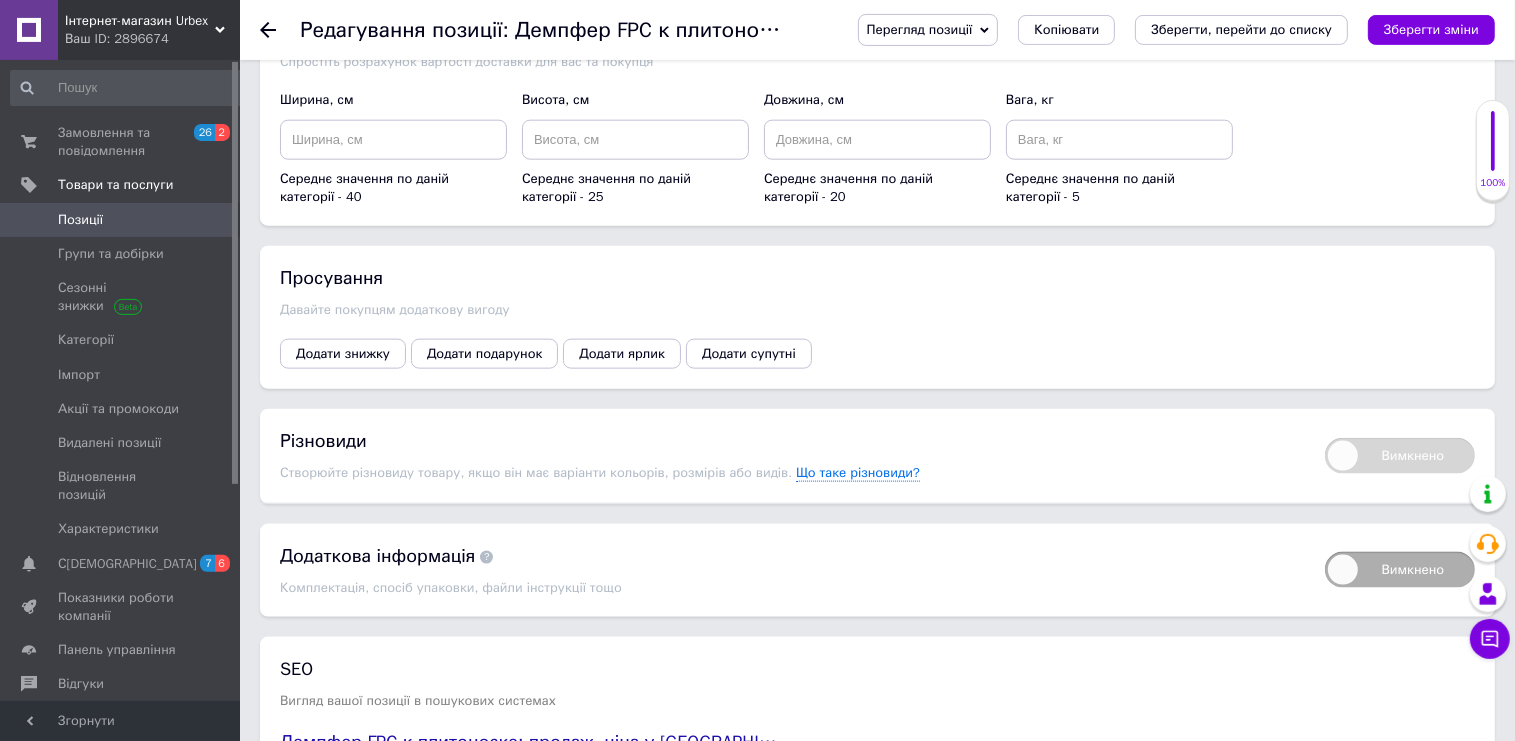 scroll, scrollTop: 2608, scrollLeft: 0, axis: vertical 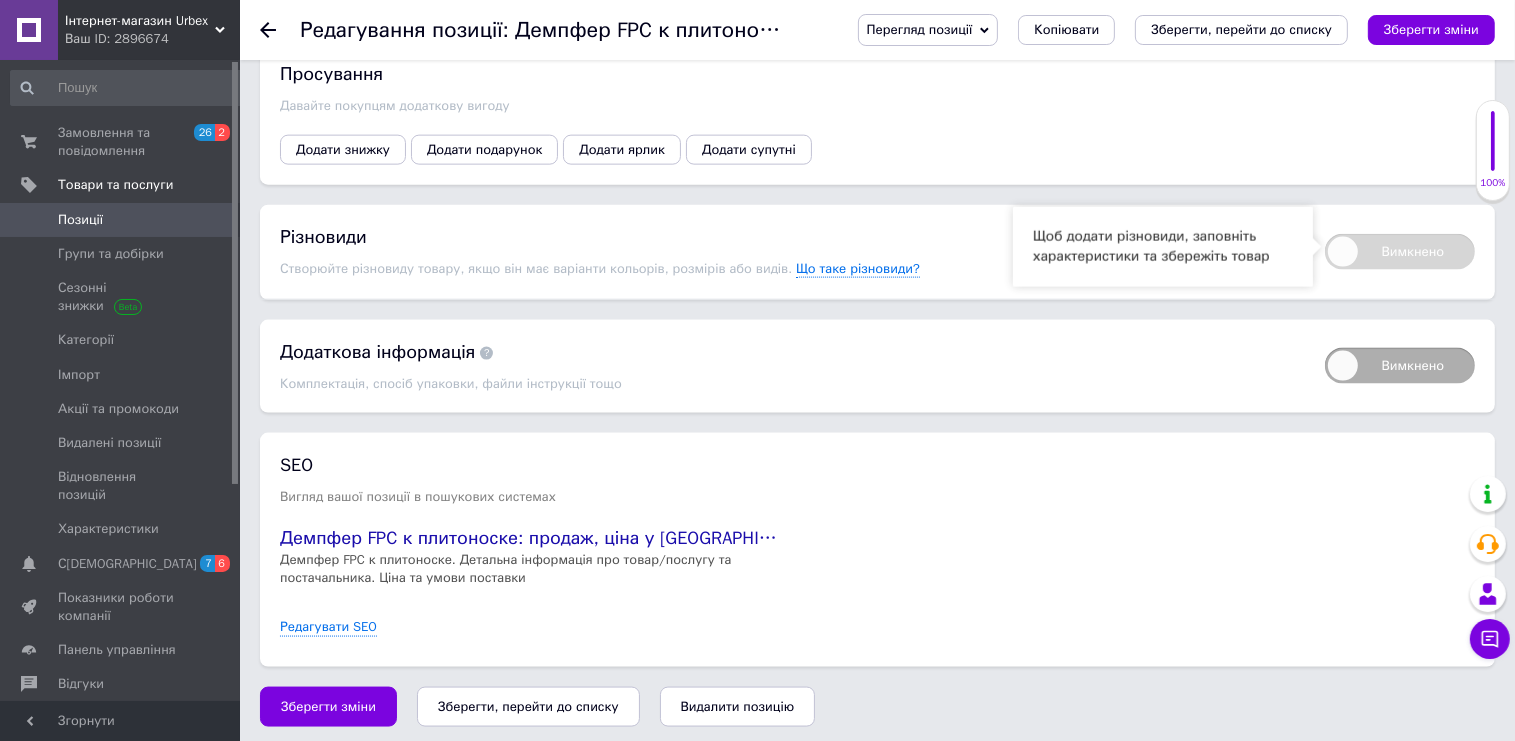 click on "Вимкнено" at bounding box center [1400, 252] 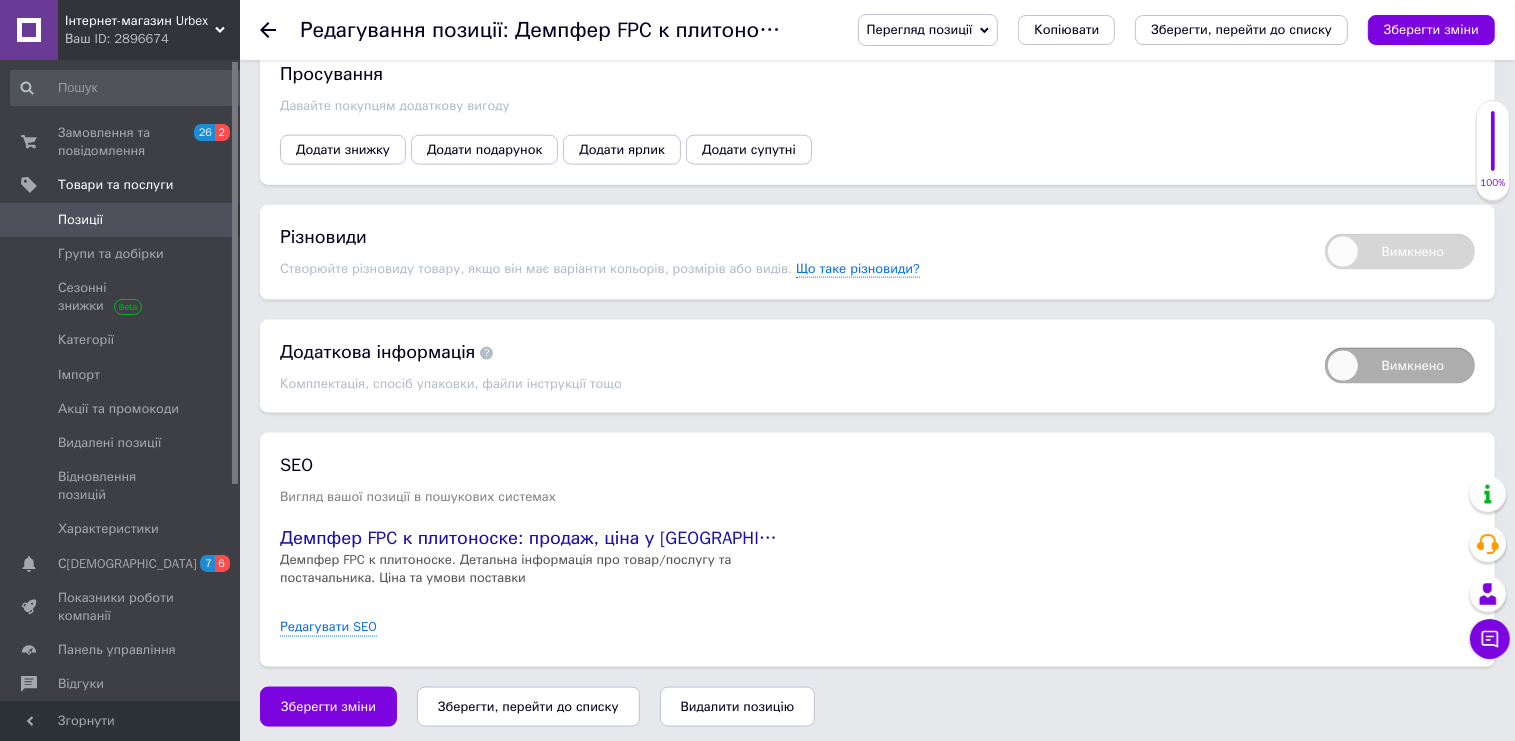 click on "Вимкнено" at bounding box center [1400, 252] 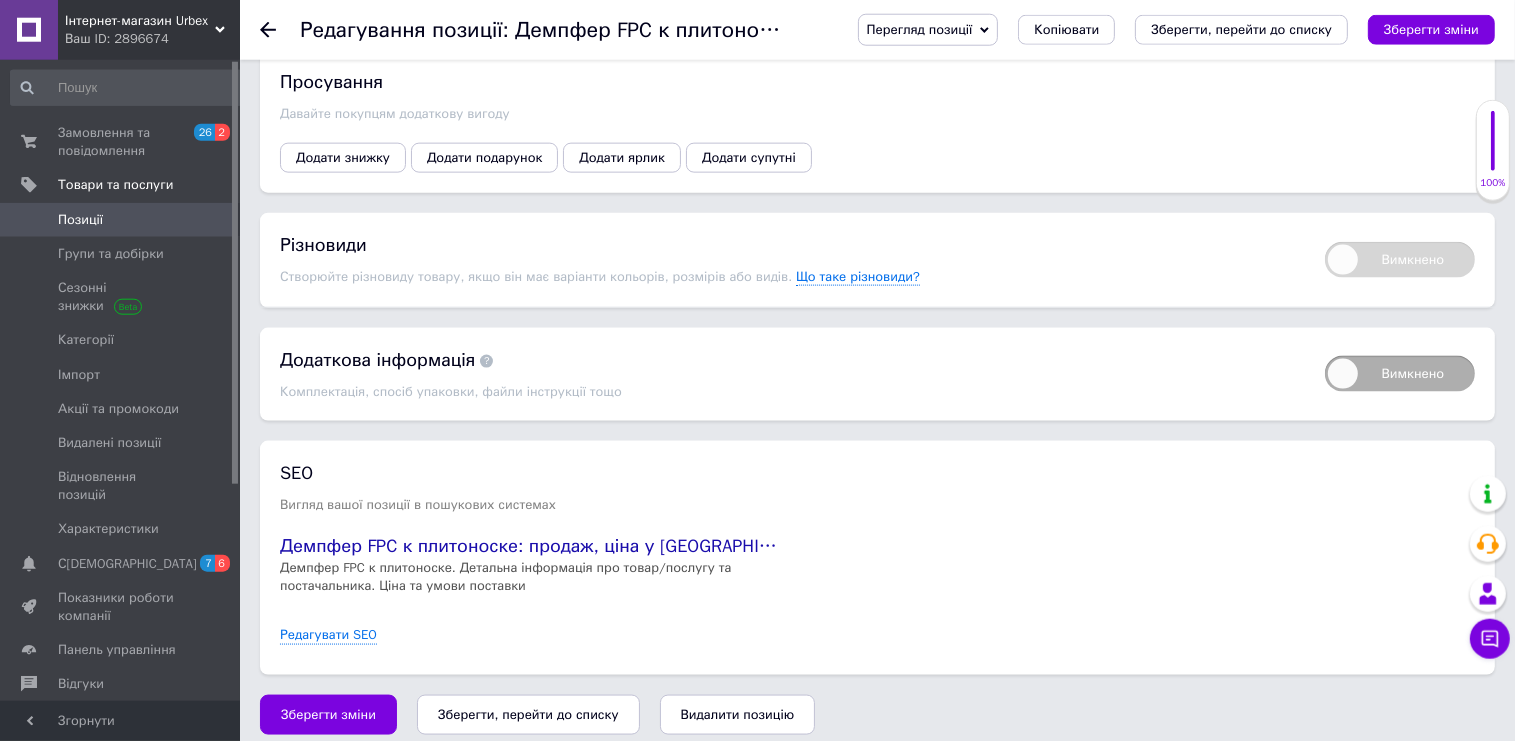scroll, scrollTop: 2608, scrollLeft: 0, axis: vertical 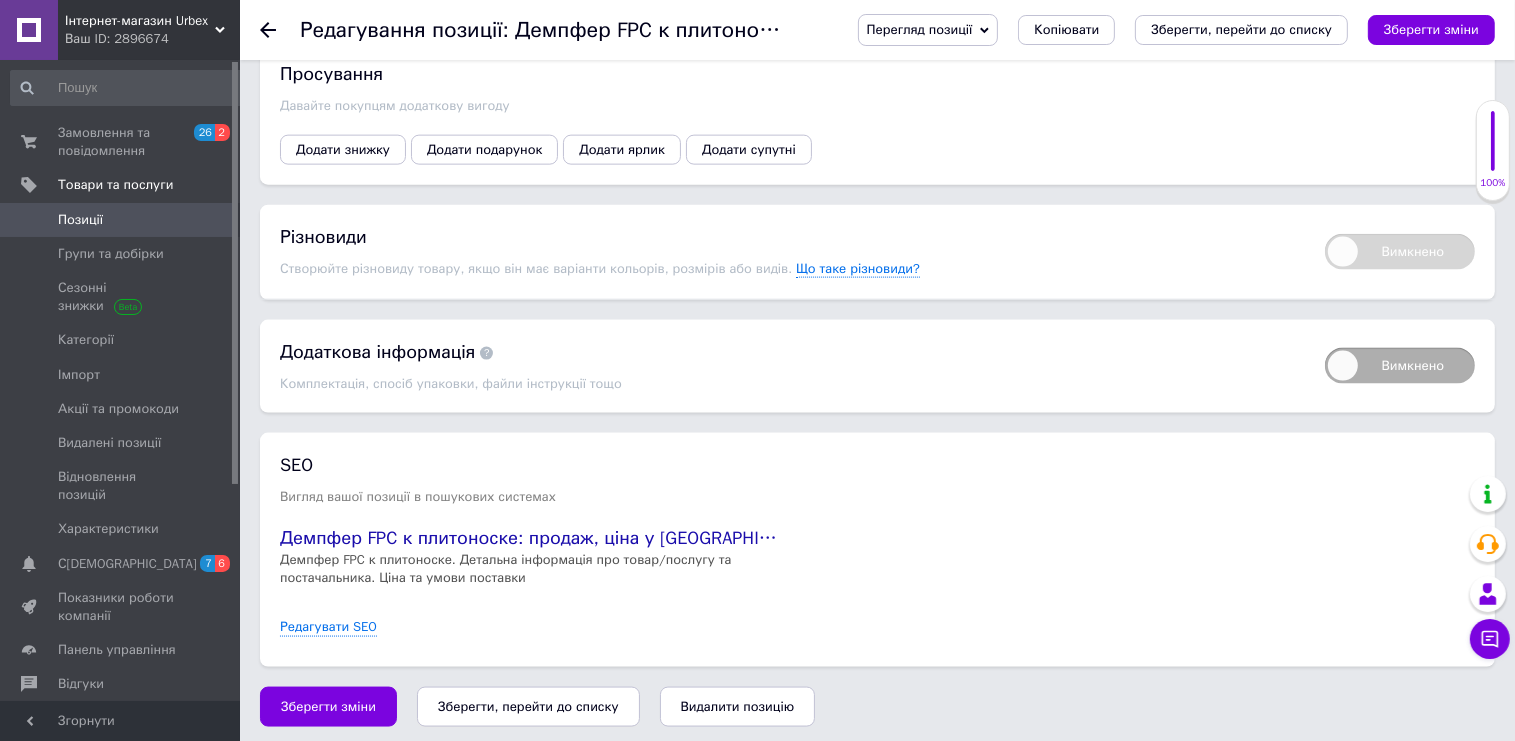 click on "Зберегти, перейти до списку" at bounding box center (528, 706) 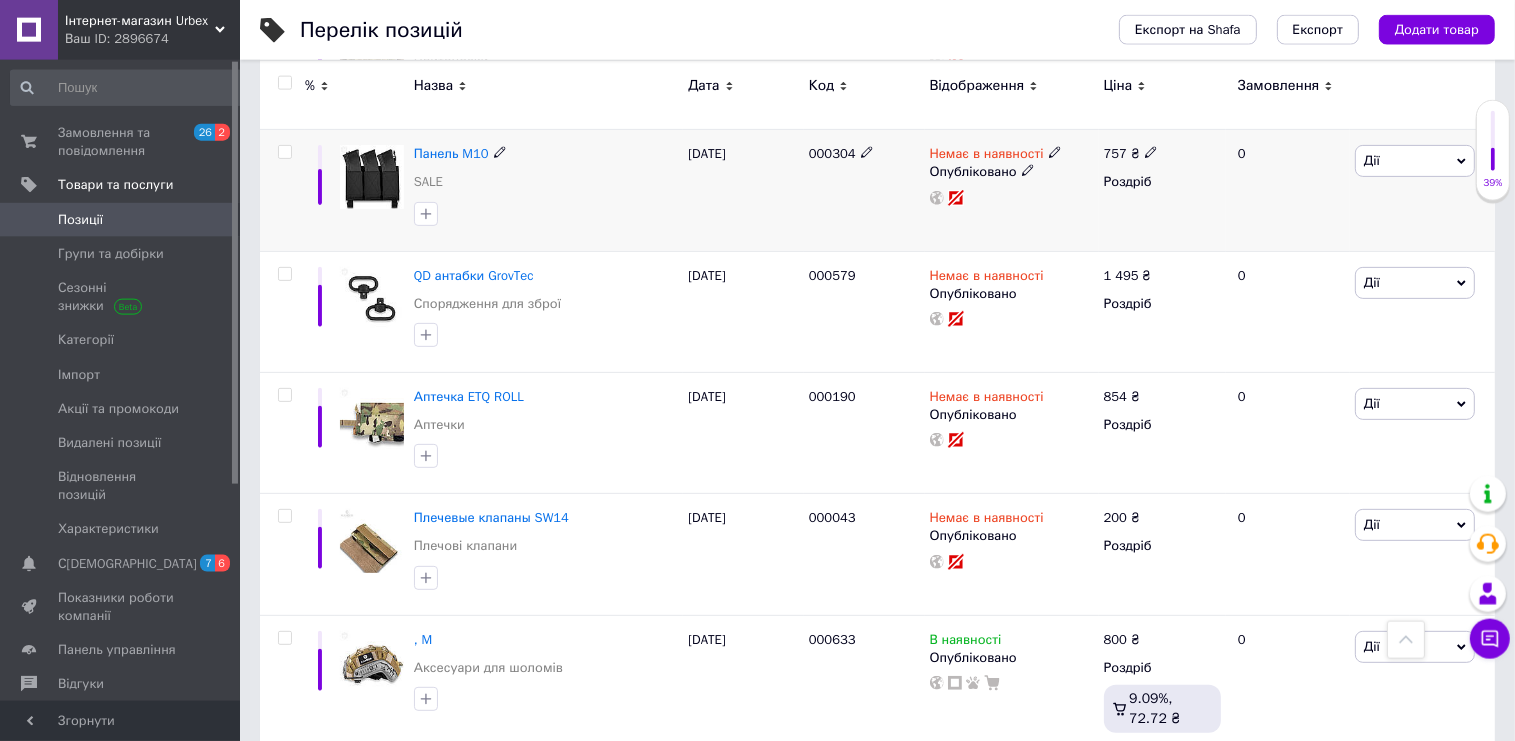 scroll, scrollTop: 739, scrollLeft: 0, axis: vertical 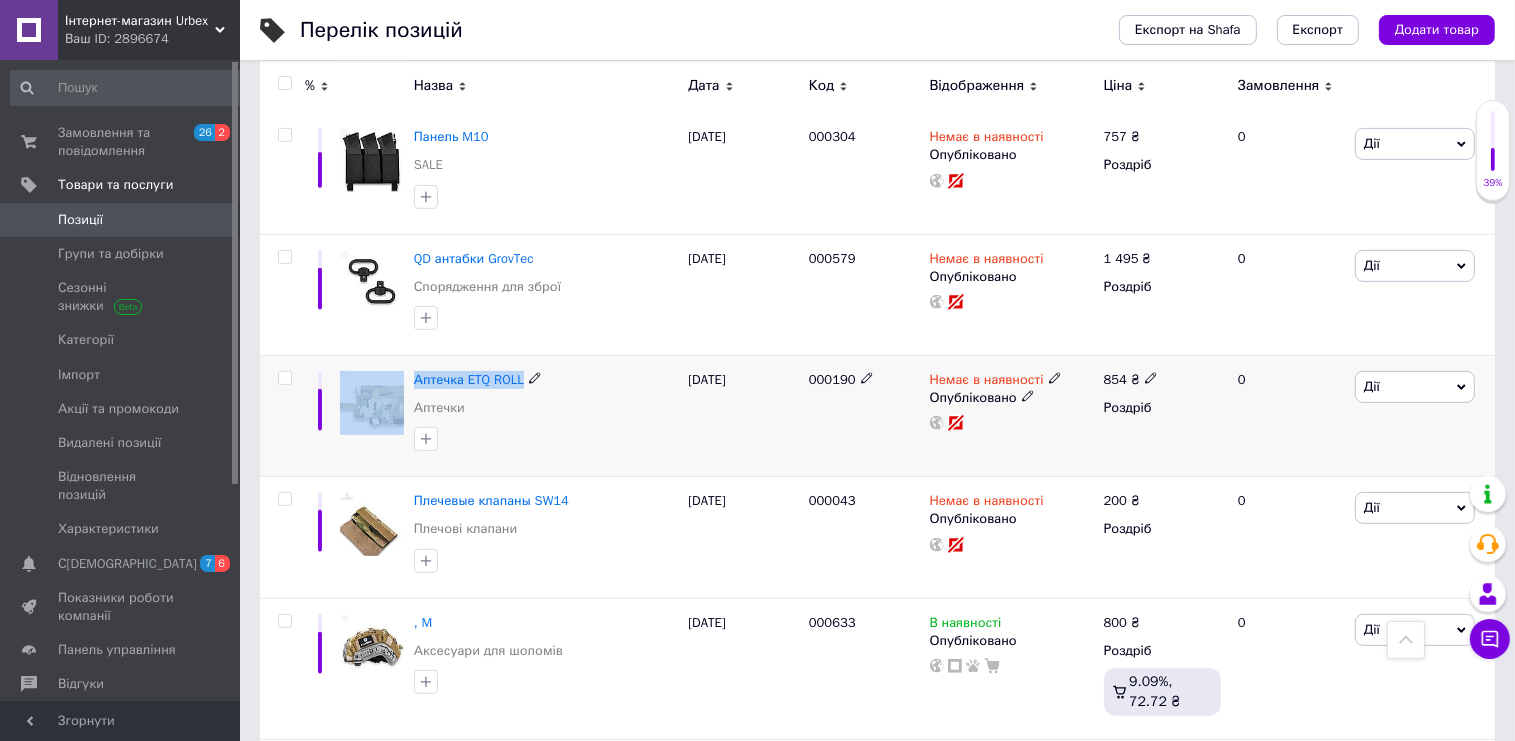 drag, startPoint x: 406, startPoint y: 347, endPoint x: 521, endPoint y: 343, distance: 115.06954 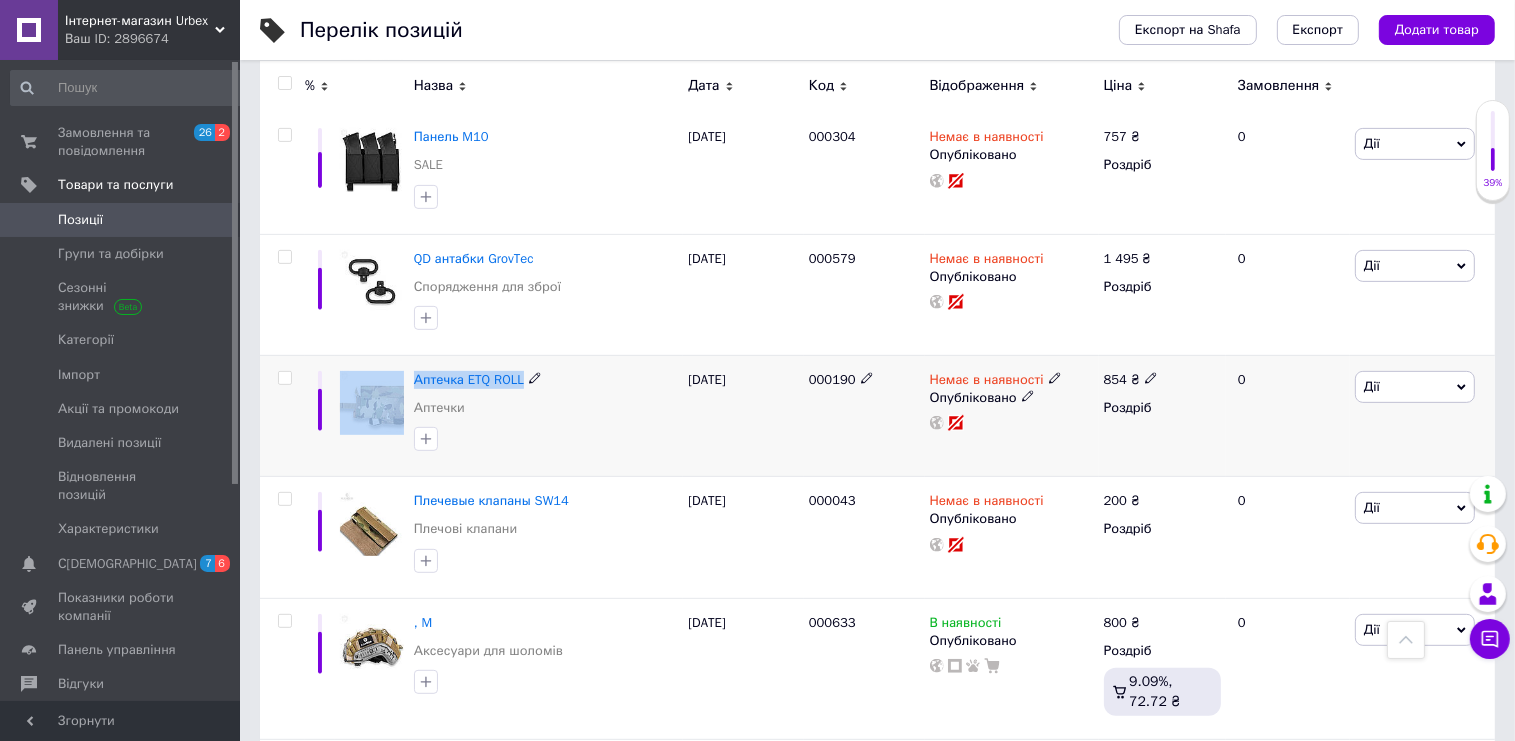 copy on "Аптечка ETQ ROLL" 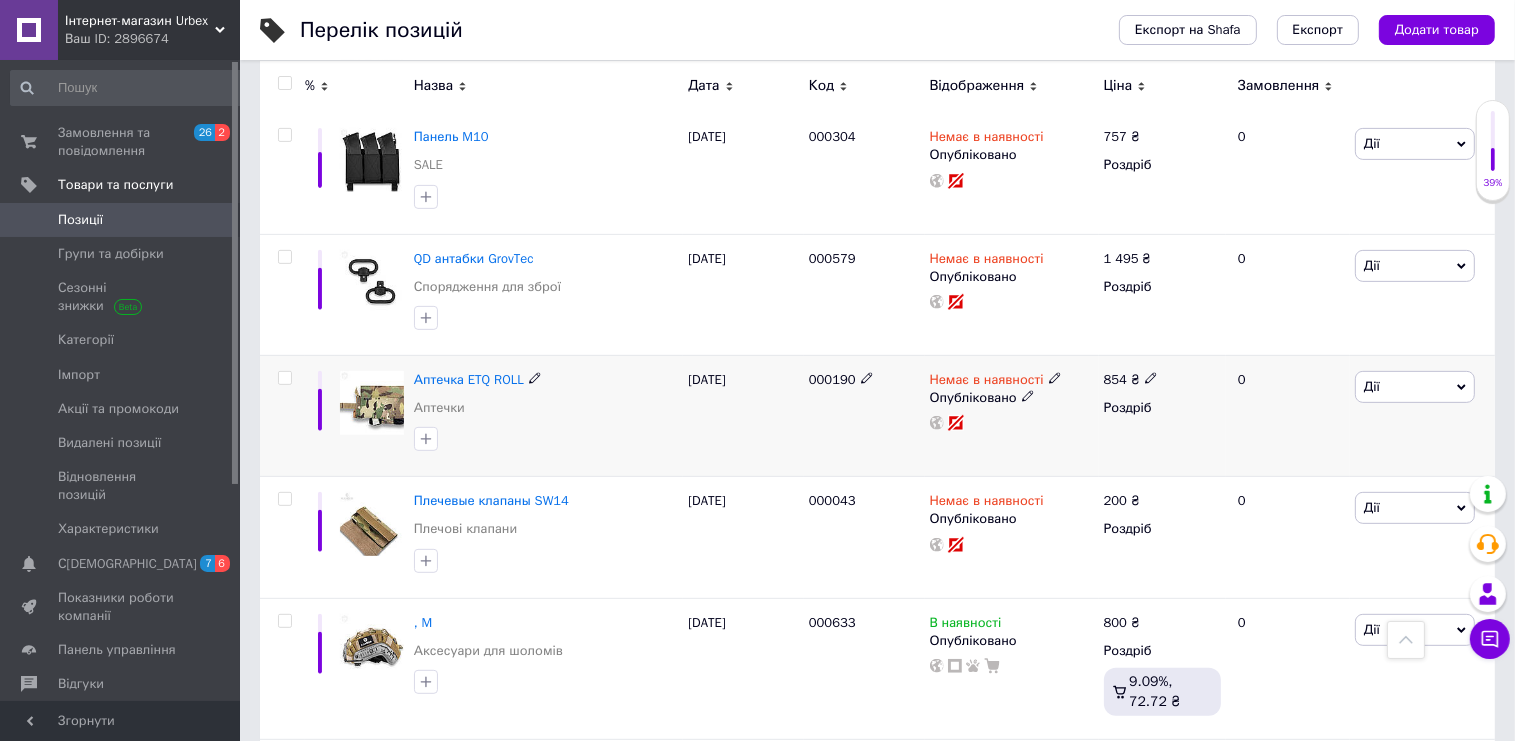 click at bounding box center [282, 415] 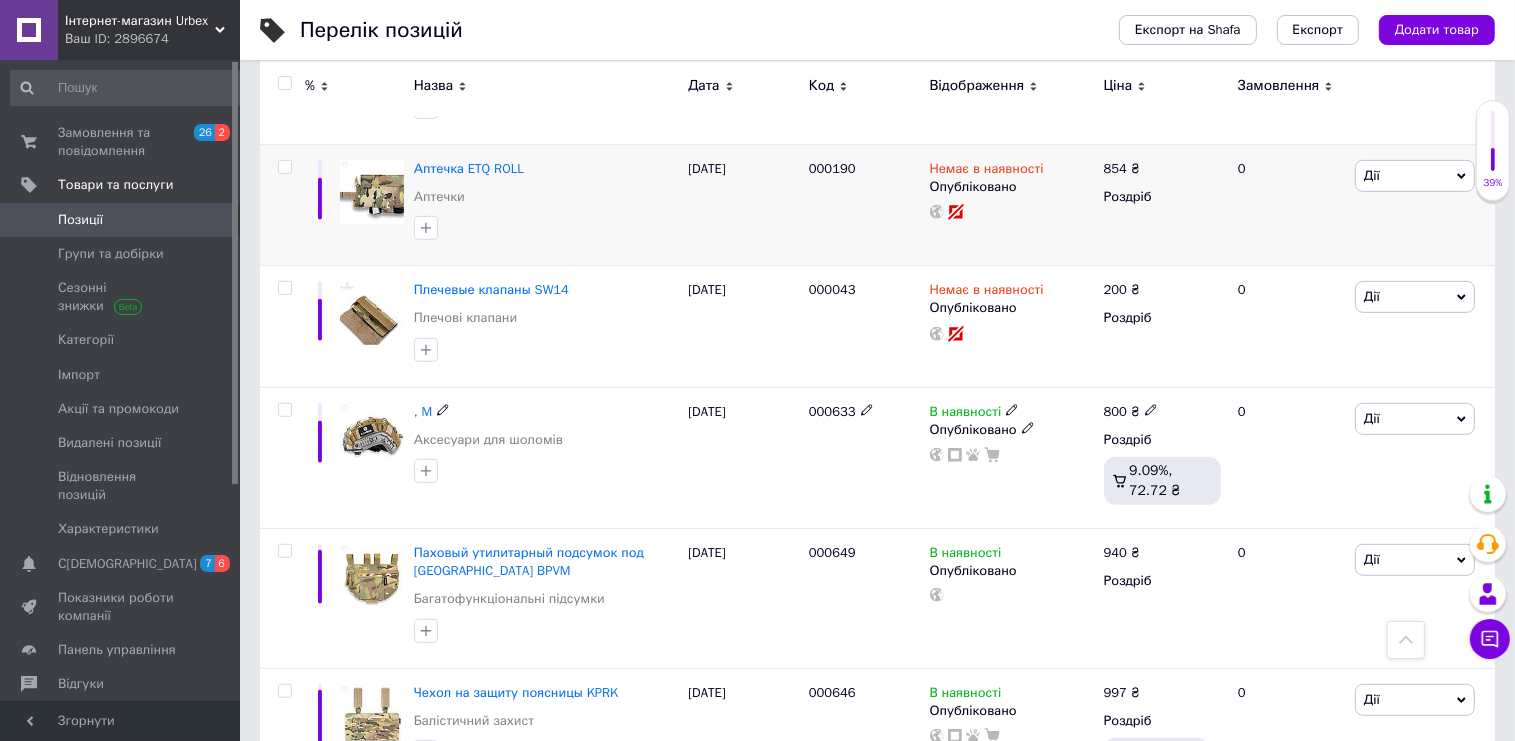 scroll, scrollTop: 1056, scrollLeft: 0, axis: vertical 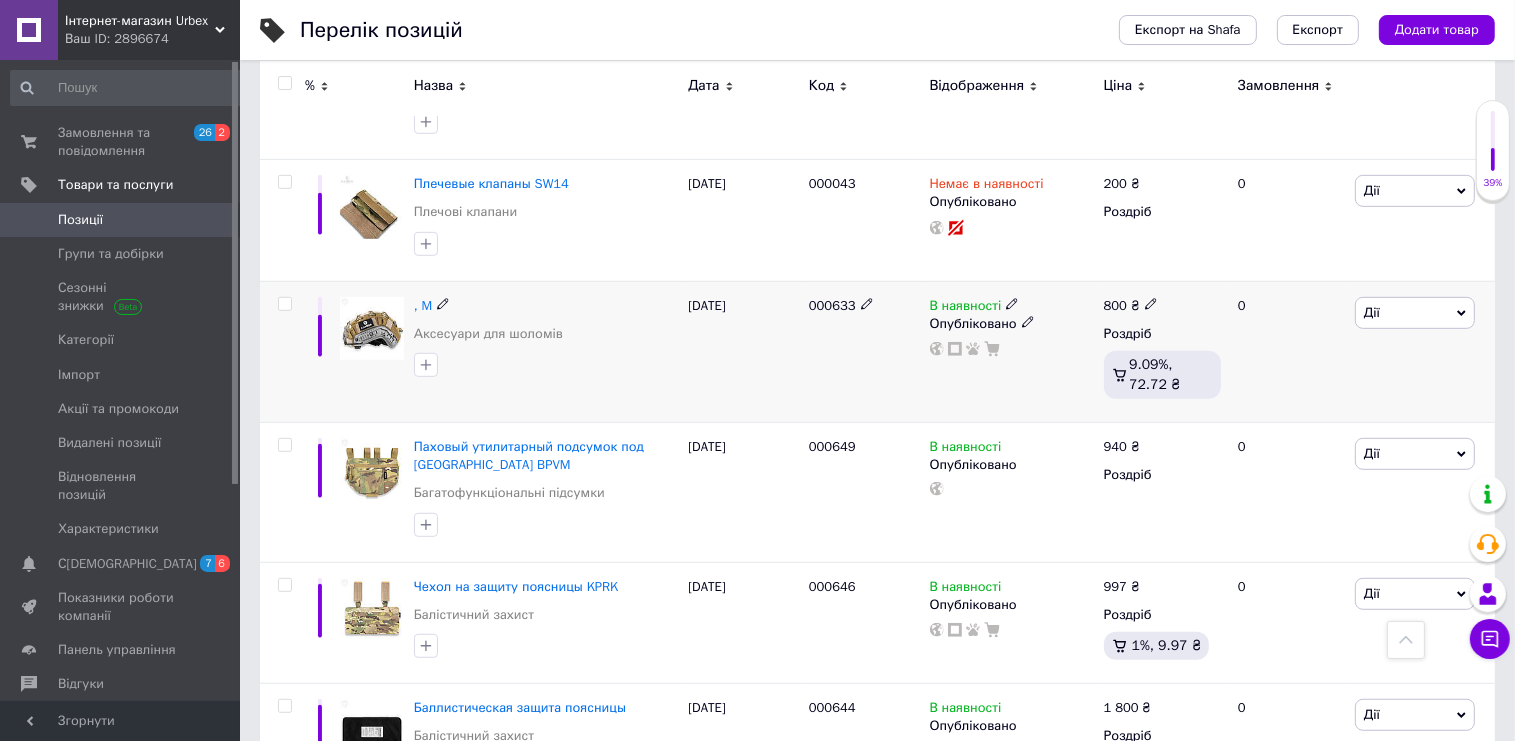 click on "Дії" at bounding box center (1415, 313) 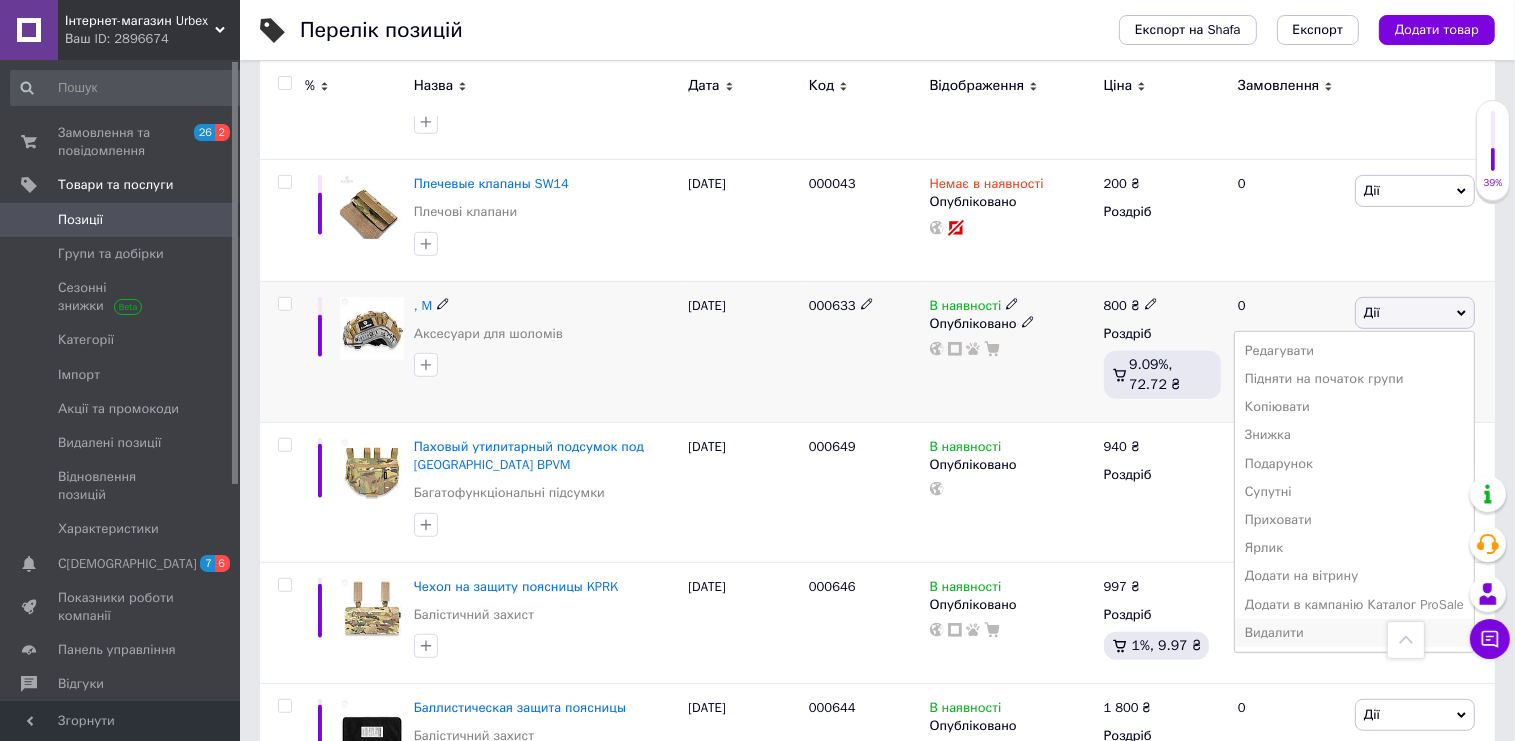 click on "Видалити" at bounding box center (1354, 633) 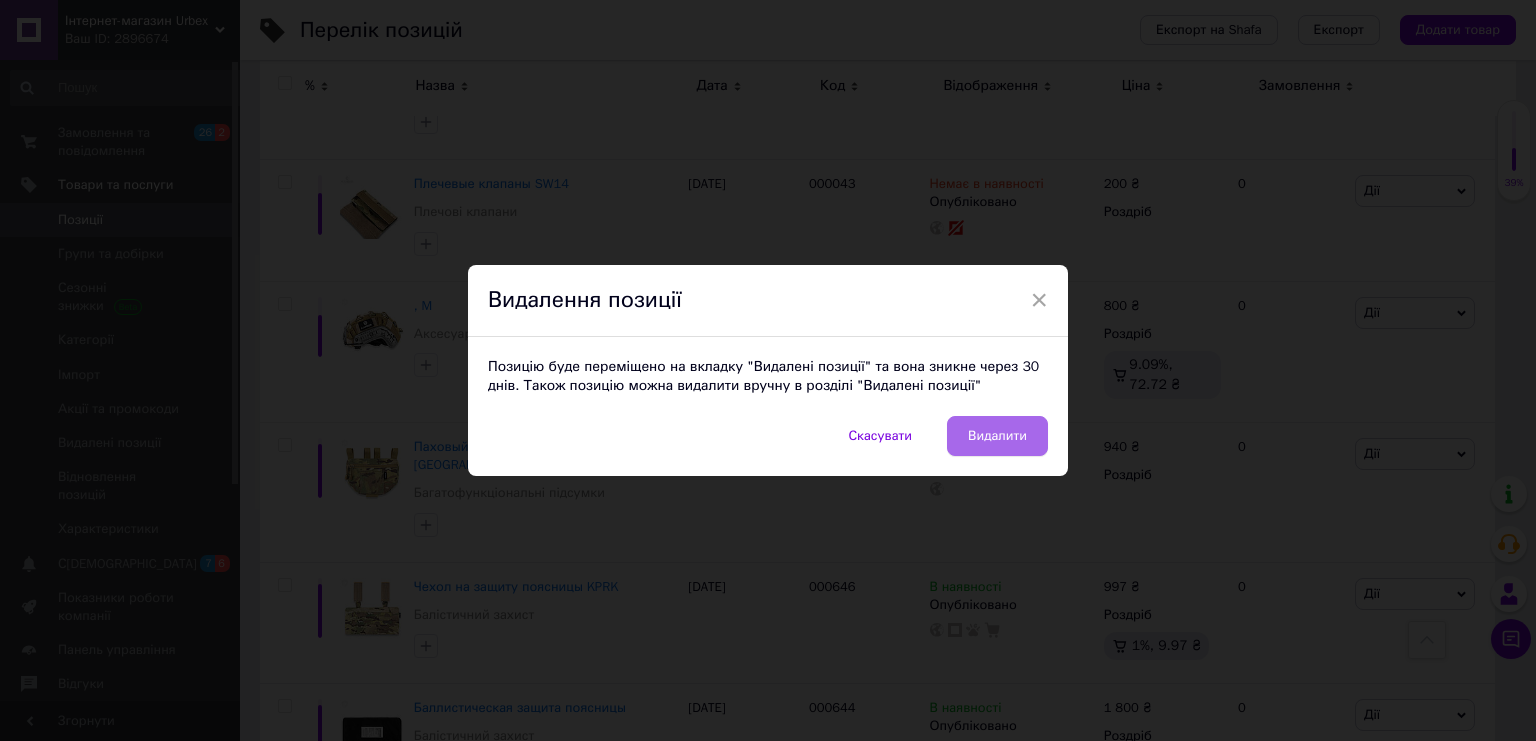 click on "Видалити" at bounding box center (997, 436) 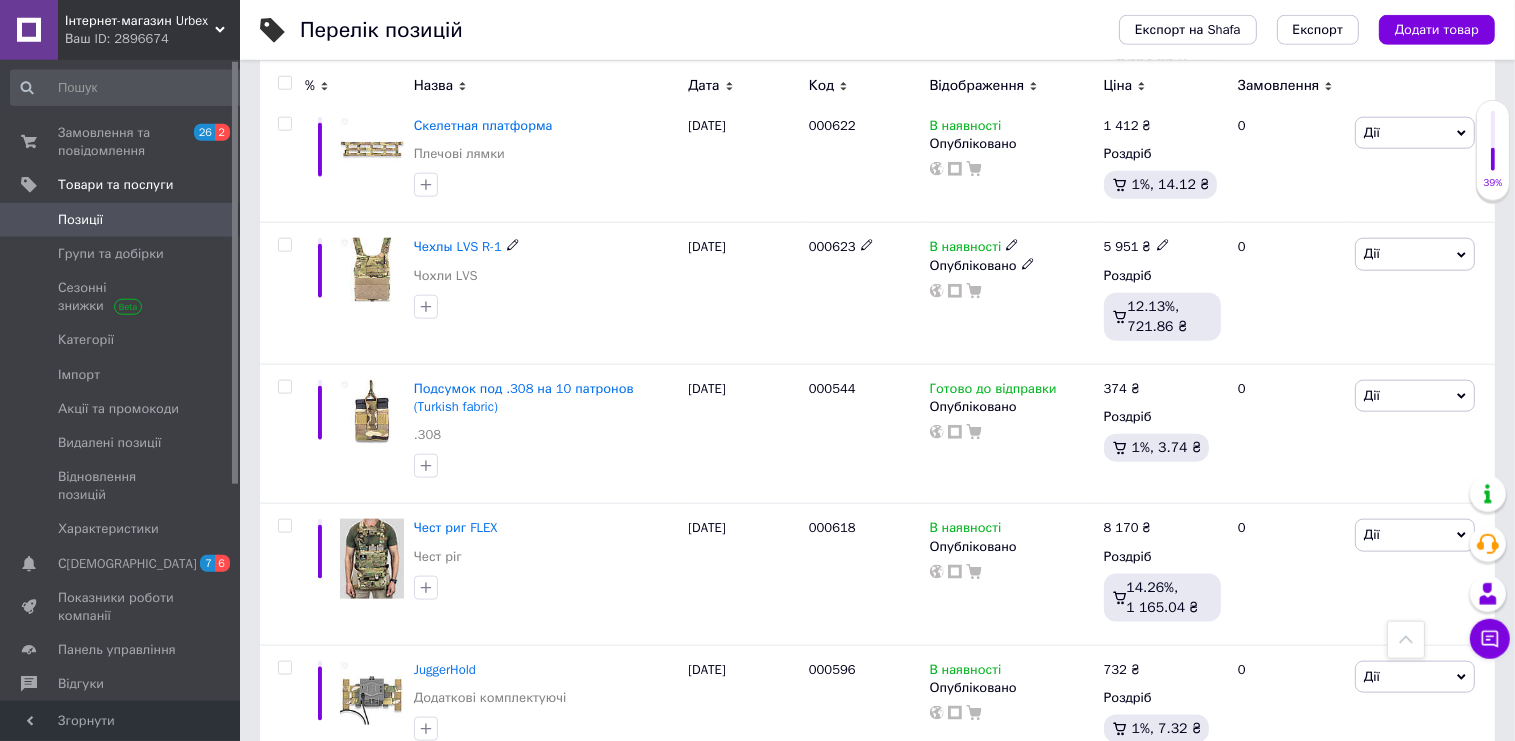 scroll, scrollTop: 2387, scrollLeft: 0, axis: vertical 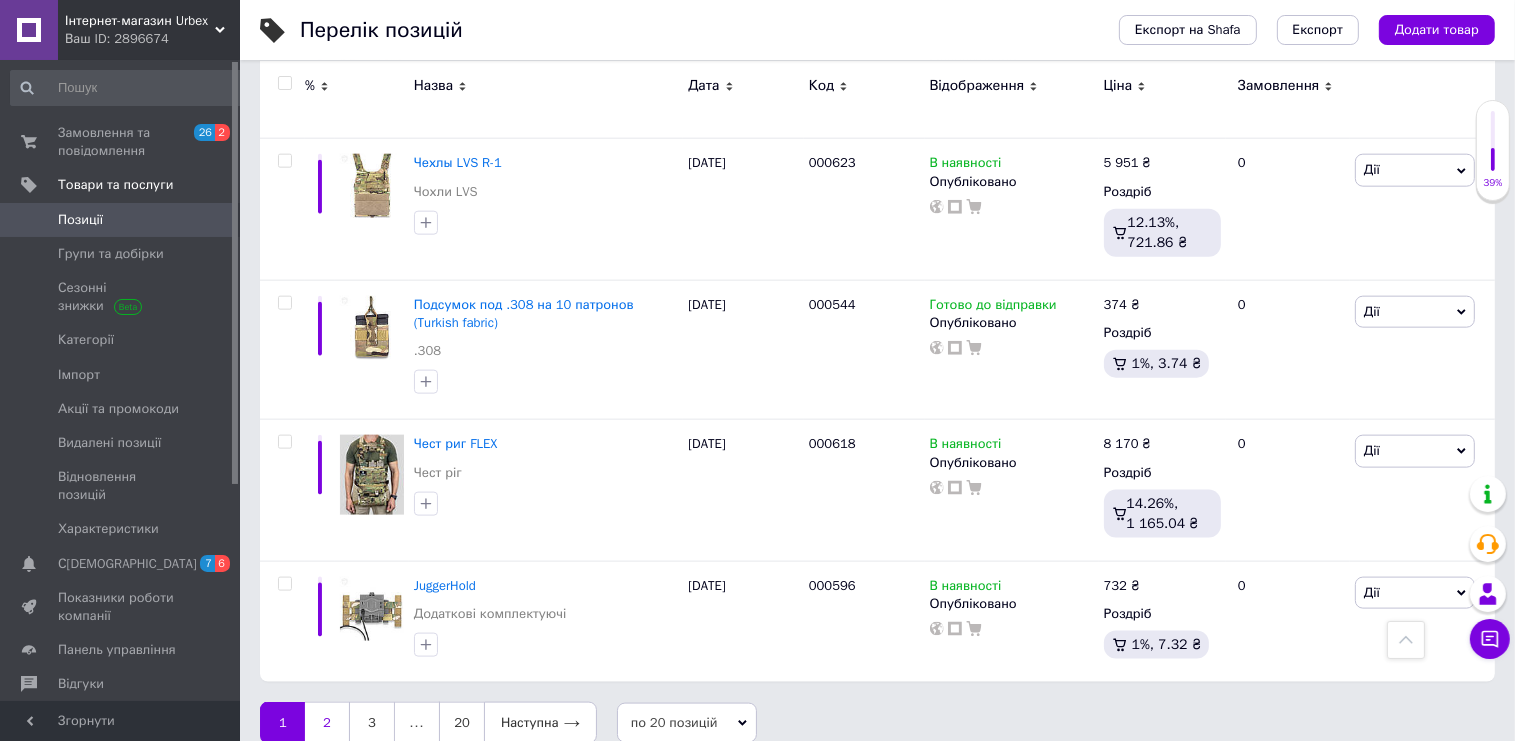 click on "2" at bounding box center [327, 723] 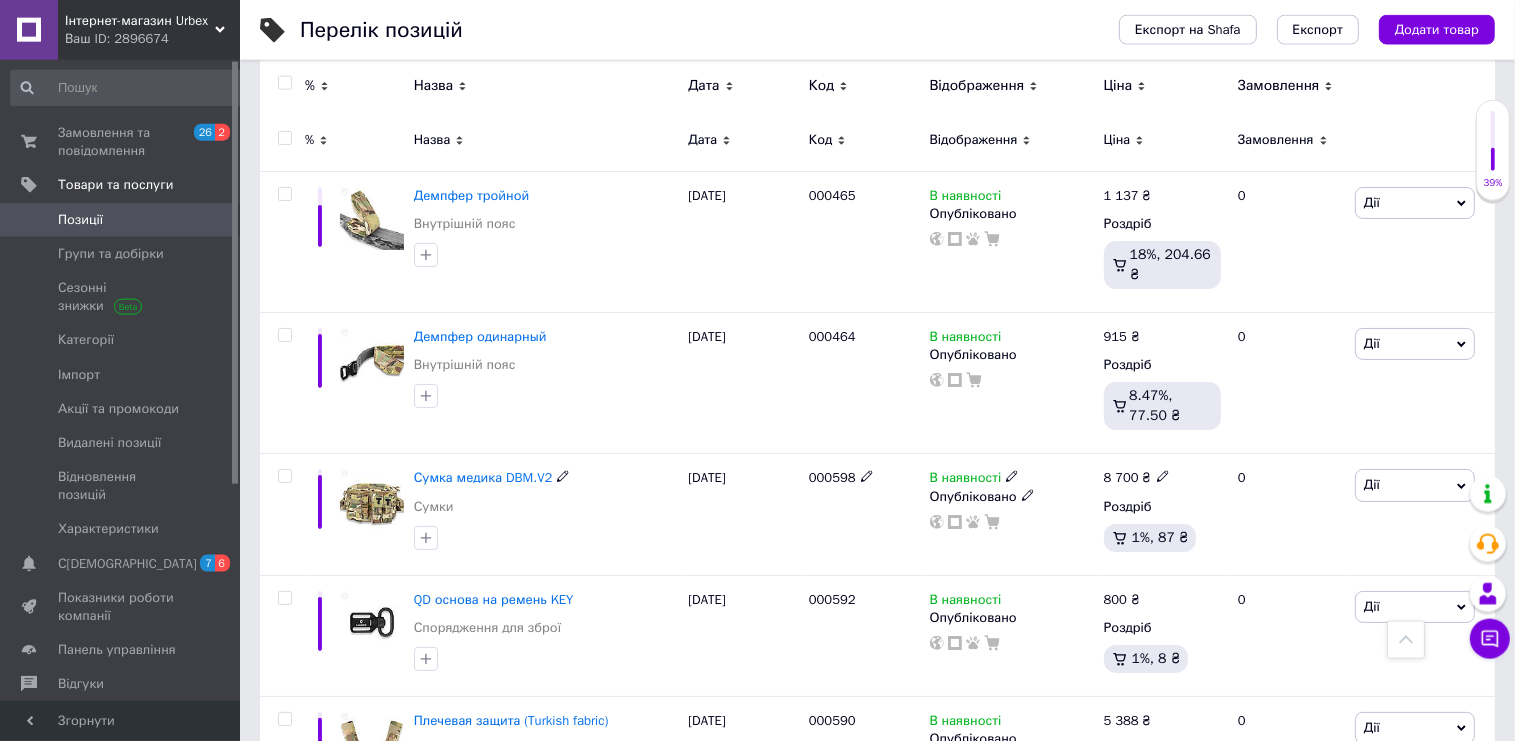 scroll, scrollTop: 136, scrollLeft: 0, axis: vertical 